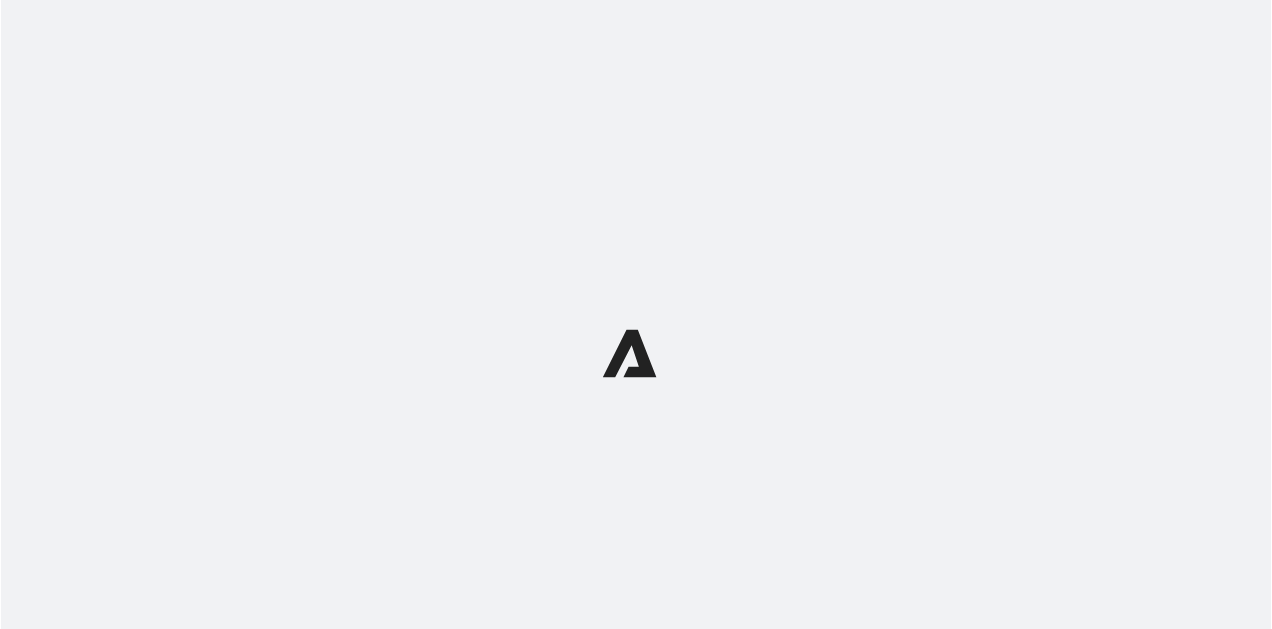 scroll, scrollTop: 0, scrollLeft: 0, axis: both 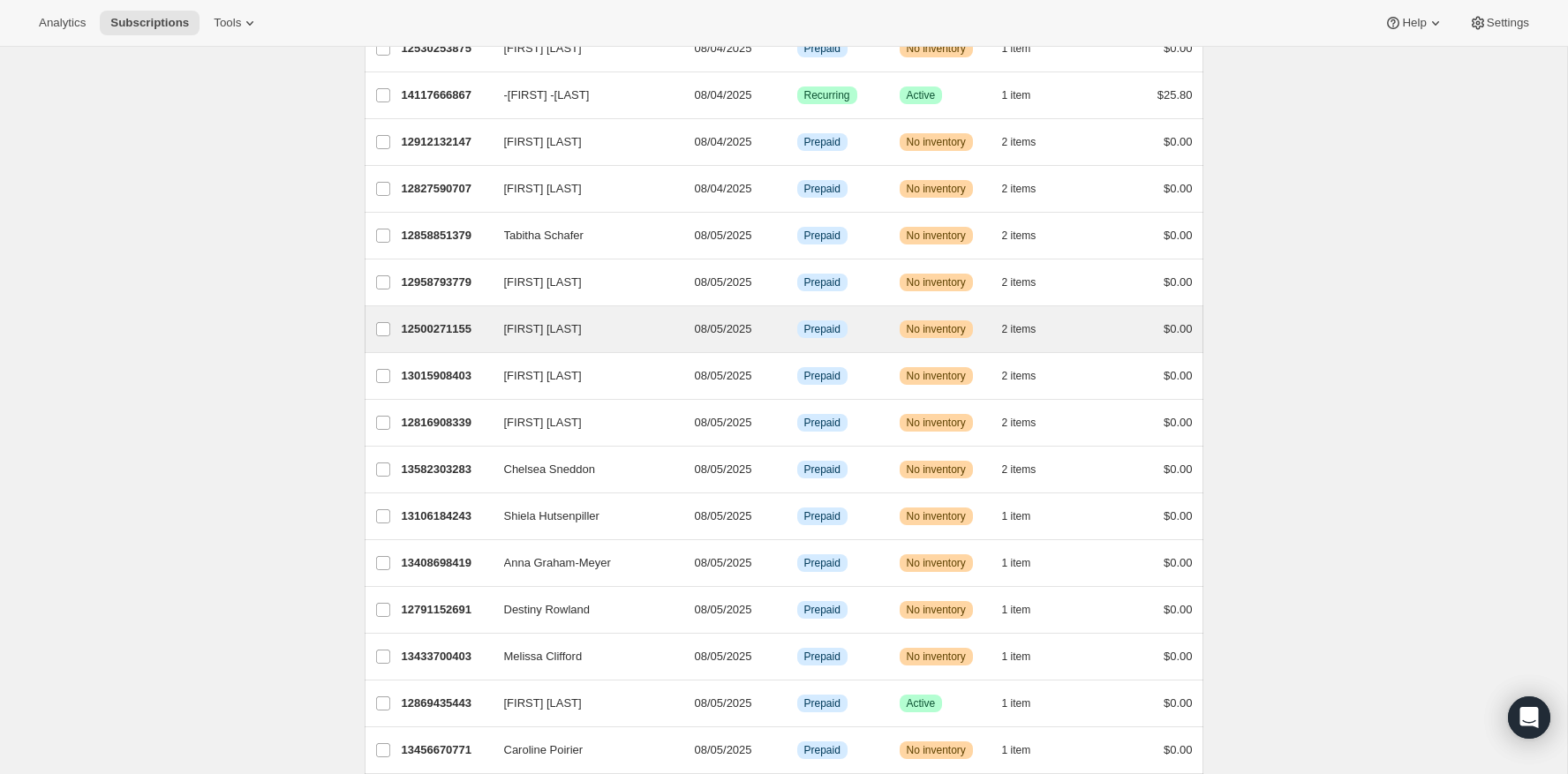 click on "Zita Resnais-Dattilo 12500271155 Zita Resnais-Dattilo 08/05/2025 Info Prepaid Warning No inventory 2   items $0.00" at bounding box center [784, 329] 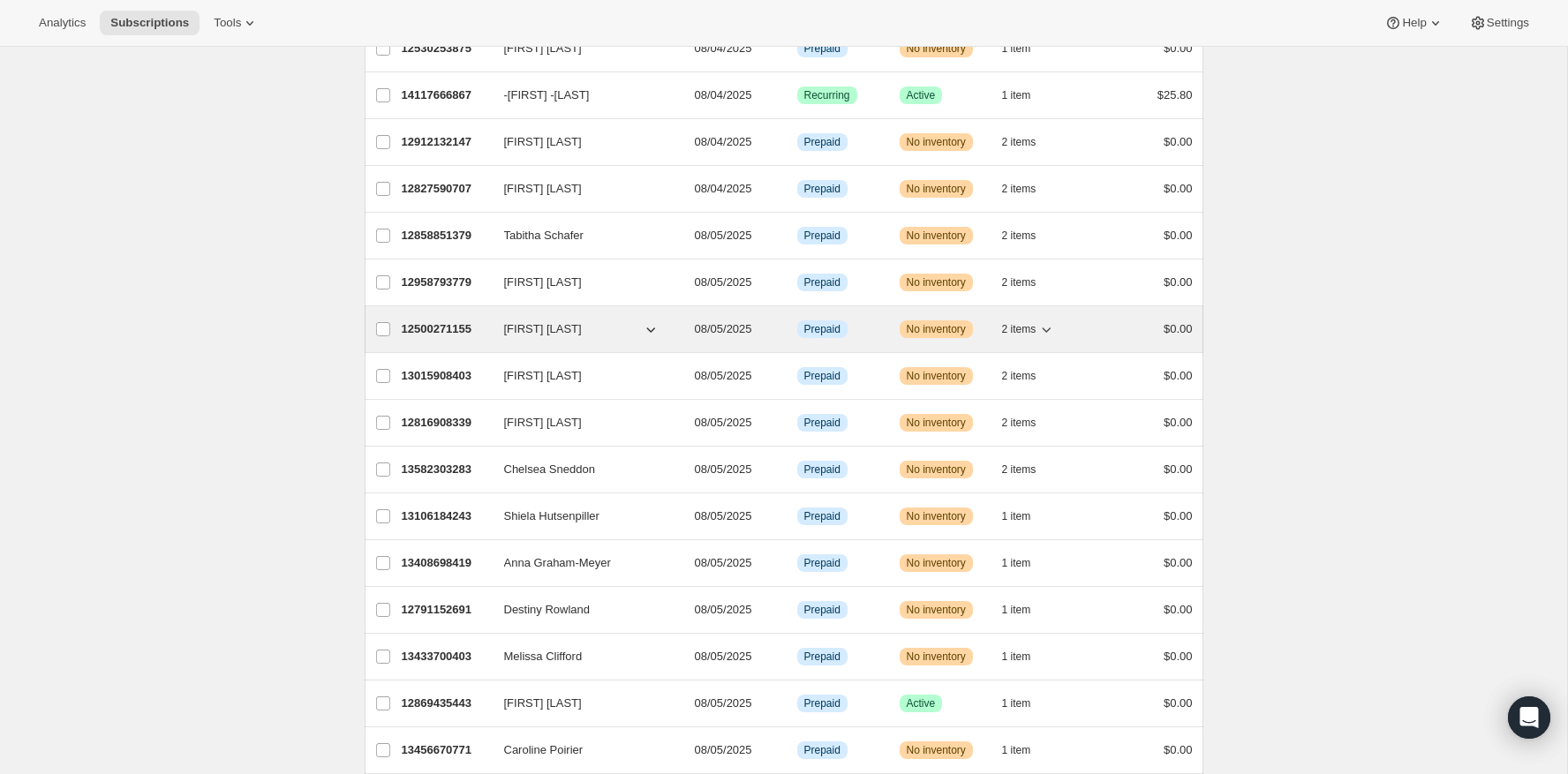 click on "2   items" at bounding box center (1019, 329) 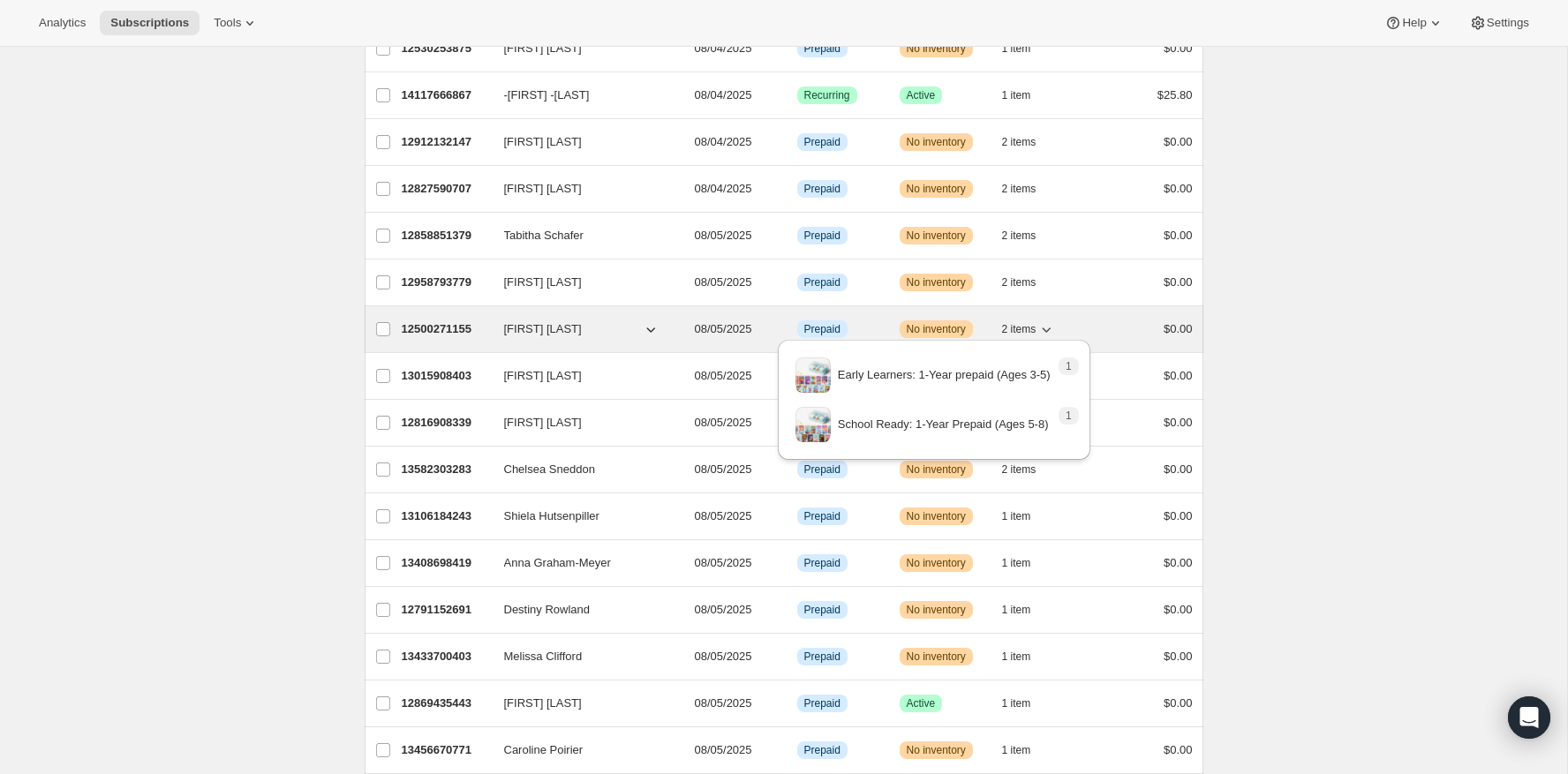click on "2   items" at bounding box center (1019, 329) 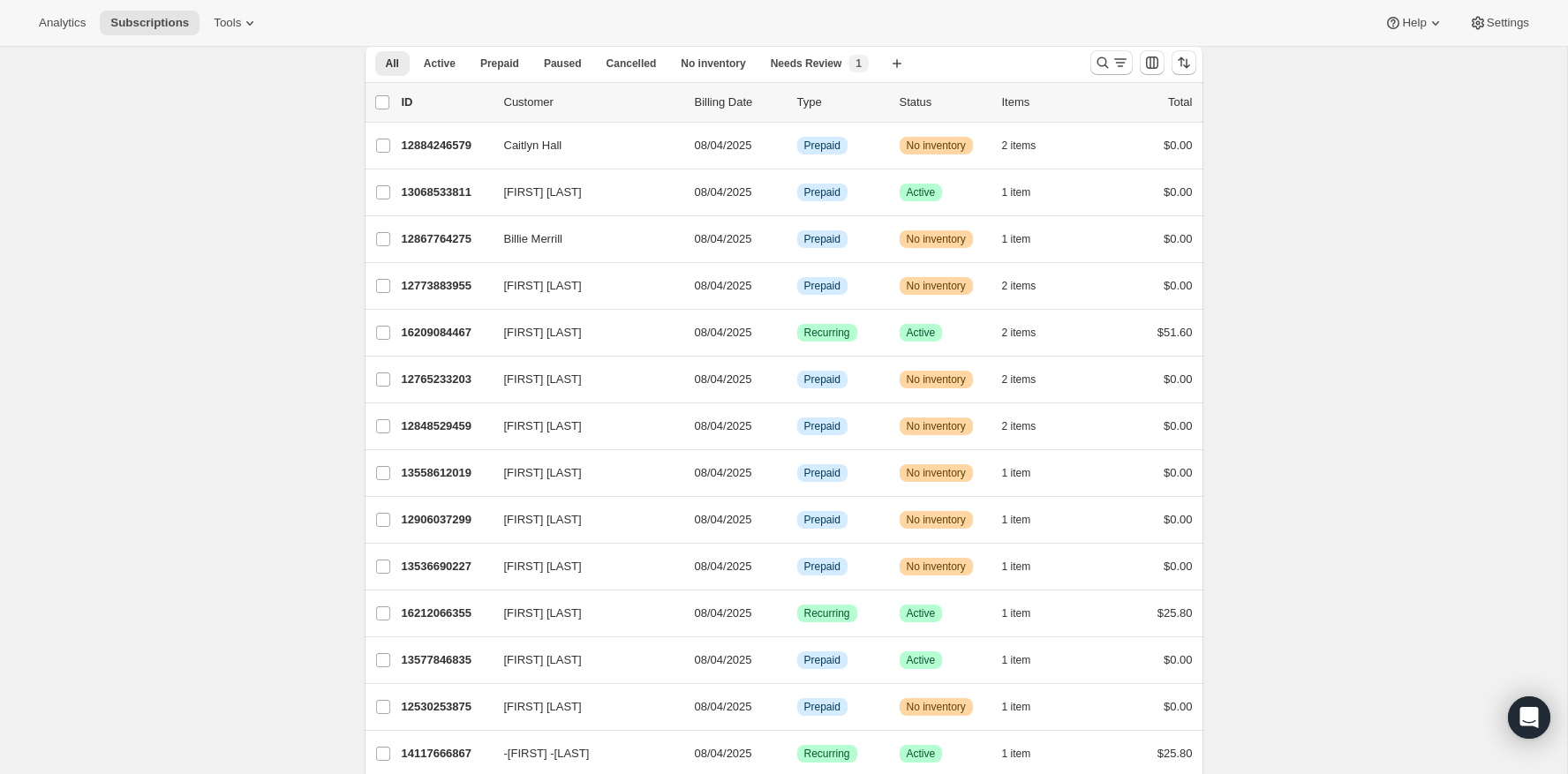scroll, scrollTop: 0, scrollLeft: 0, axis: both 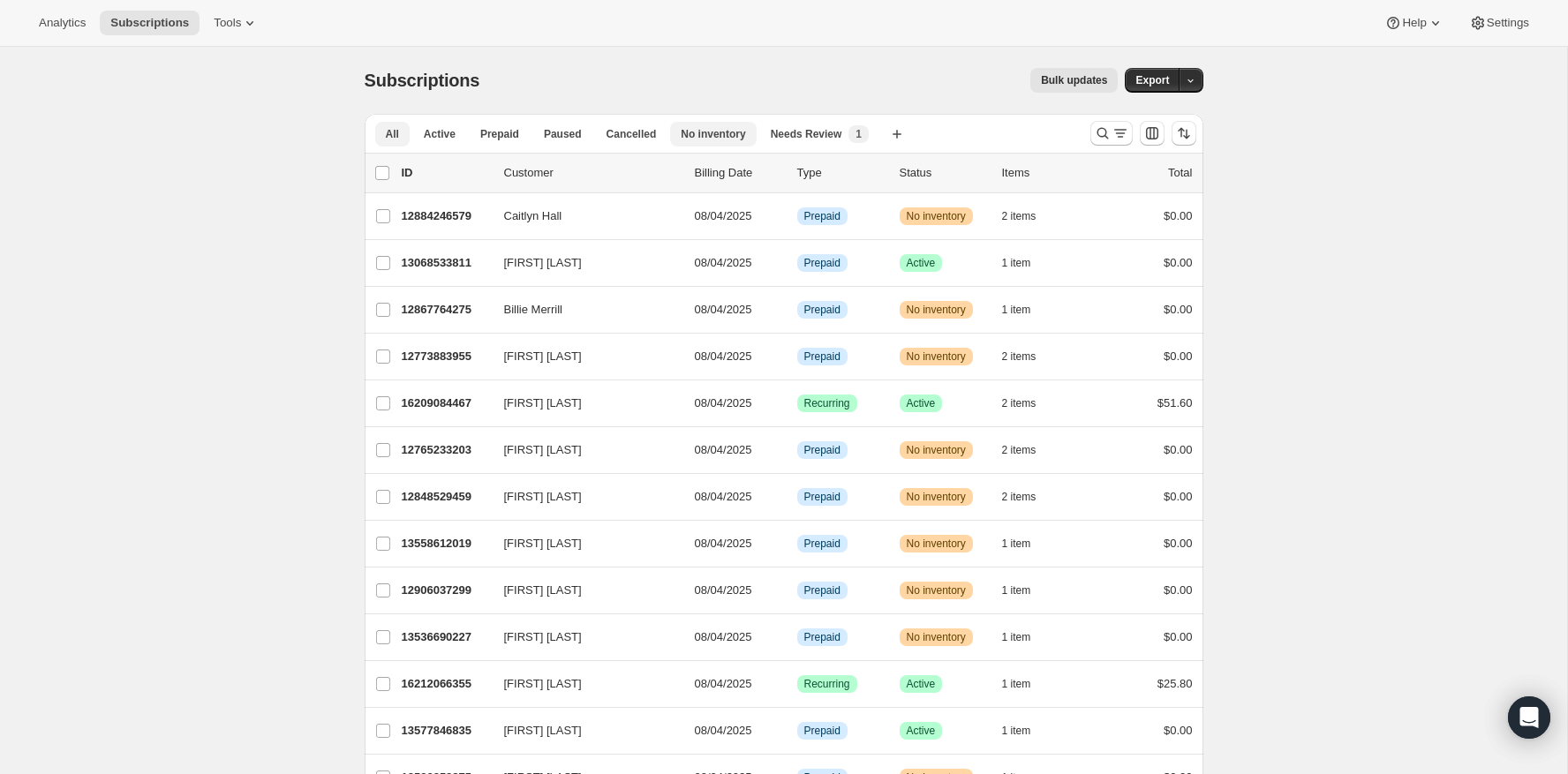 click on "No inventory" at bounding box center [712, 134] 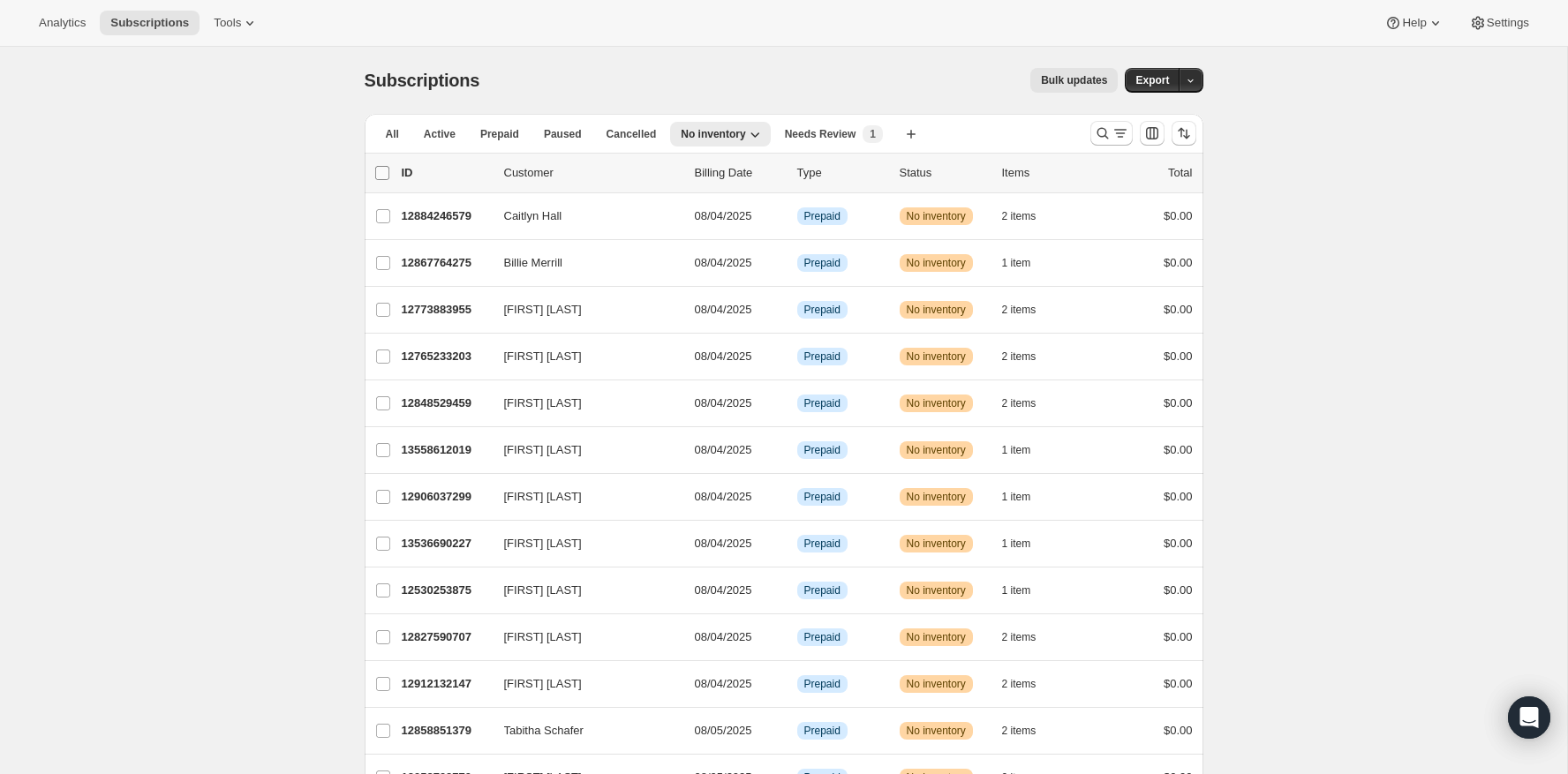 click at bounding box center (382, 173) 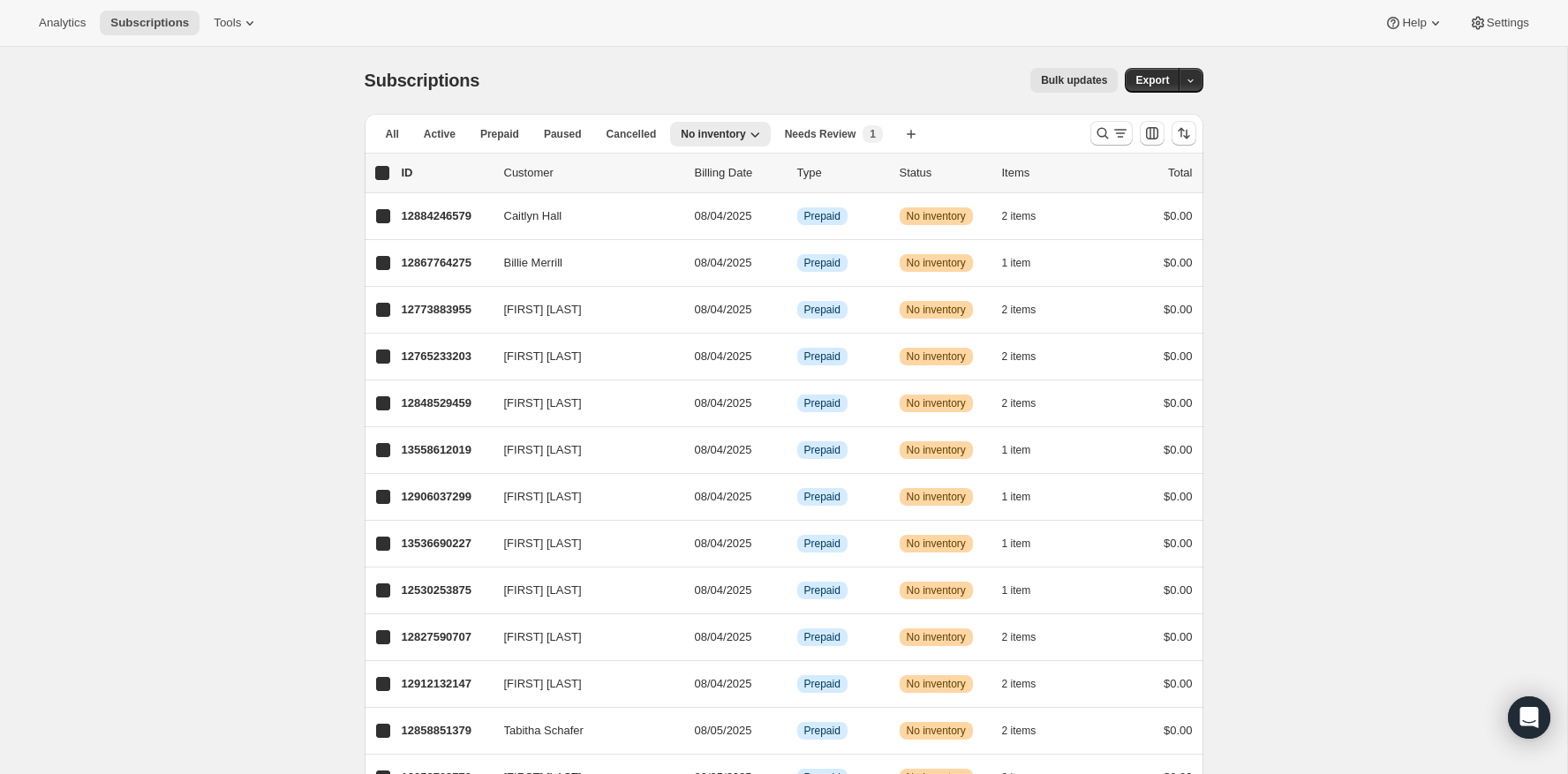 checkbox on "true" 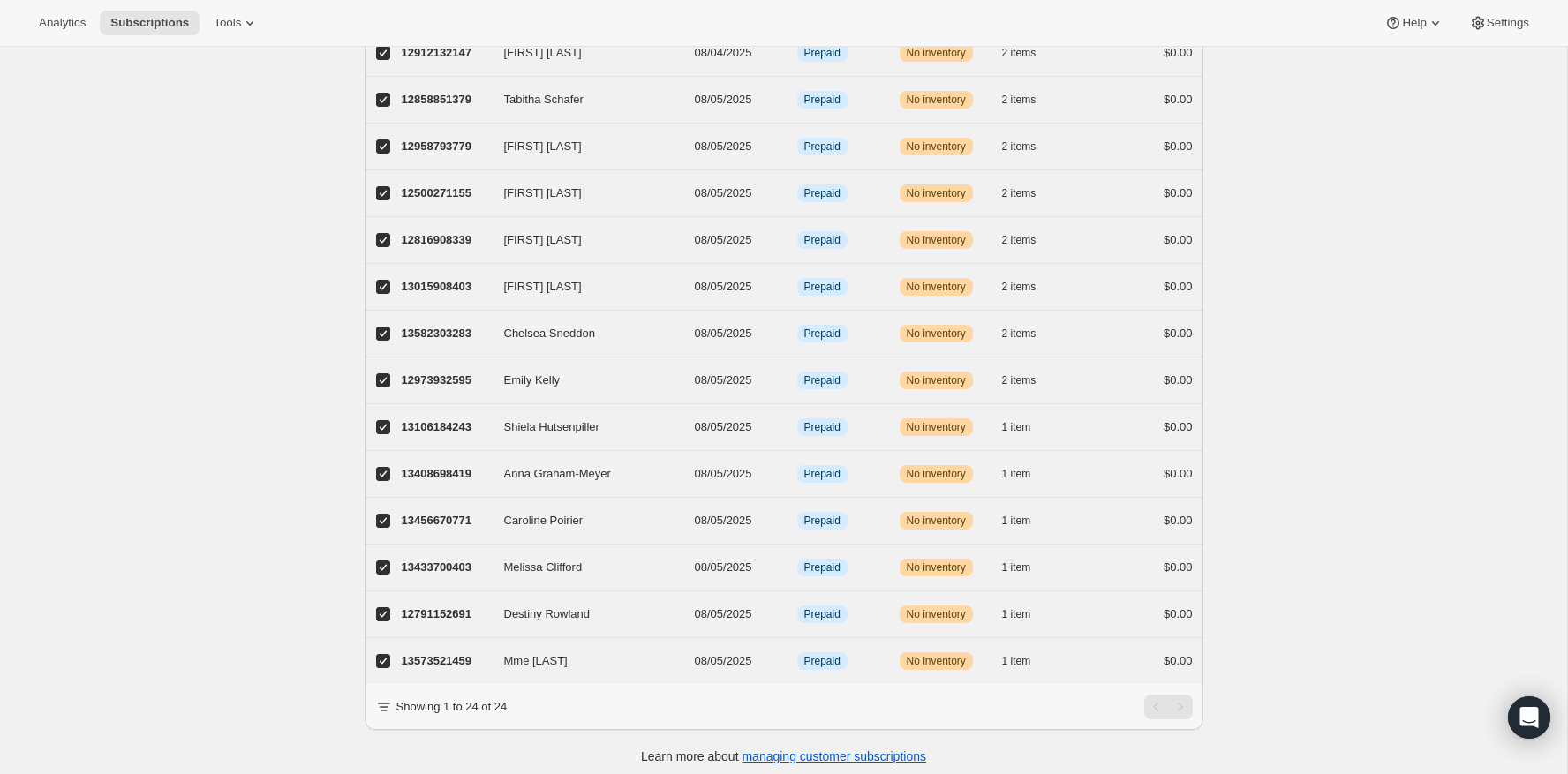scroll, scrollTop: 0, scrollLeft: 0, axis: both 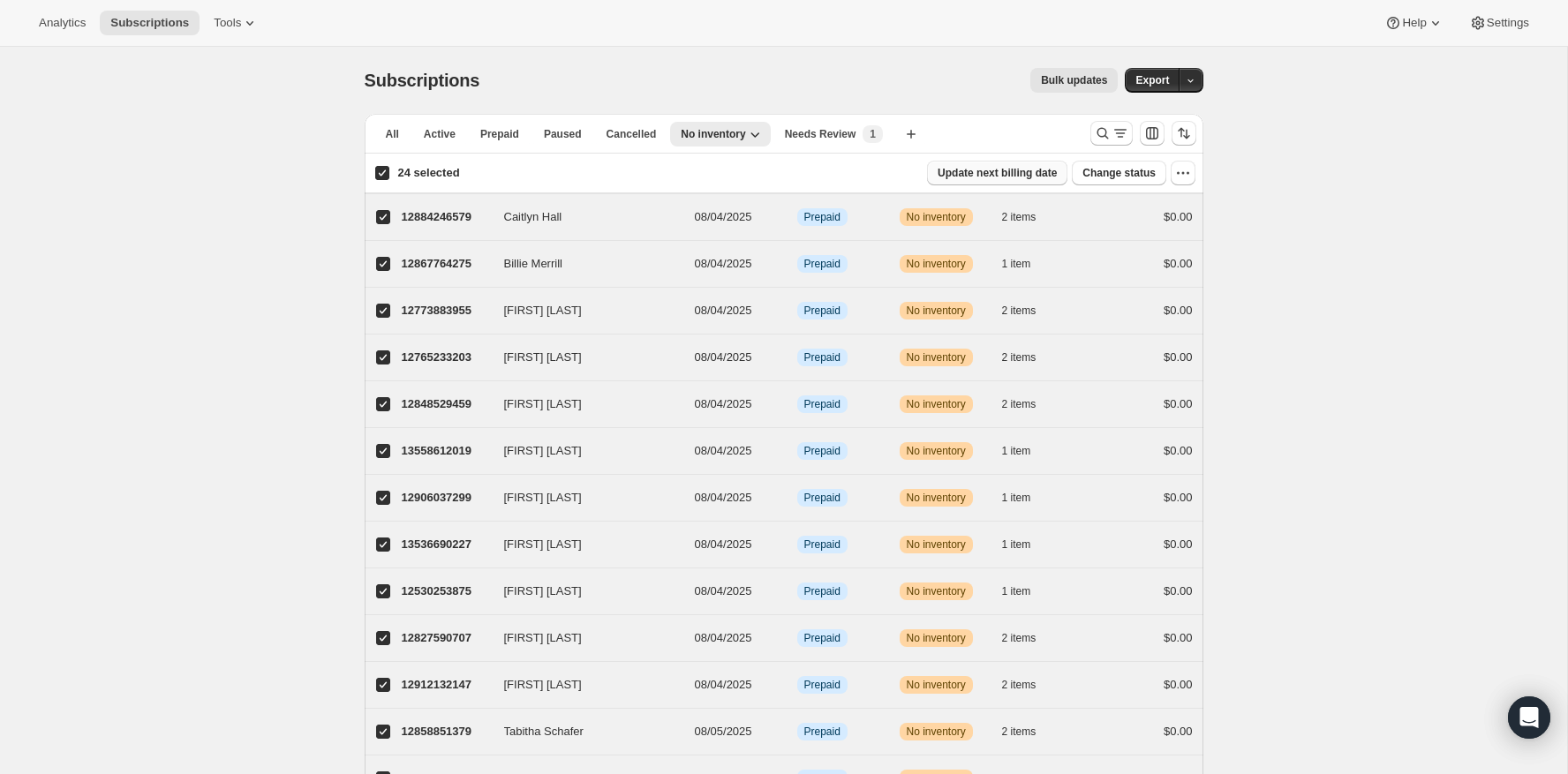 click on "Update next billing date" at bounding box center (997, 173) 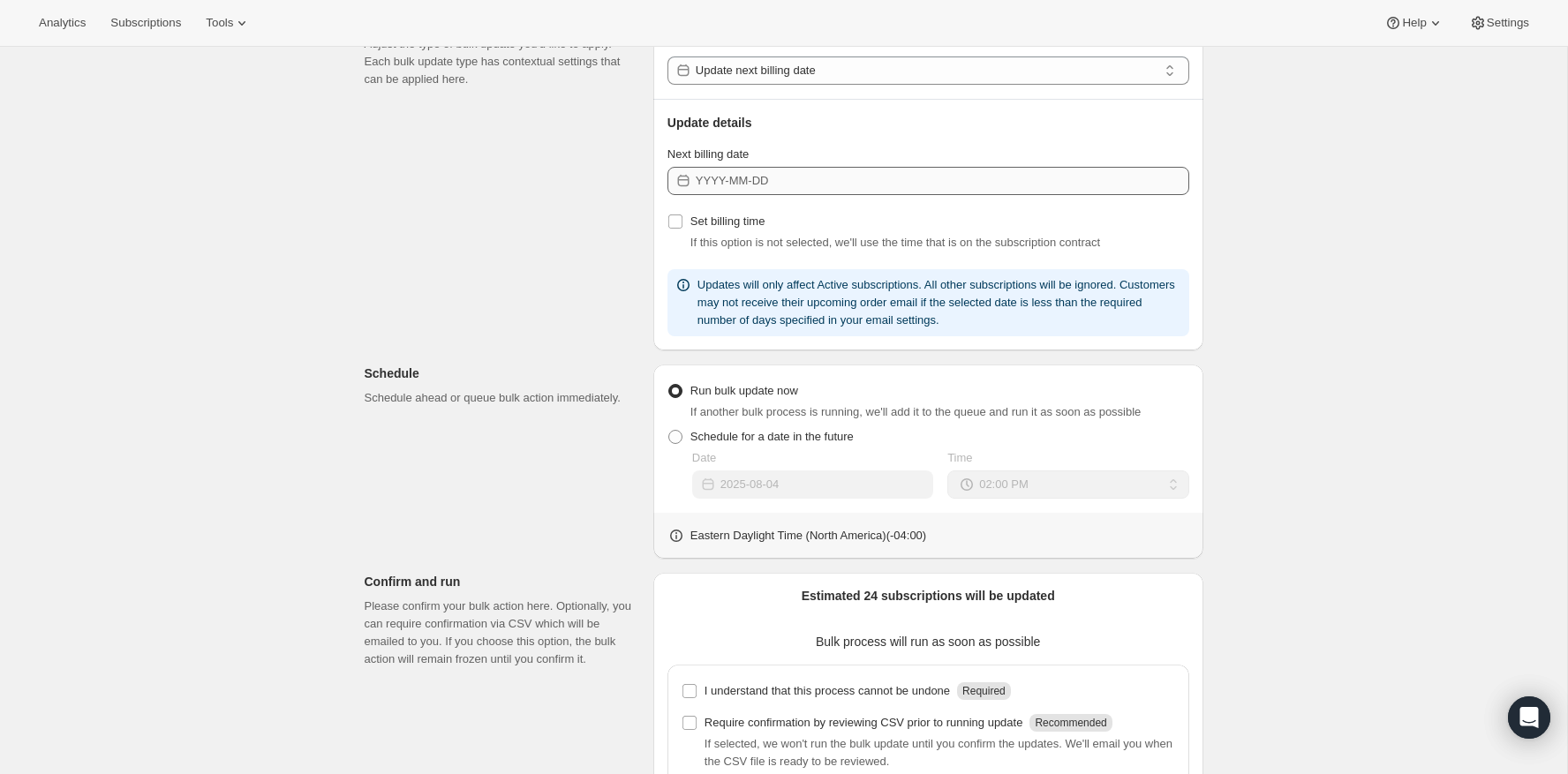 scroll, scrollTop: 261, scrollLeft: 0, axis: vertical 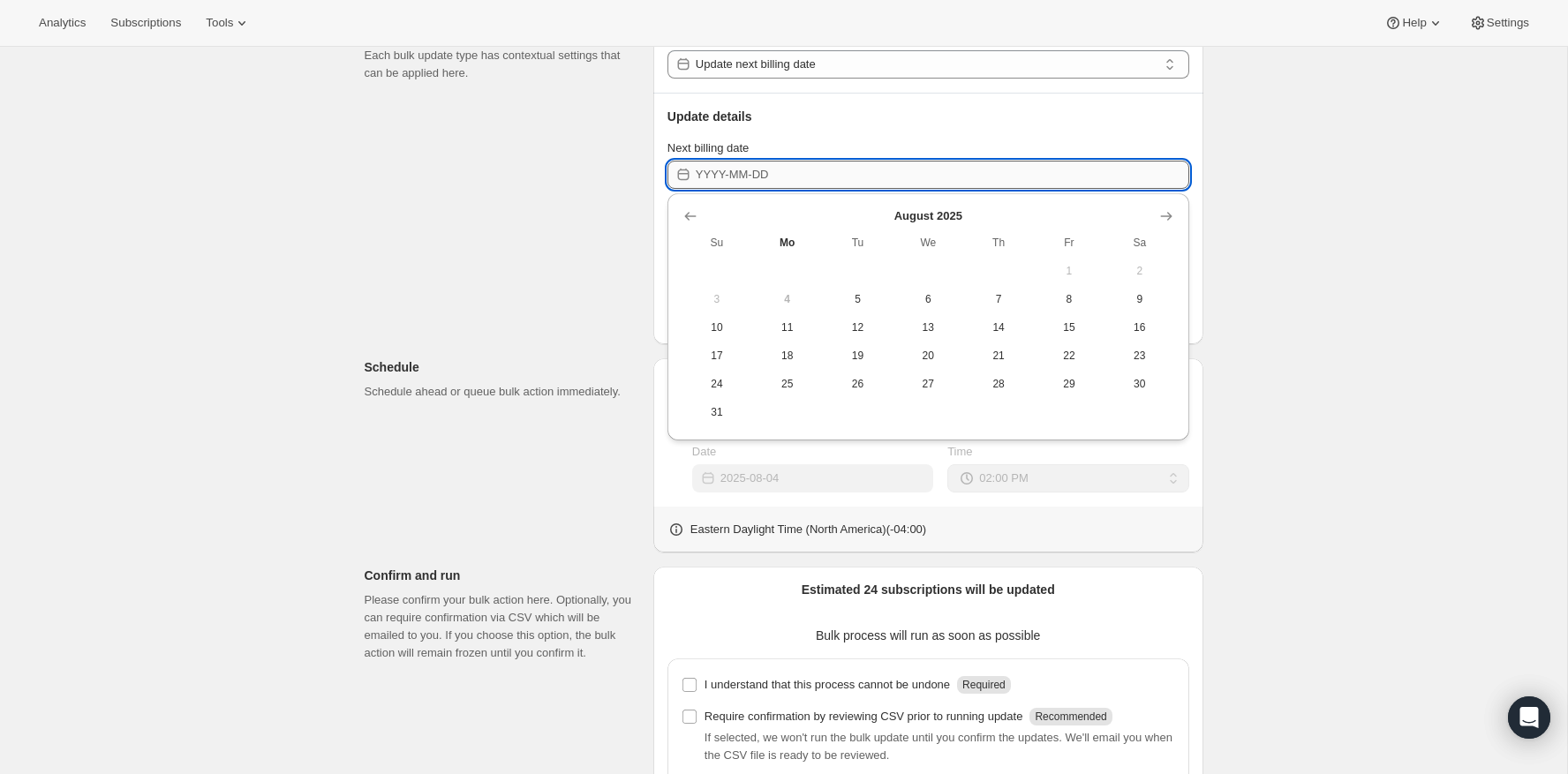 click on "Next billing date" at bounding box center [942, 175] 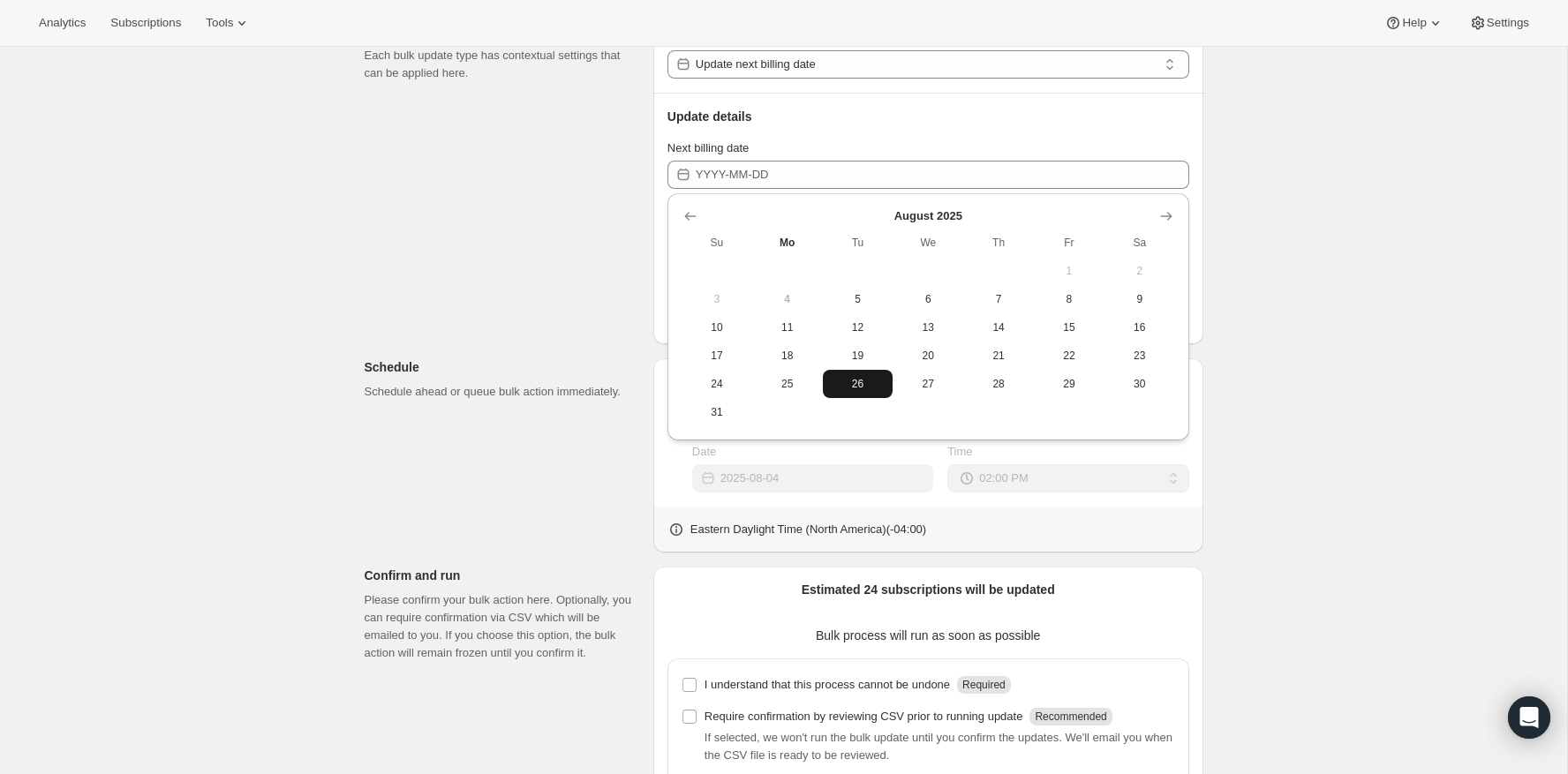 click on "26" at bounding box center (858, 384) 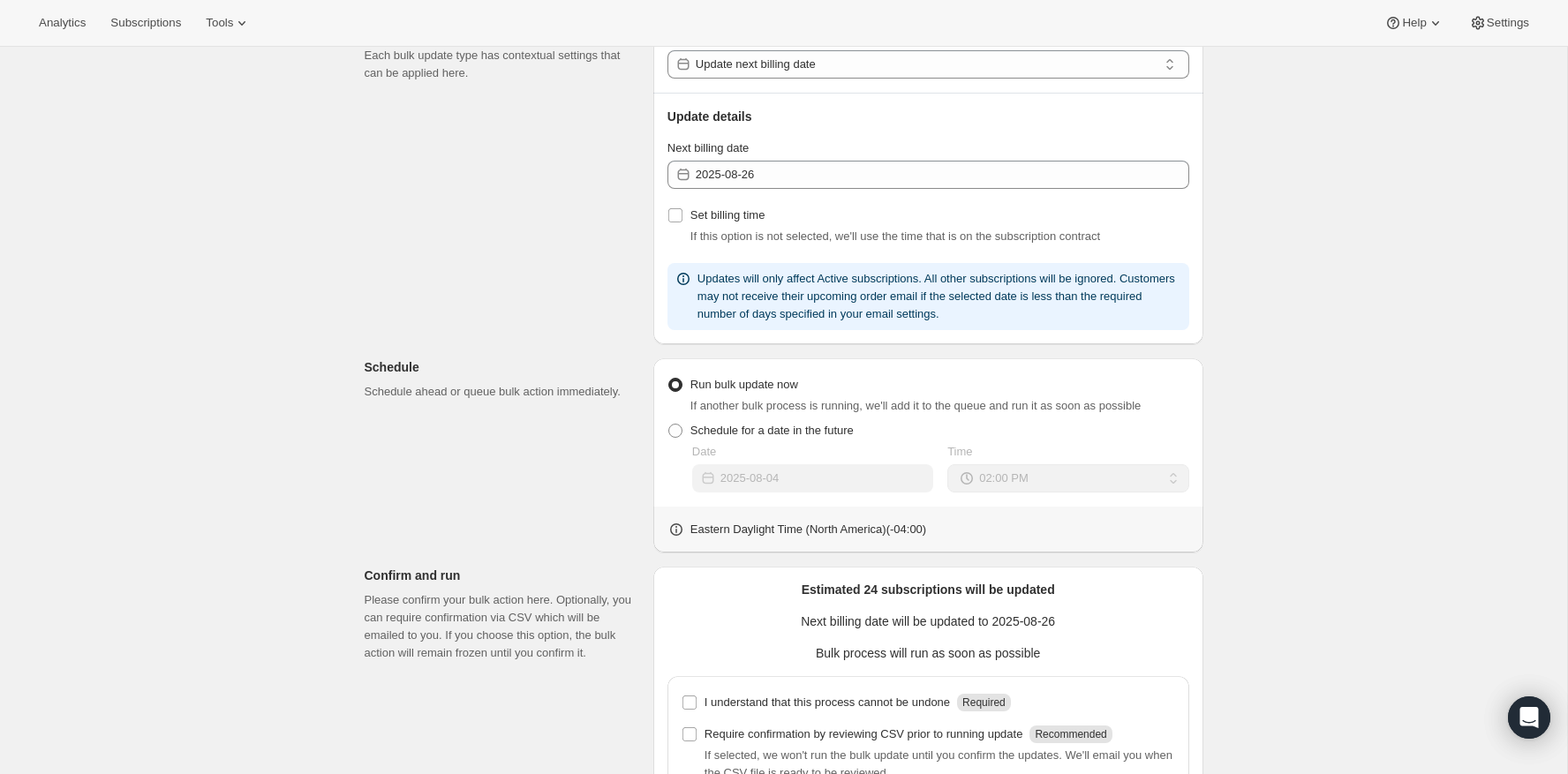scroll, scrollTop: 442, scrollLeft: 0, axis: vertical 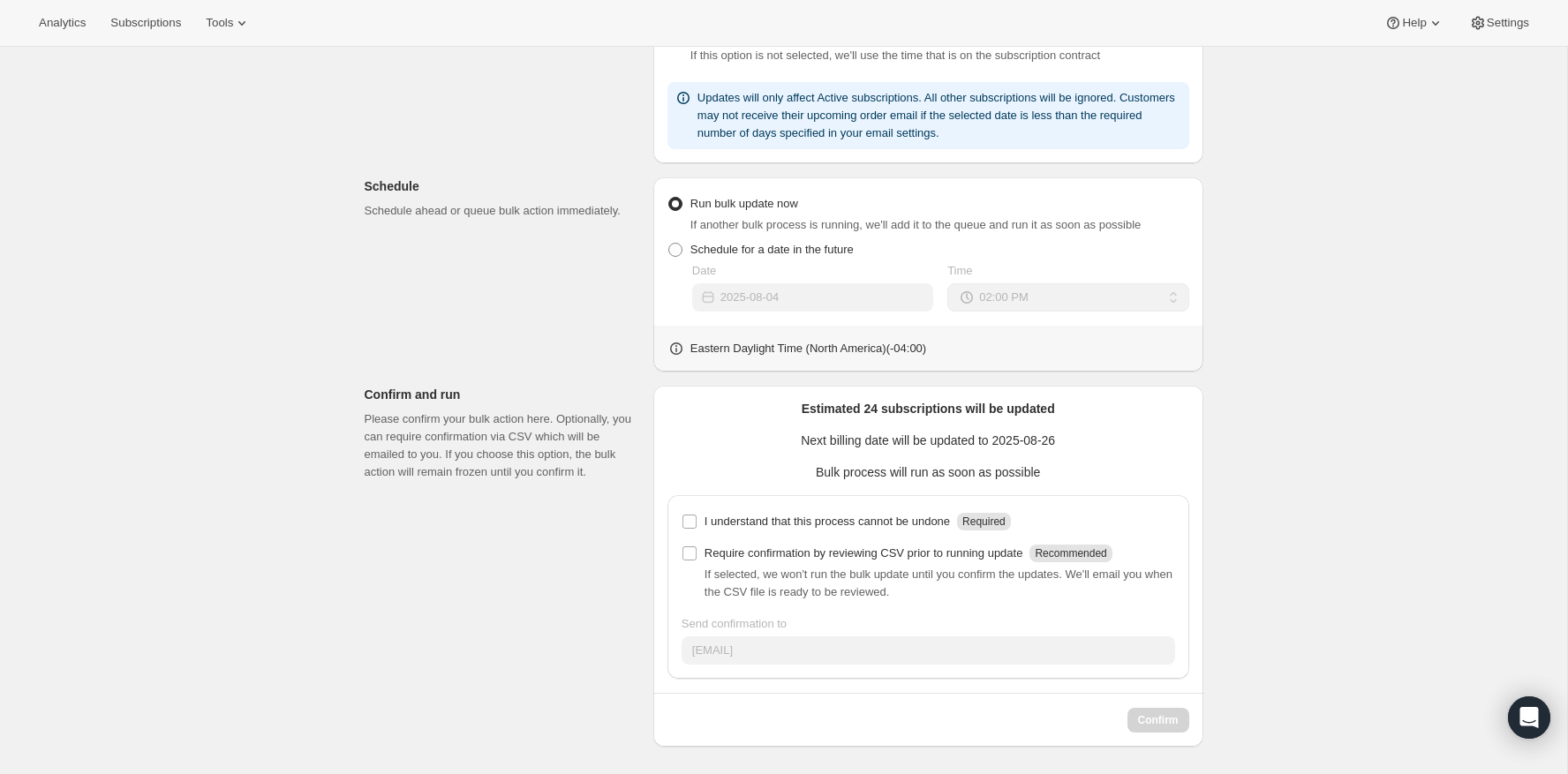 click on "I understand that this process cannot be undone Required Require confirmation by reviewing CSV prior to running update Recommended If selected, we won't run the bulk update until you confirm the updates. We'll email you when the CSV file is ready to be reviewed. Send confirmation to hello@tokidos.com" at bounding box center [928, 587] 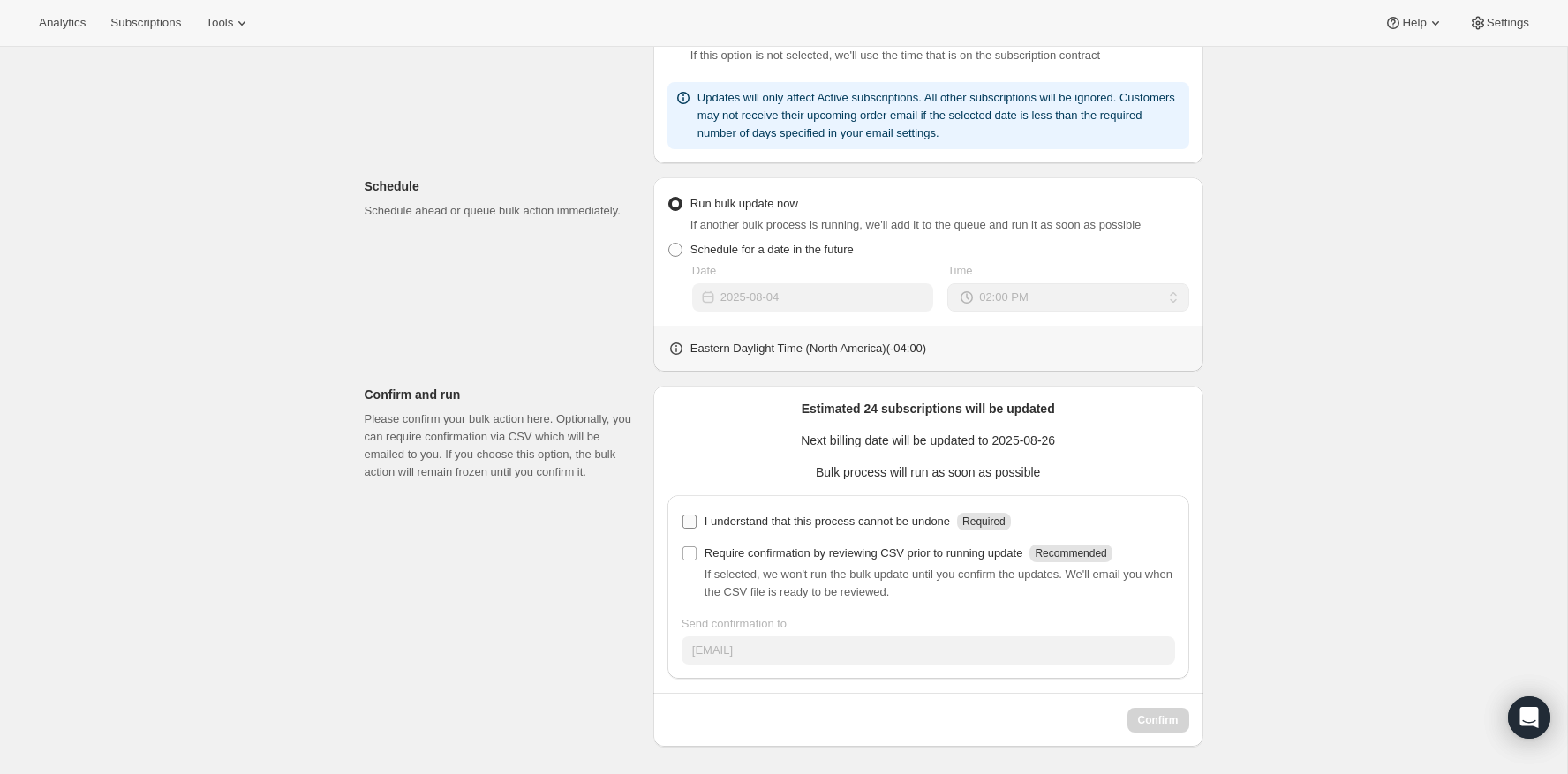 click on "I understand that this process cannot be undone Required" at bounding box center [846, 522] 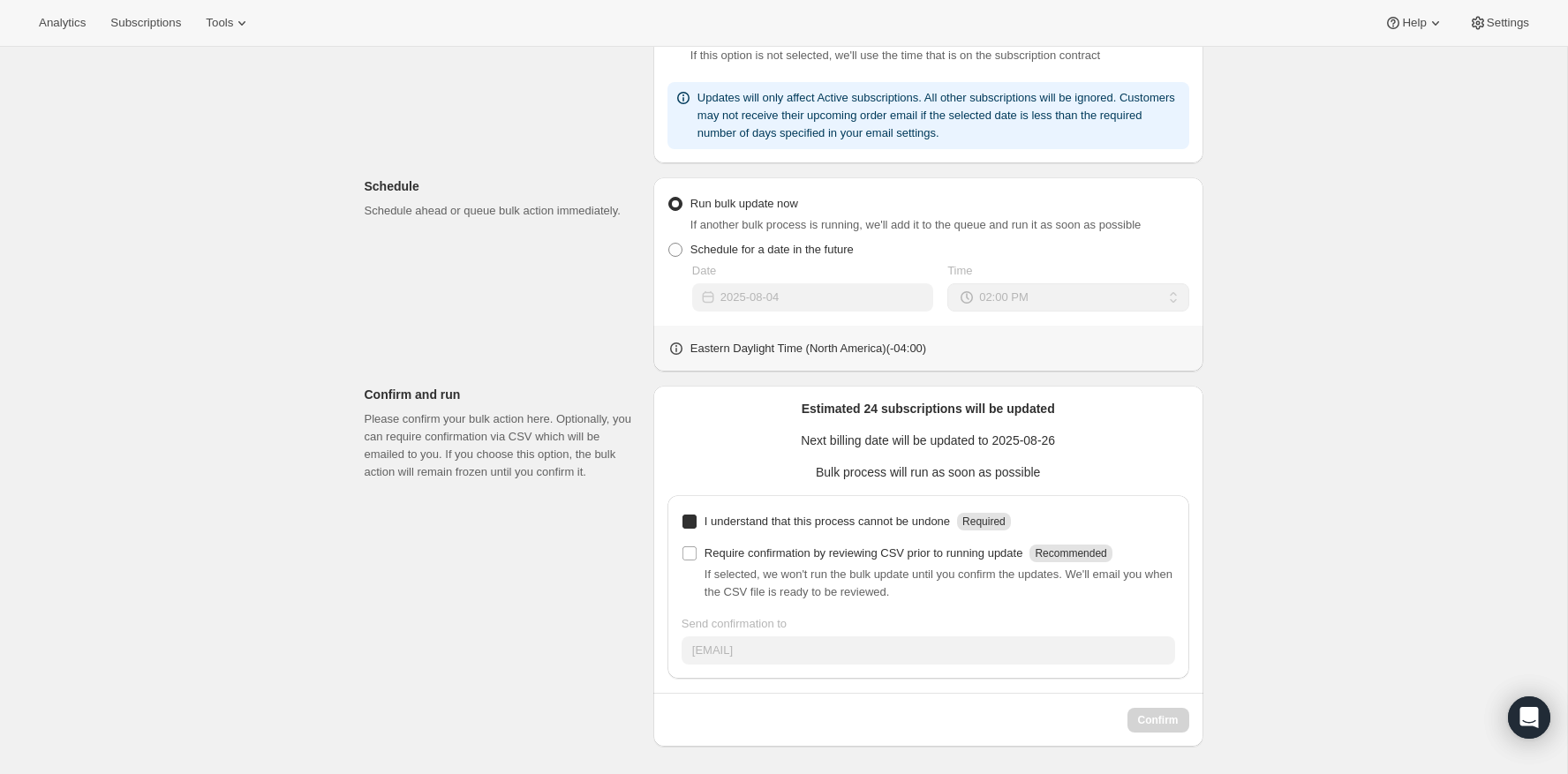 checkbox on "true" 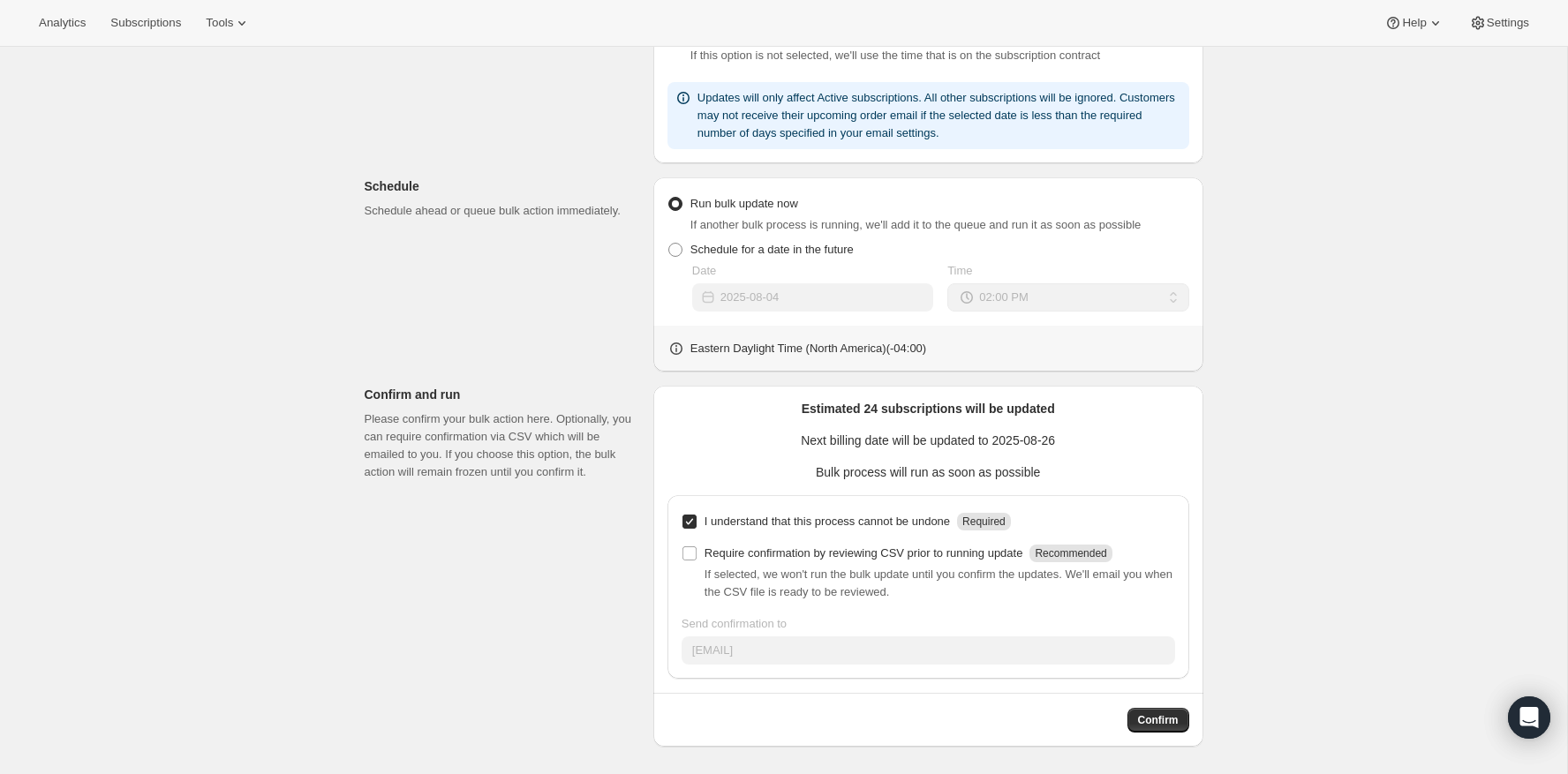 click on "If selected, we won't run the bulk update until you confirm the updates. We'll email you when the CSV file is ready to be reviewed." at bounding box center (928, 583) 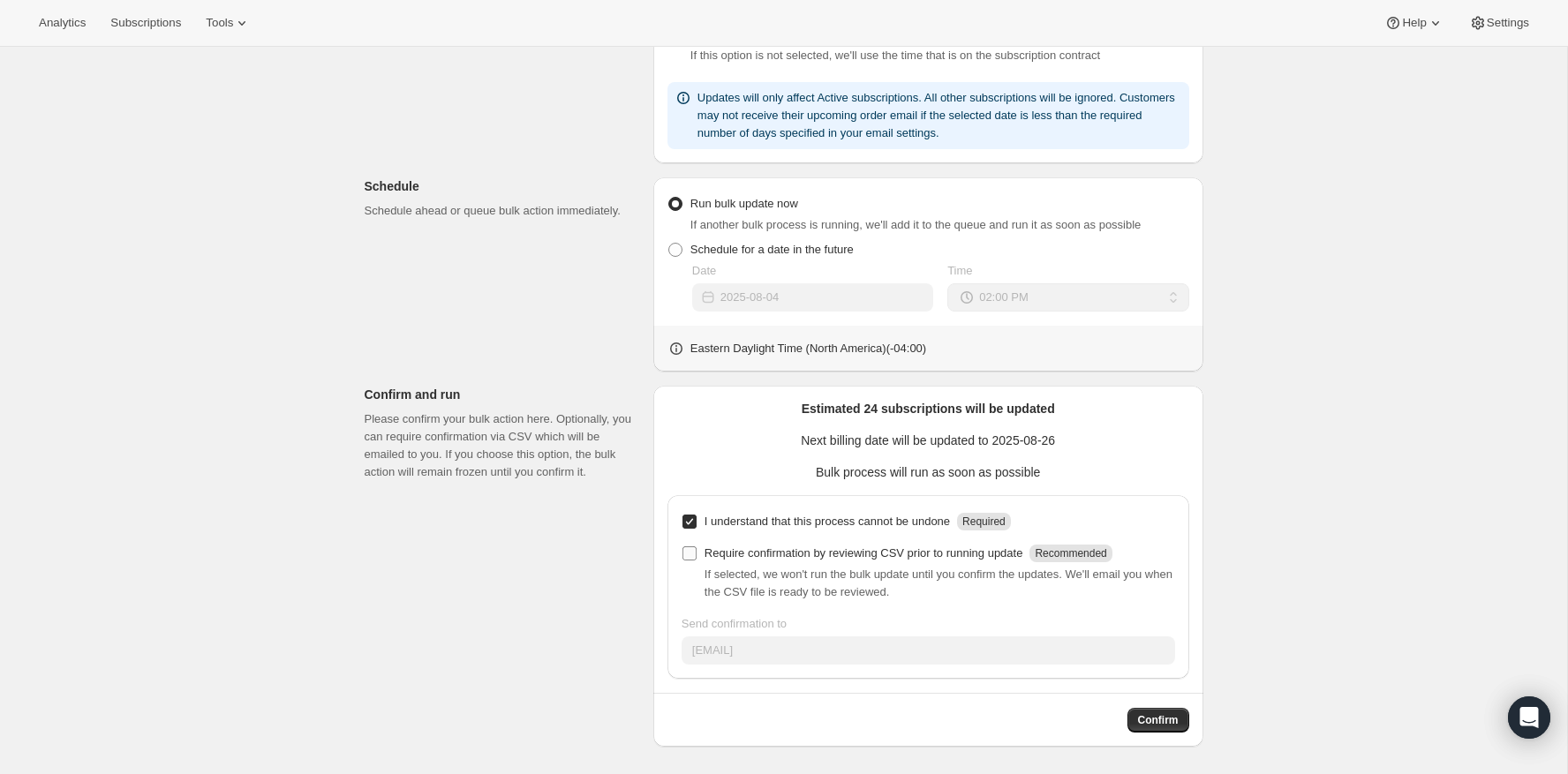 click on "Require confirmation by reviewing CSV prior to running update Recommended" at bounding box center [690, 553] 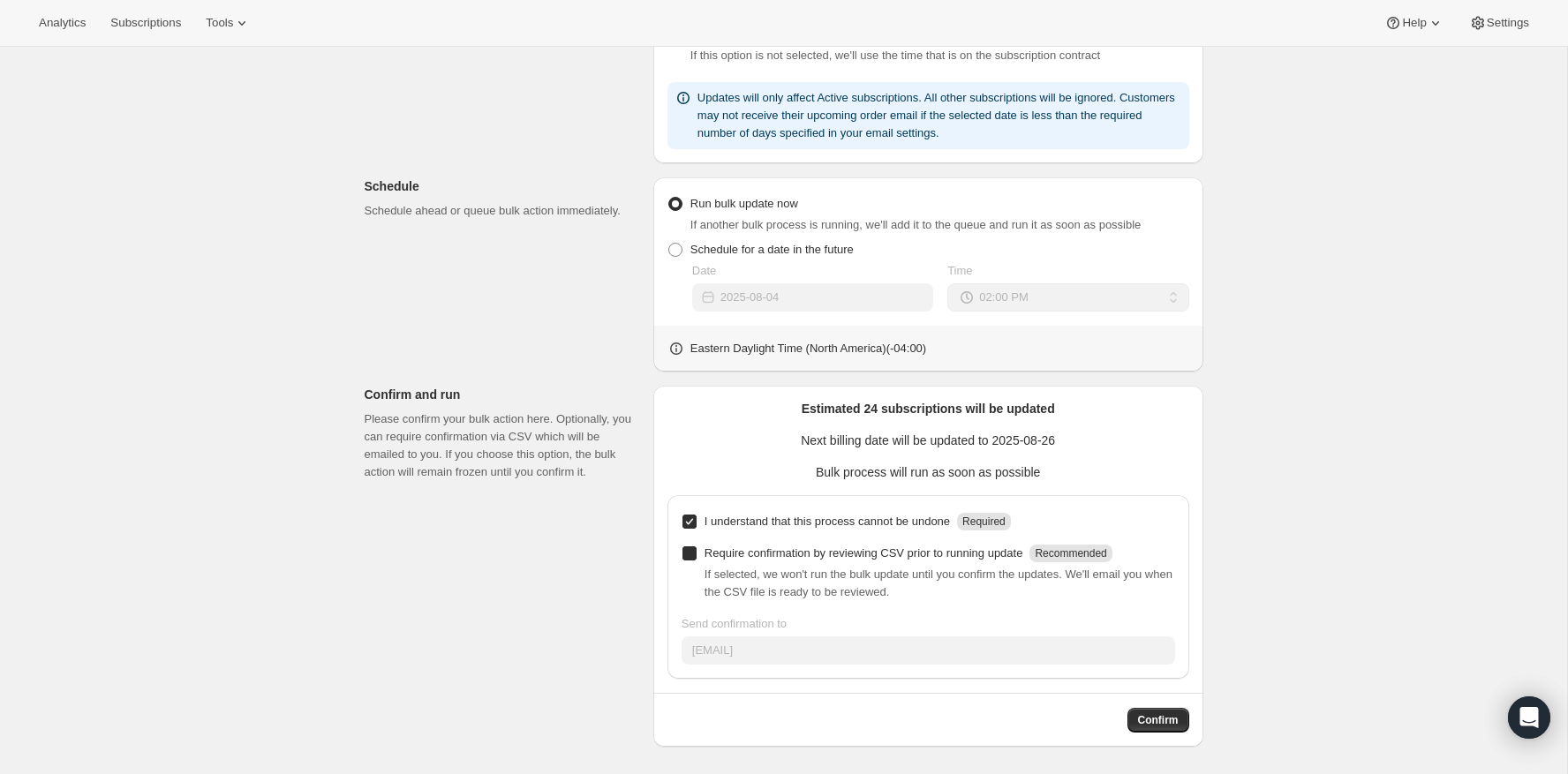 checkbox on "true" 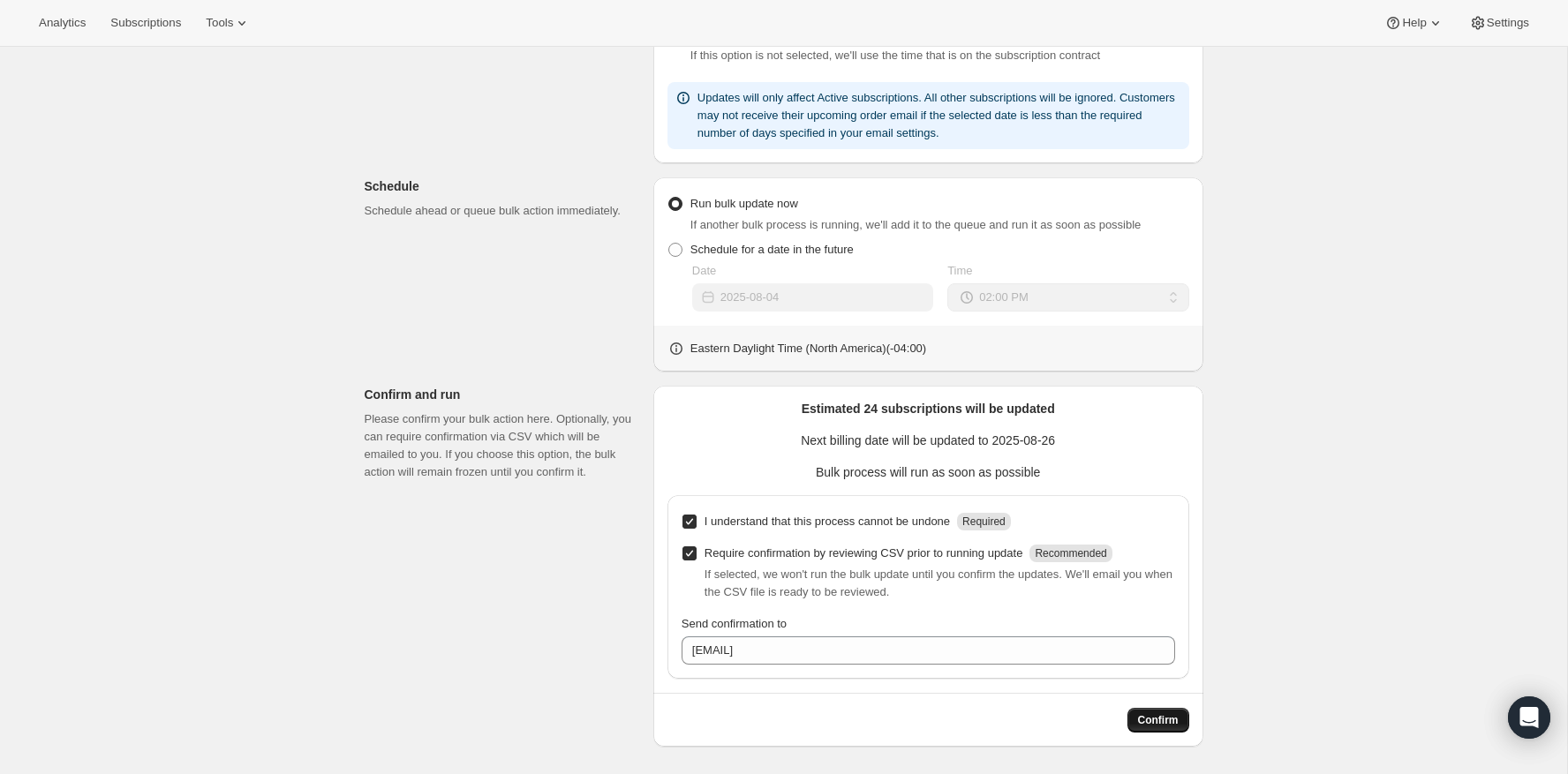 click on "Confirm" at bounding box center [1158, 720] 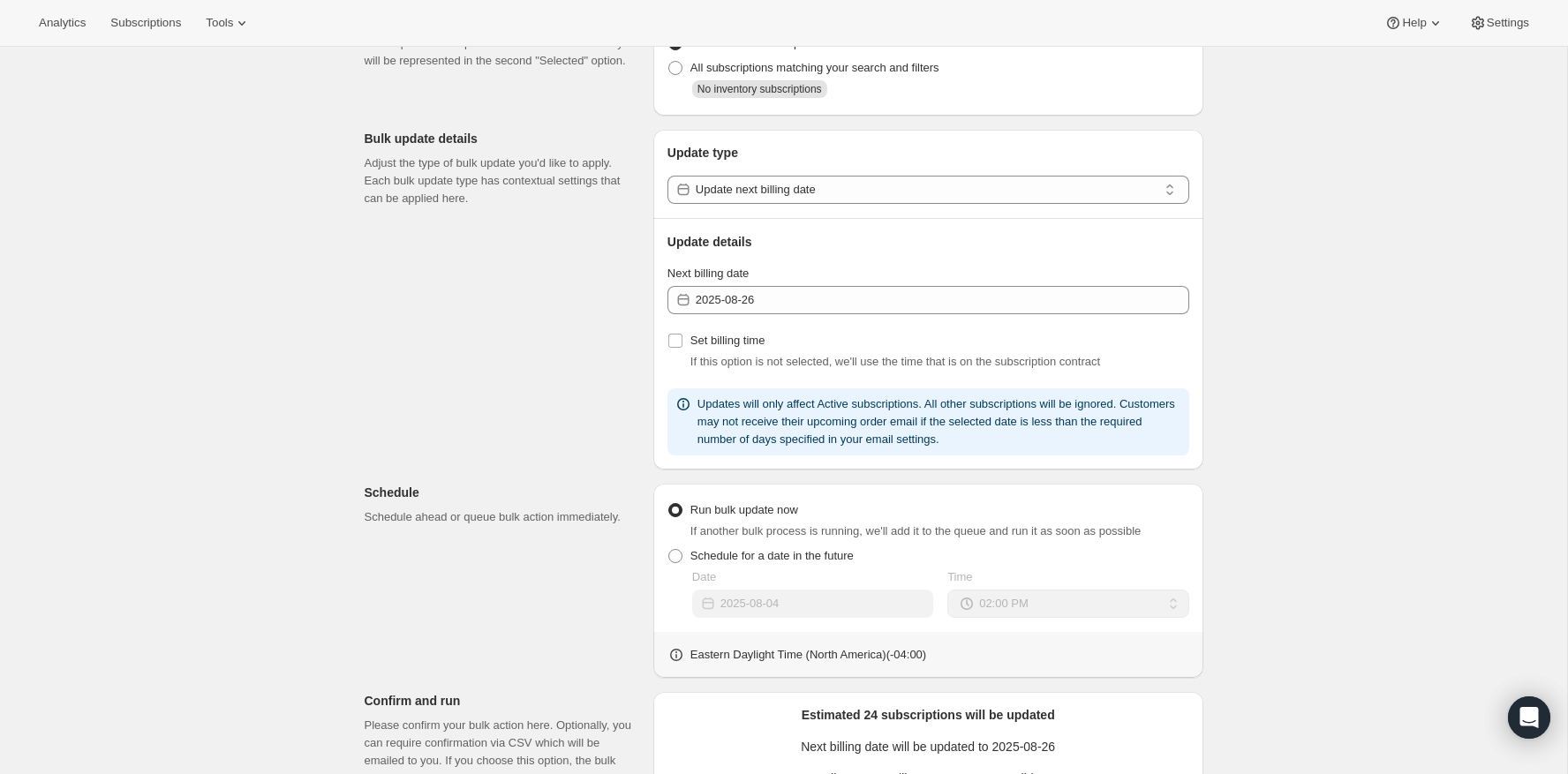 scroll, scrollTop: 0, scrollLeft: 0, axis: both 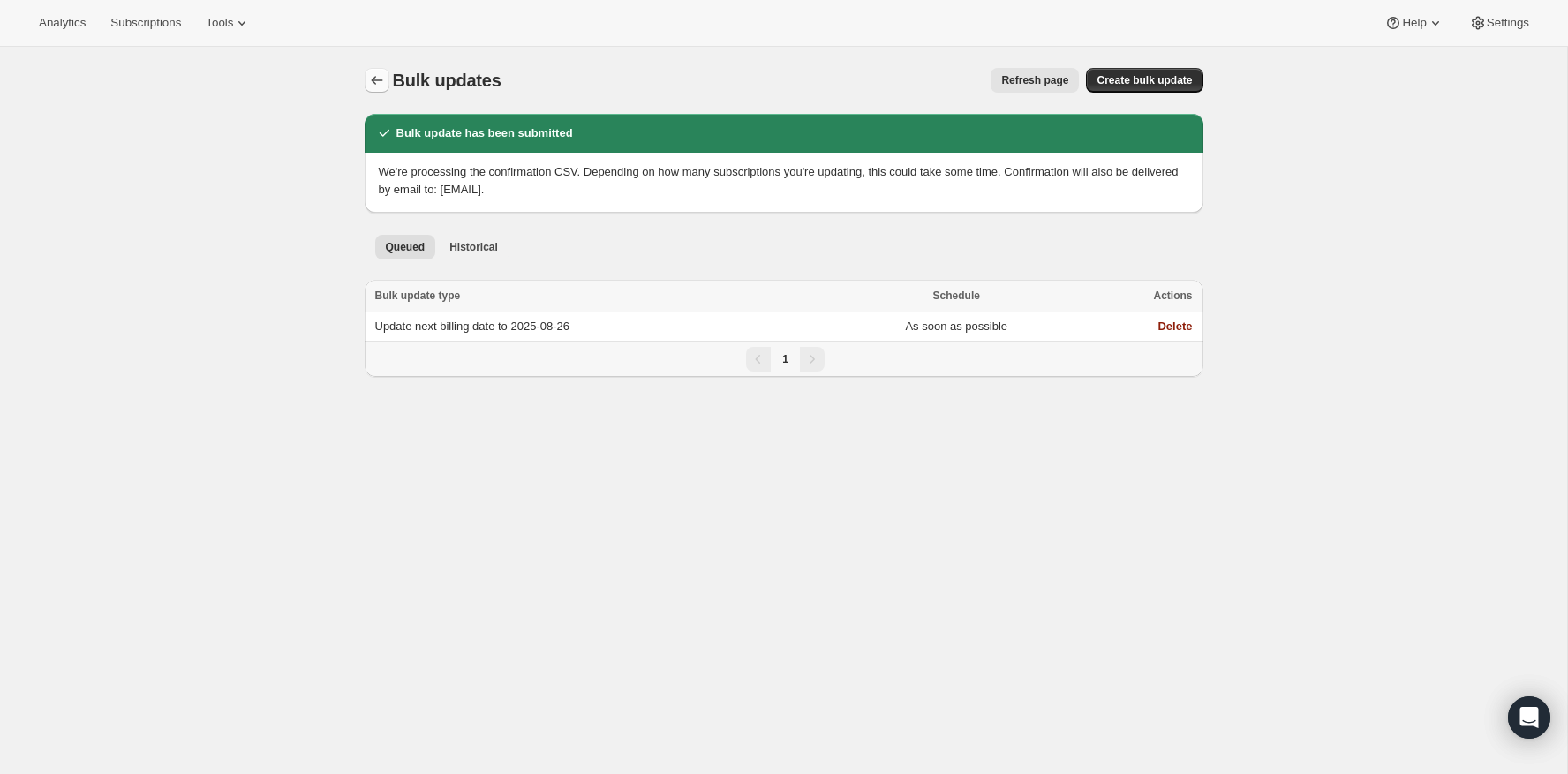 click 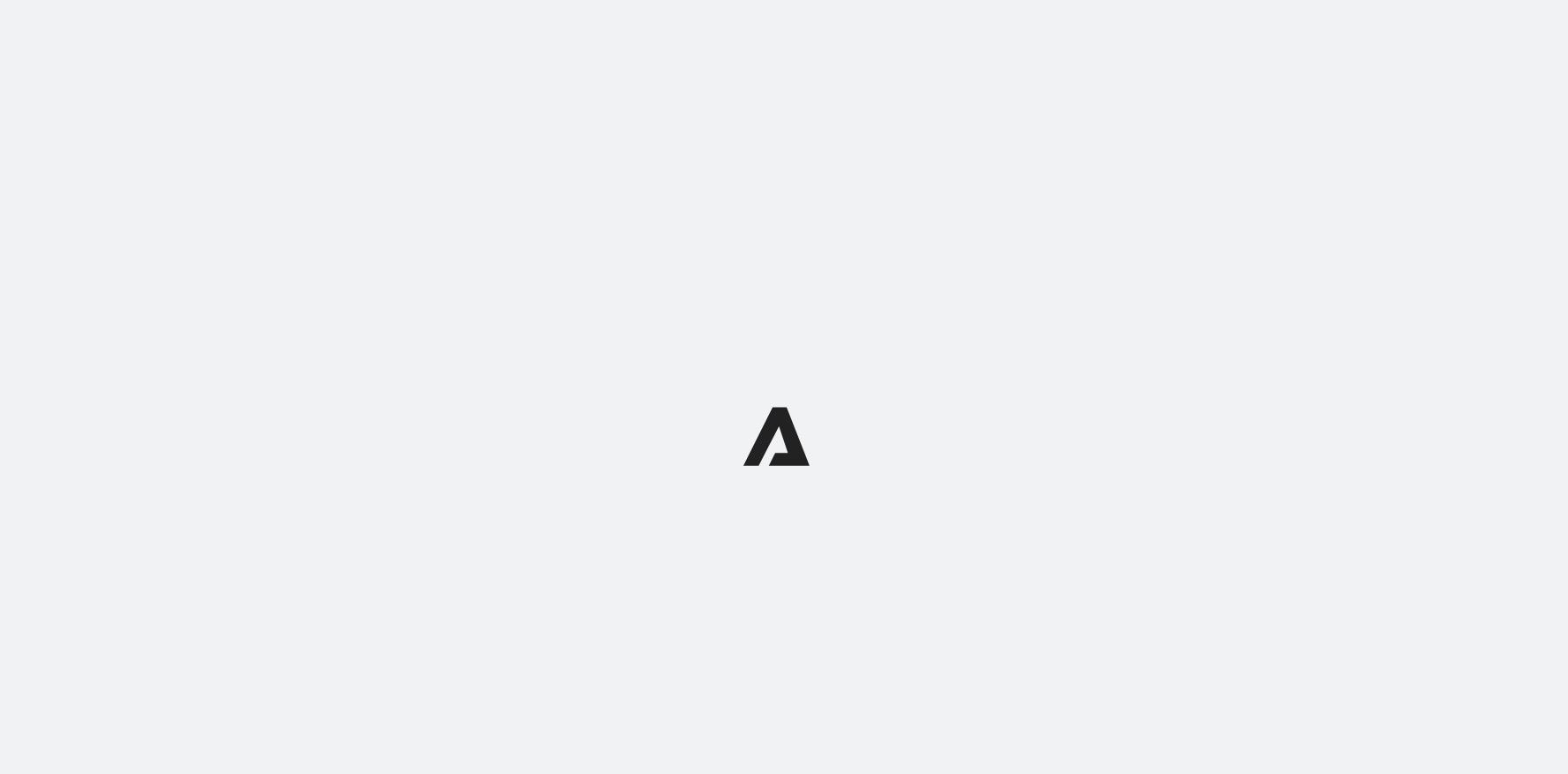 scroll, scrollTop: 0, scrollLeft: 0, axis: both 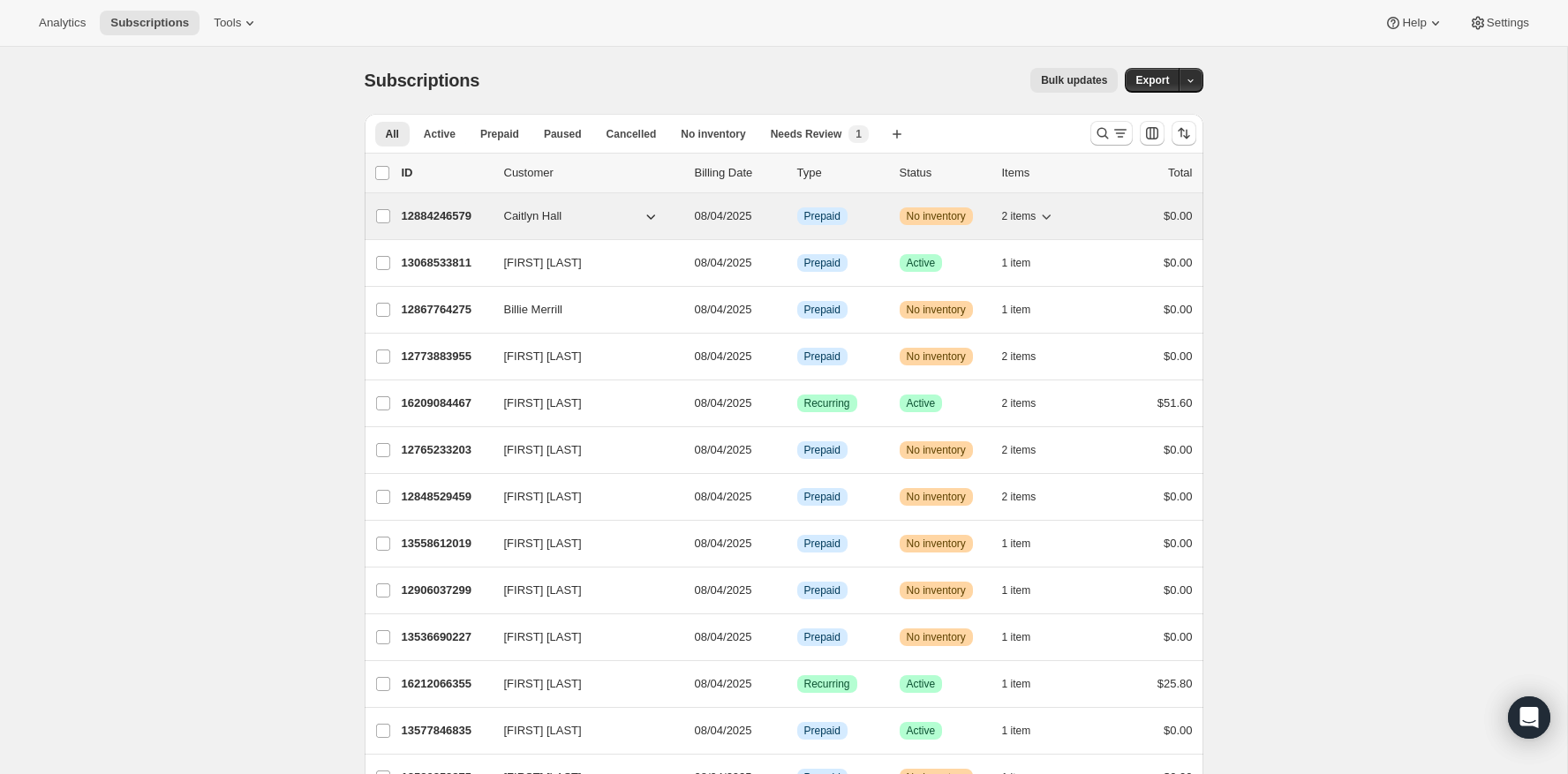 click on "12884246579" at bounding box center (446, 216) 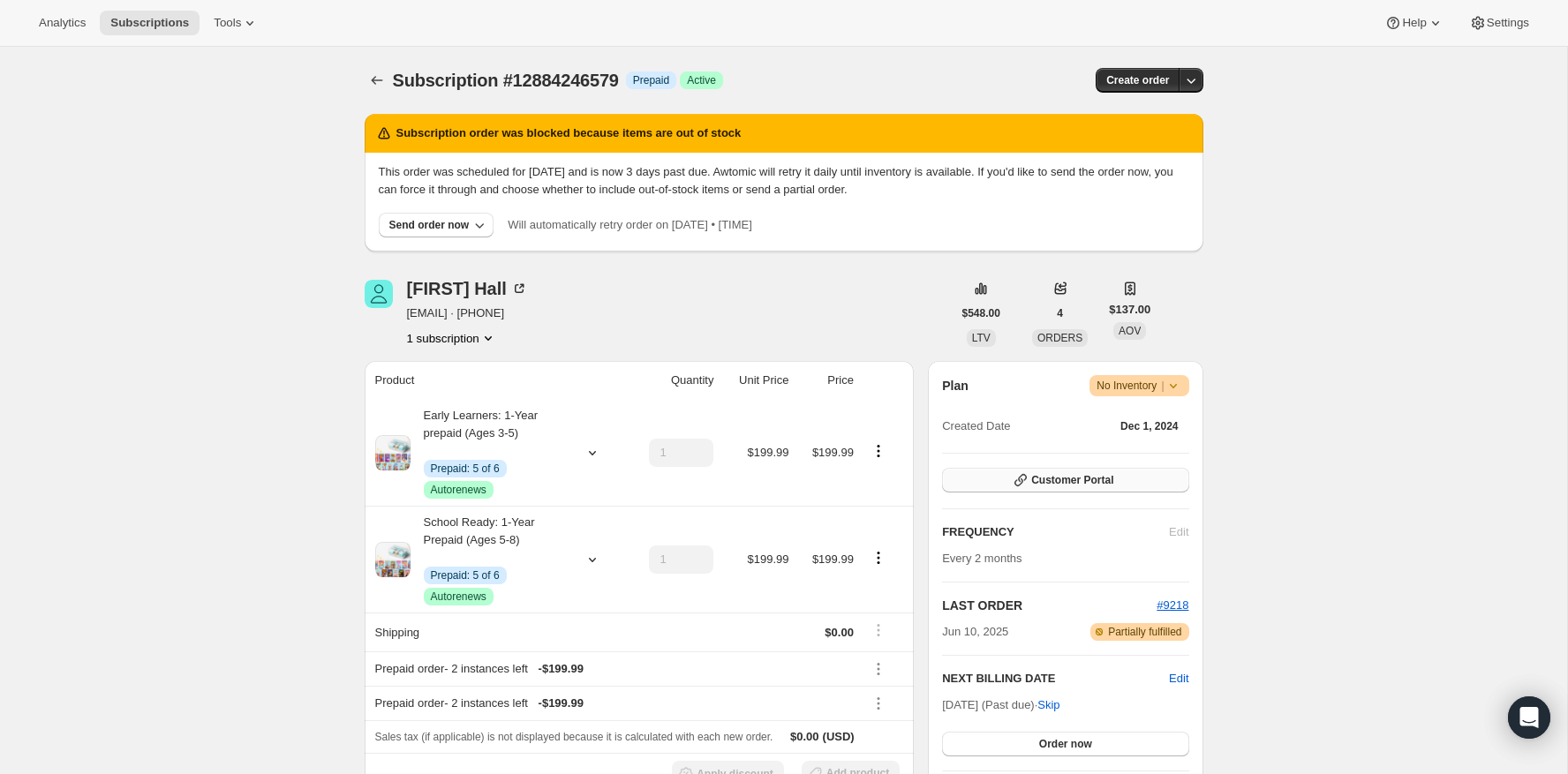 click on "Customer Portal" at bounding box center (1065, 480) 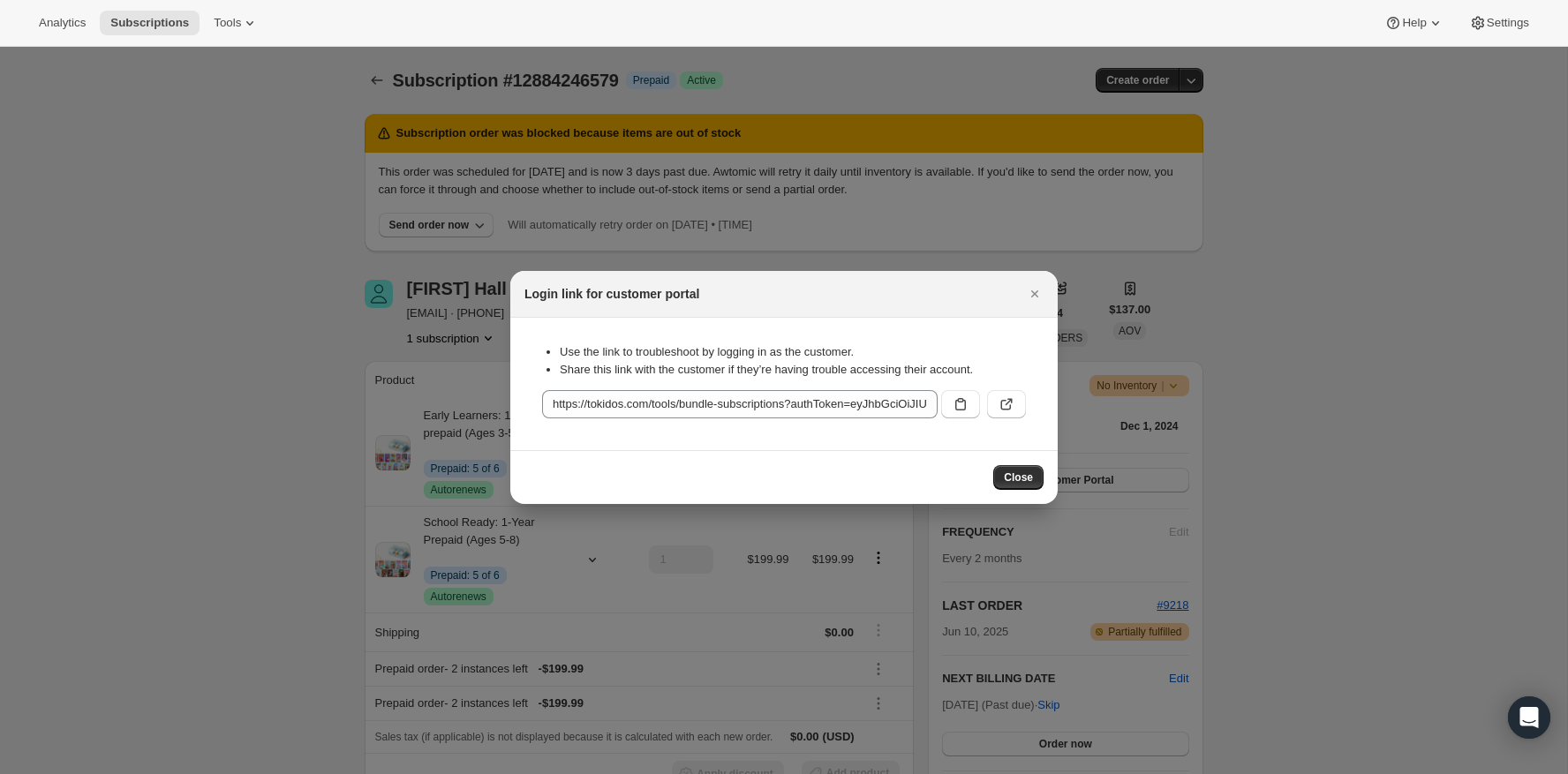 click on "Use the link to troubleshoot by logging in as the customer. Share this link with the customer if they’re having trouble accessing their account. https://tokidos.com/tools/bundle-subscriptions?authToken=eyJhbGciOiJIUzI1NiIsInR5cCI6IkpXVCJ9.eyJjdXN0b21lcklkIjoiNzA5OTU1Njc5MDMyMyIsInNob3BEb21haW4iOiJkYTA0NGMtMi5teXNob3BpZnkuY29tIiwic2NvcGUiOiJjdXN0b21lciIsImZyb21BZG1pbkFwcCI6dHJ1ZSwiaWF0IjoxNzU0MzI3MDA1LCJleHAiOjE3NTQ0MTM0MDV9.uRZ7SrWFy-gq7Lxv9c7adCVUjnSB5ndA_4RBxZDfNhc&subscriptionId=12884246579&country=US&currency=USD" at bounding box center [784, 384] 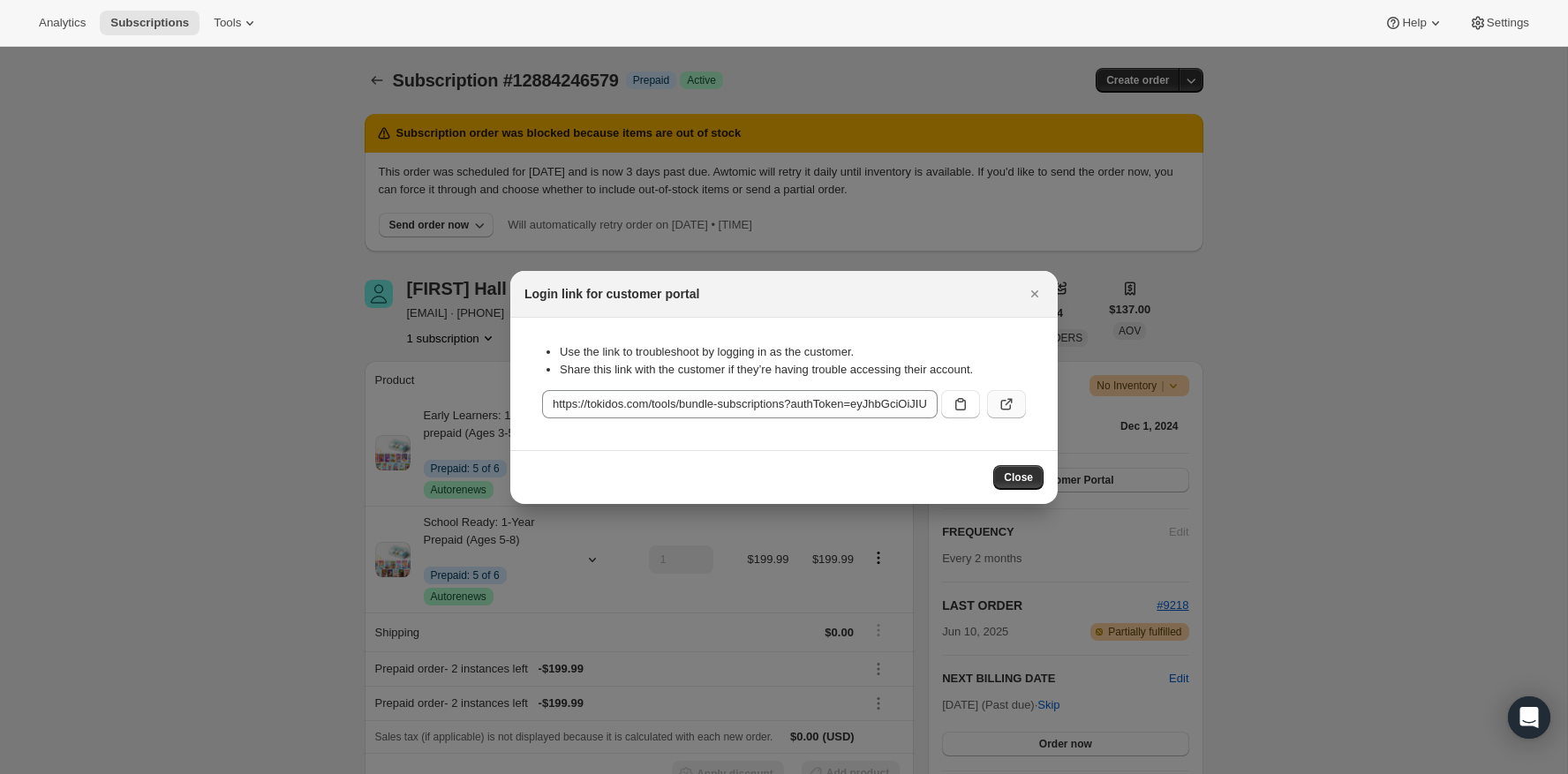 click 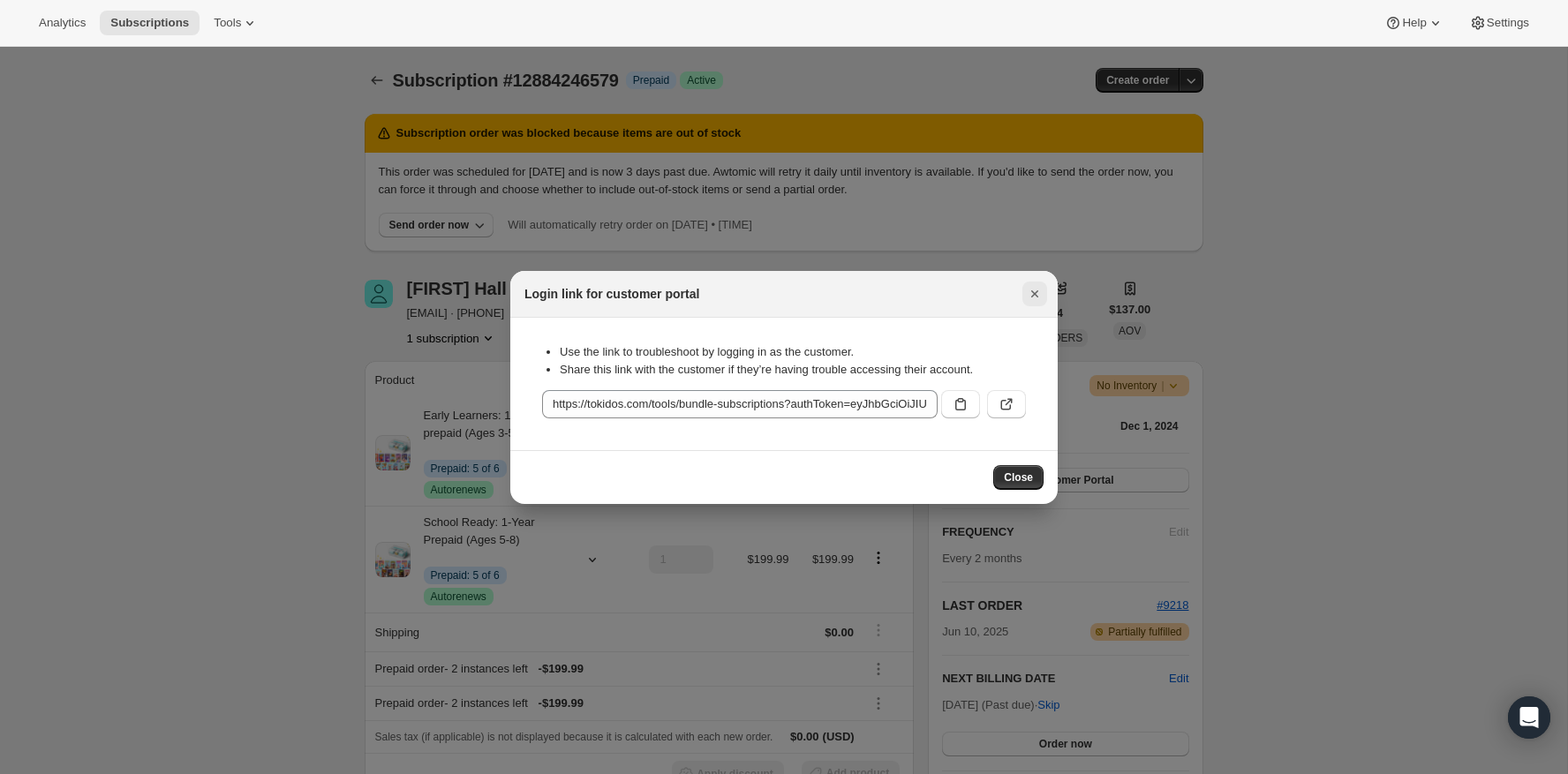 click at bounding box center [1035, 294] 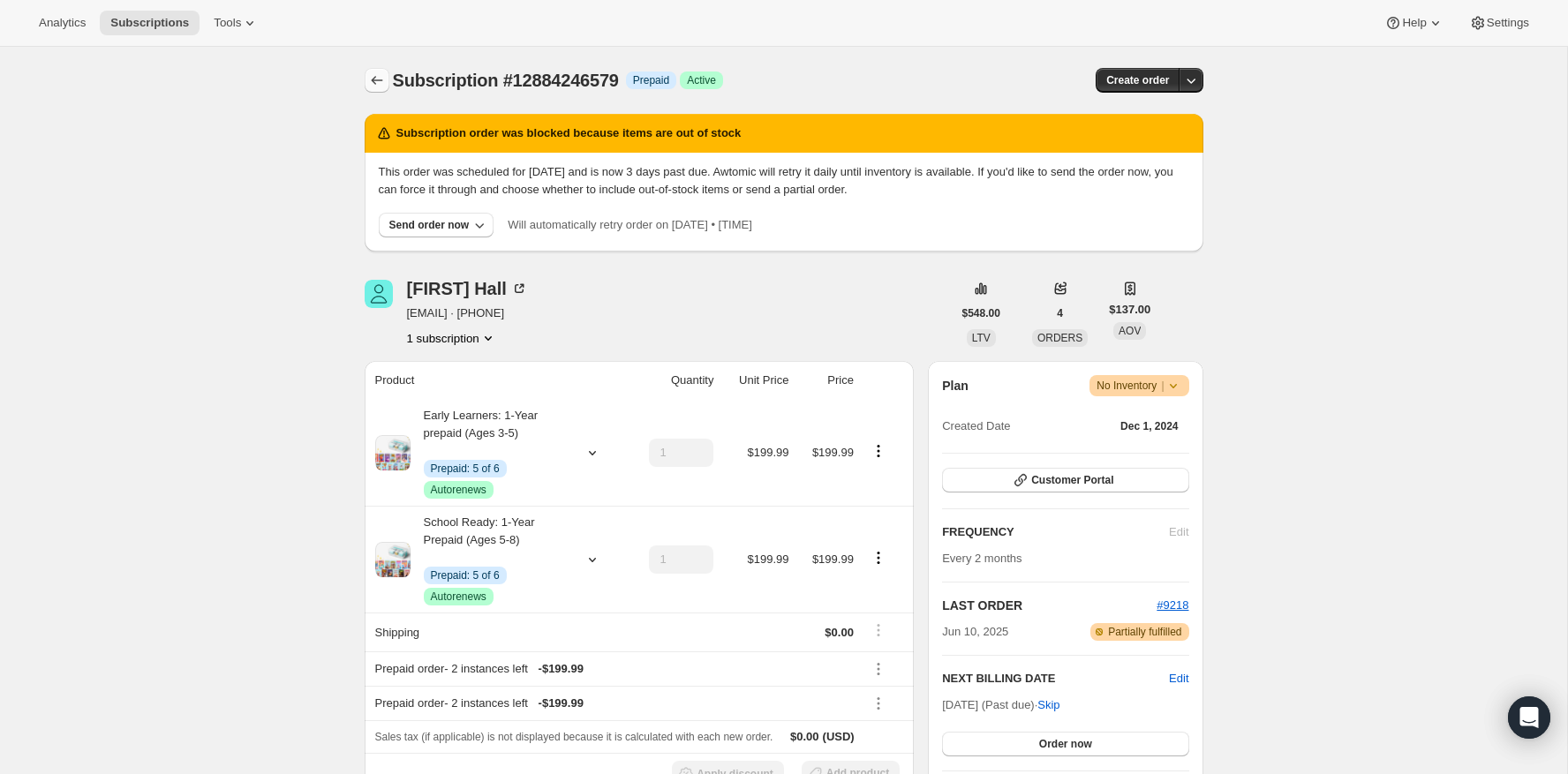 click 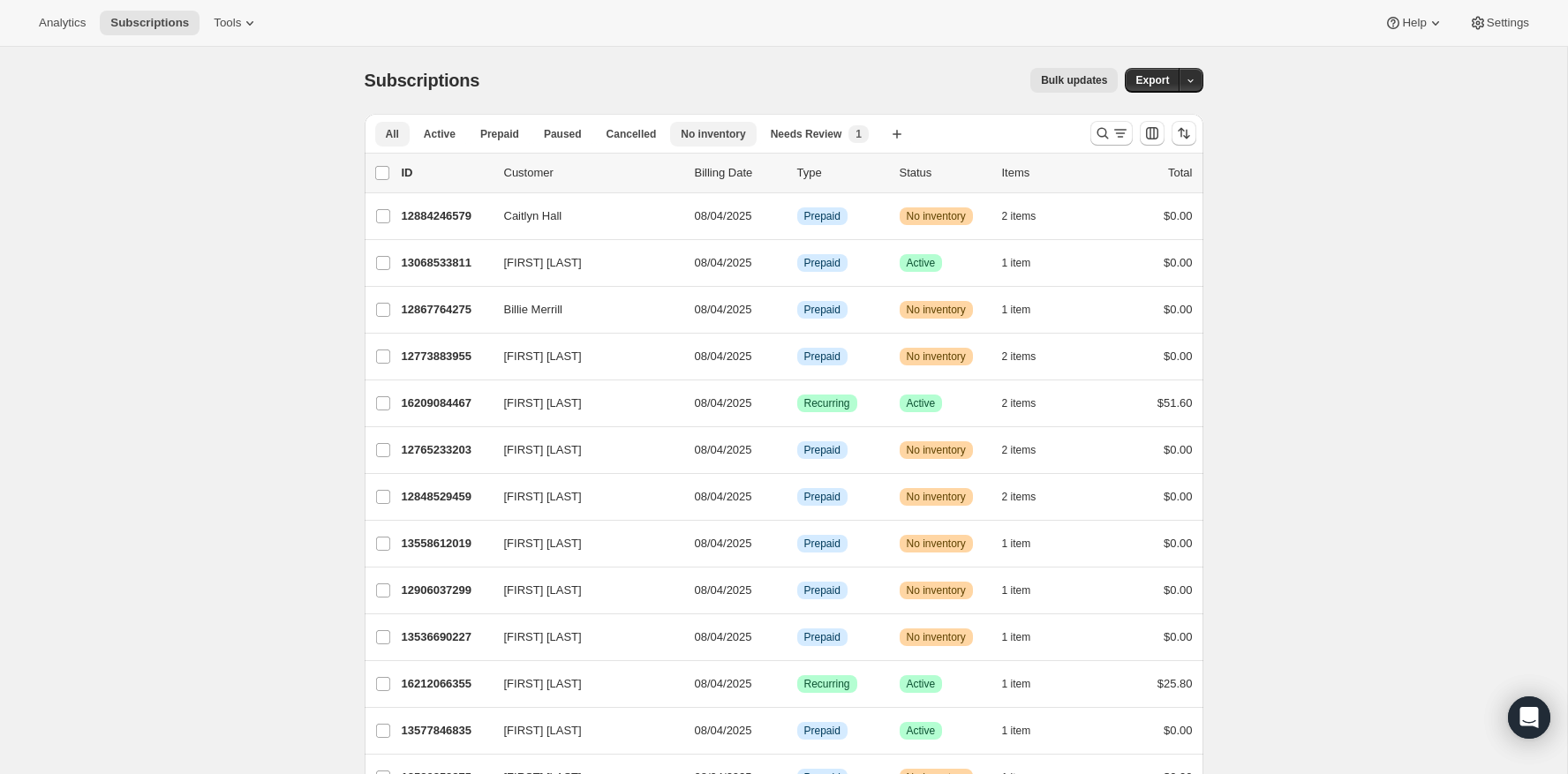 click on "No inventory" at bounding box center (712, 134) 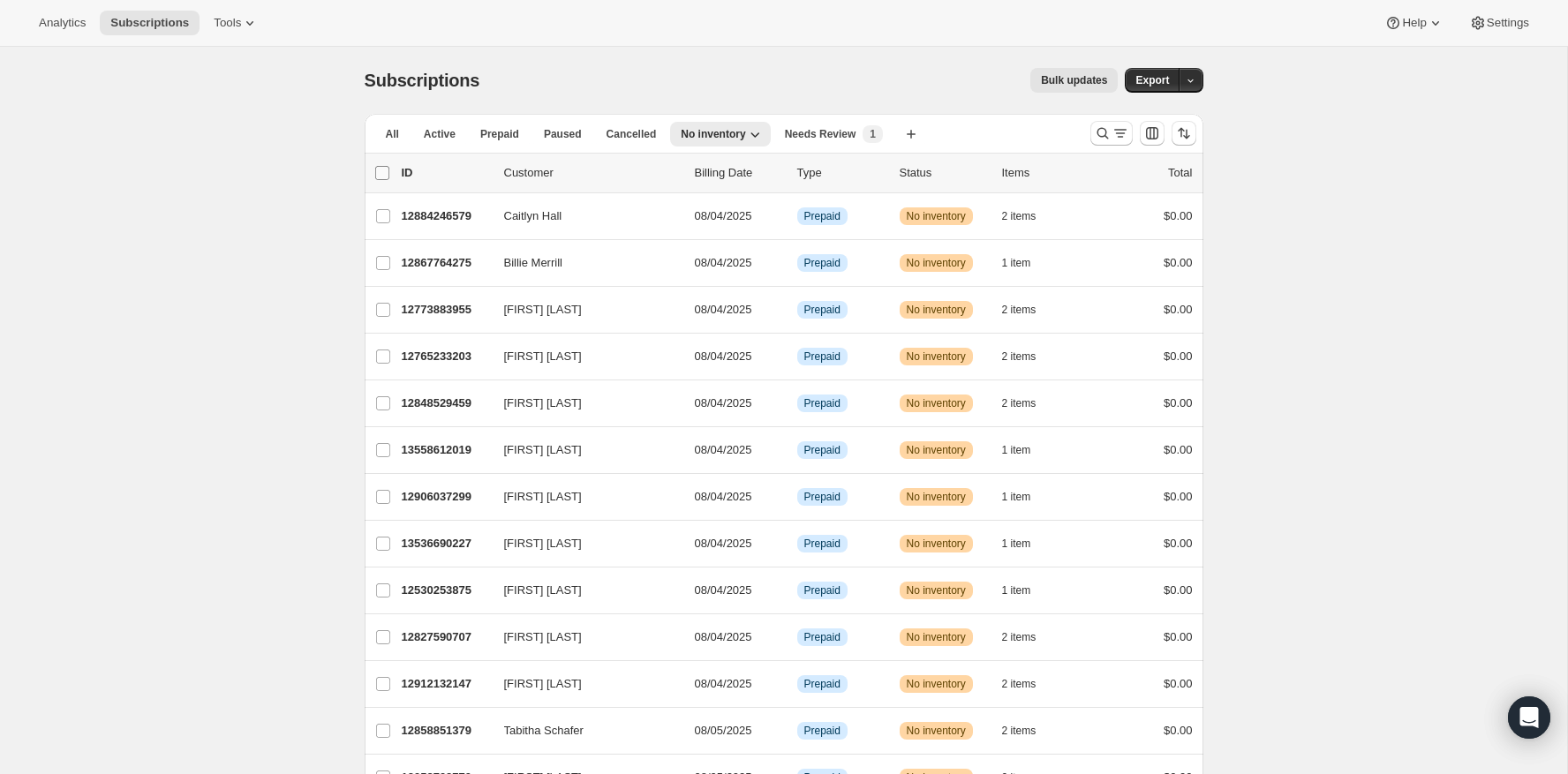 click on "0 selected" at bounding box center (382, 173) 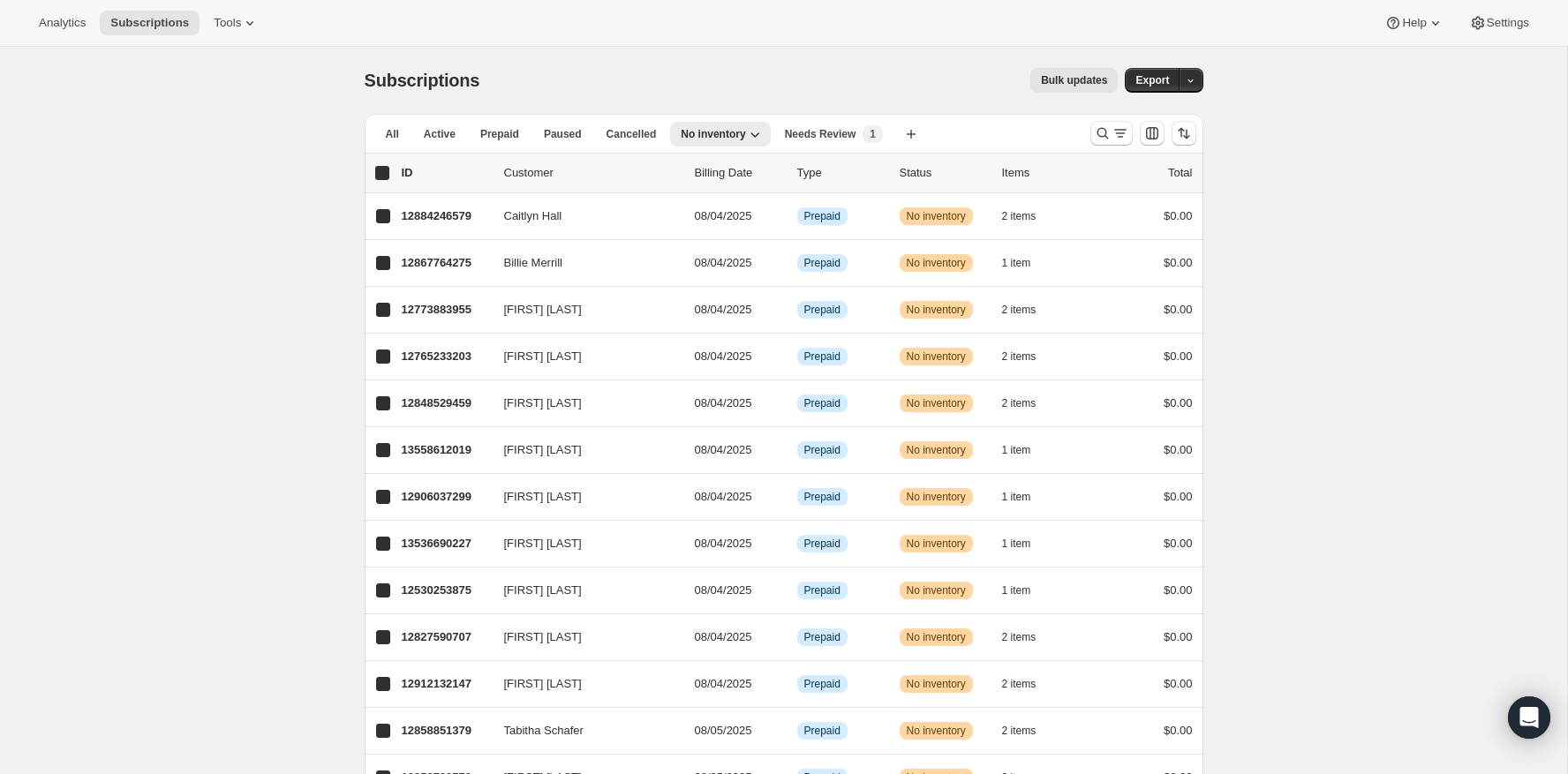 checkbox on "true" 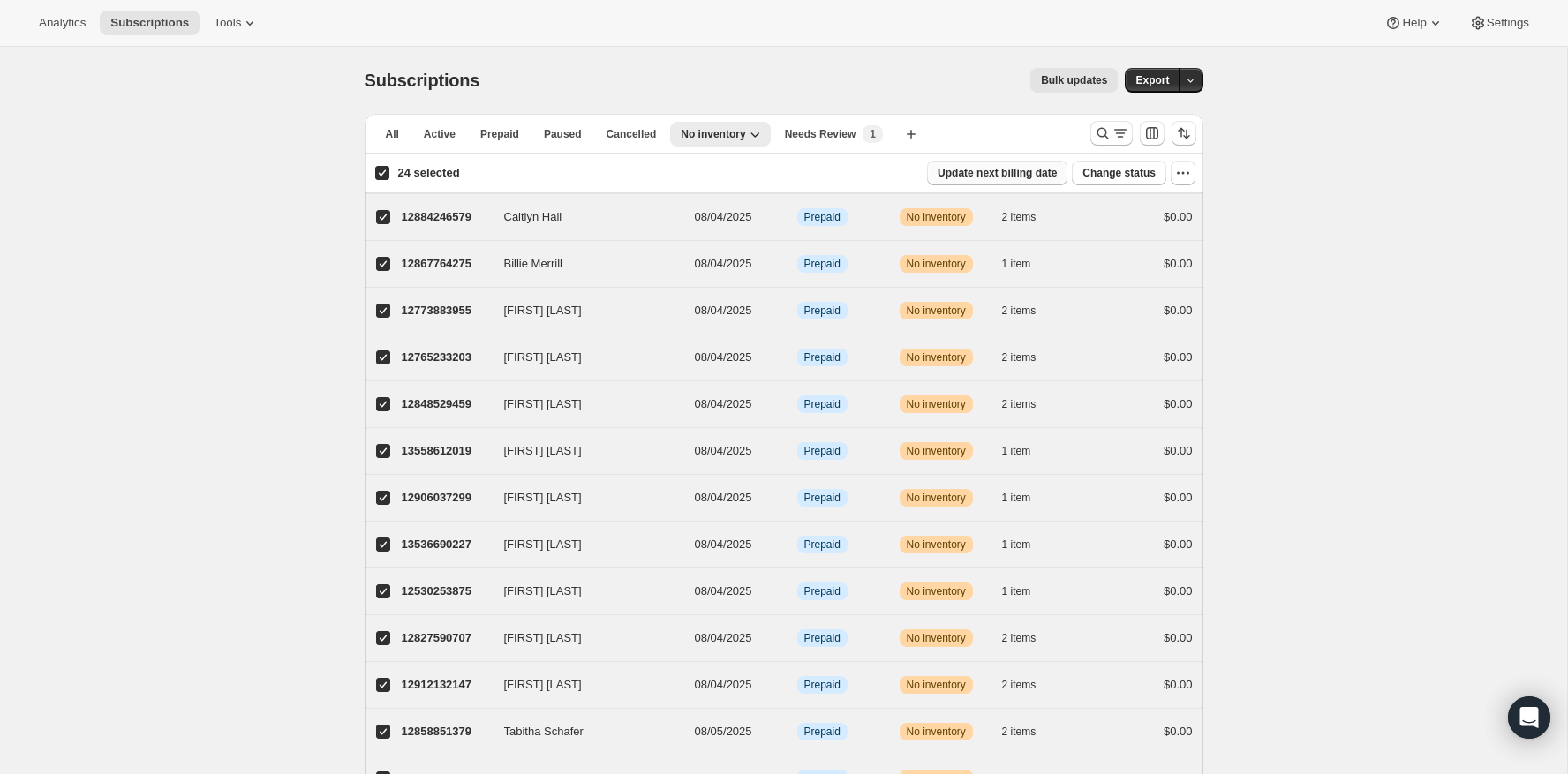 click on "Update next billing date" at bounding box center (997, 173) 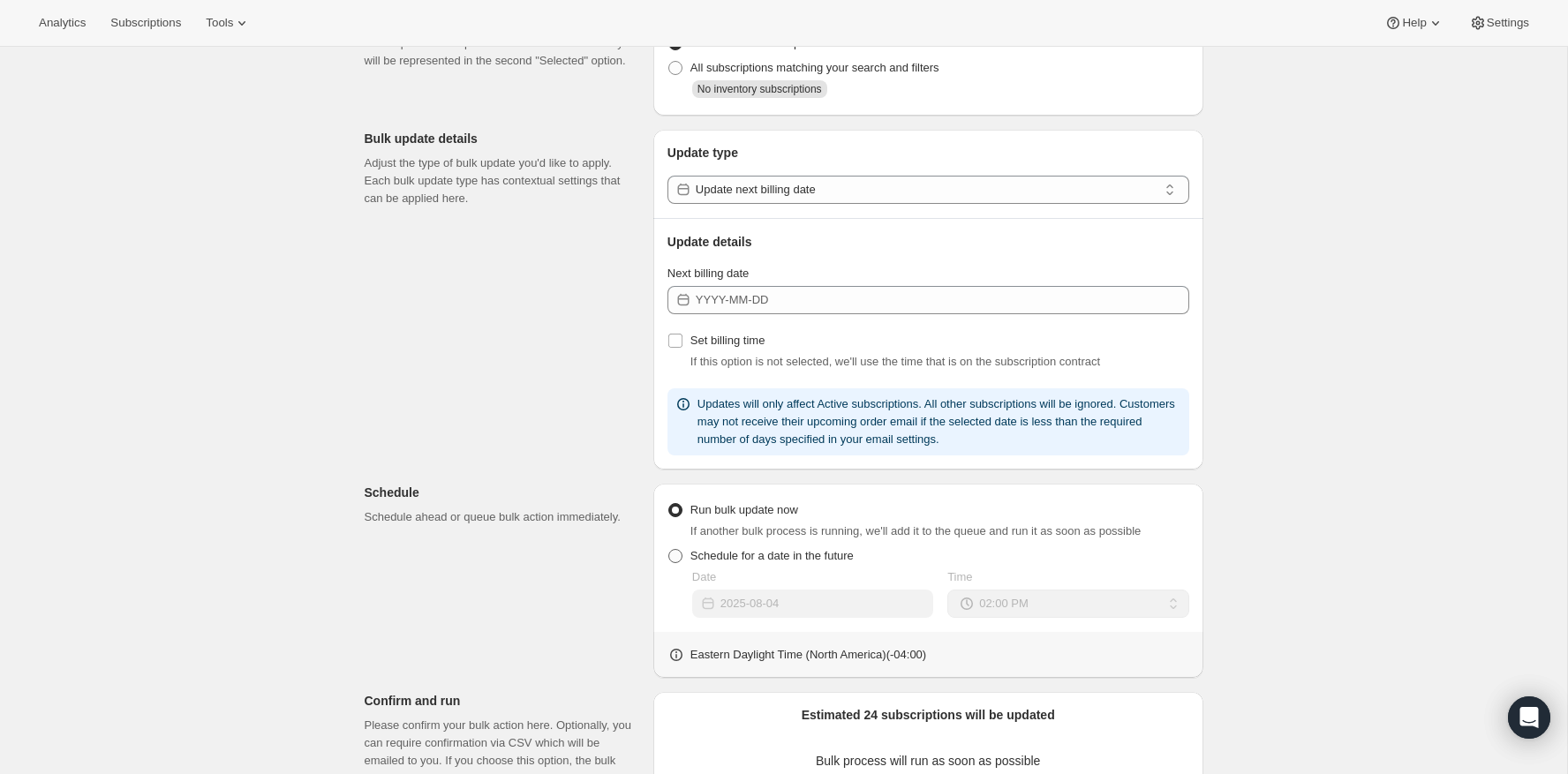 scroll, scrollTop: 132, scrollLeft: 0, axis: vertical 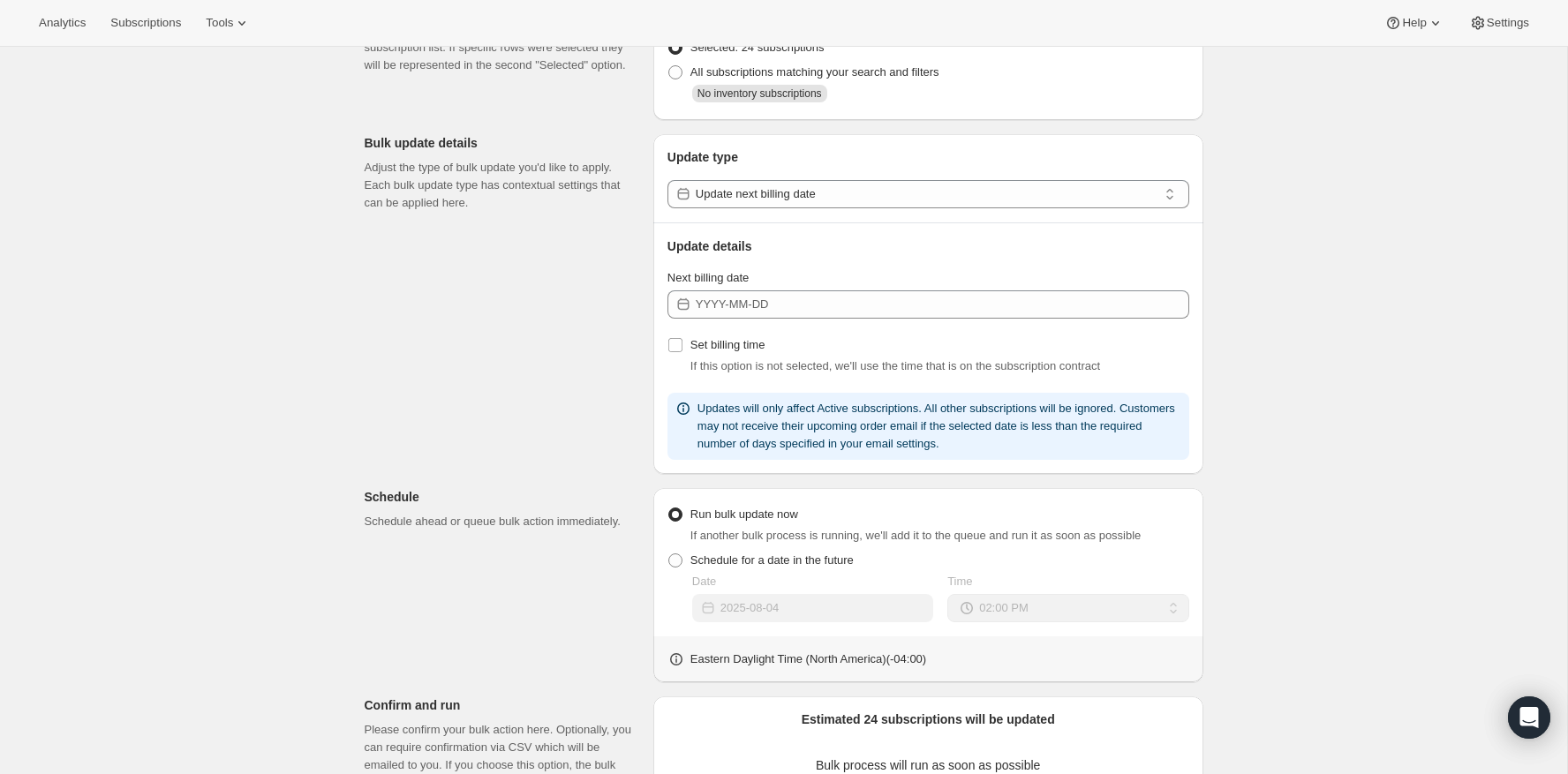 click on "Next billing date Set billing time If this option is not selected, we'll use the time that is on the subscription contract Updates will only affect Active subscriptions. All other subscriptions will be ignored. Customers may not receive their upcoming order email if the selected date is less than the required number of days specified in your email settings." at bounding box center (928, 364) 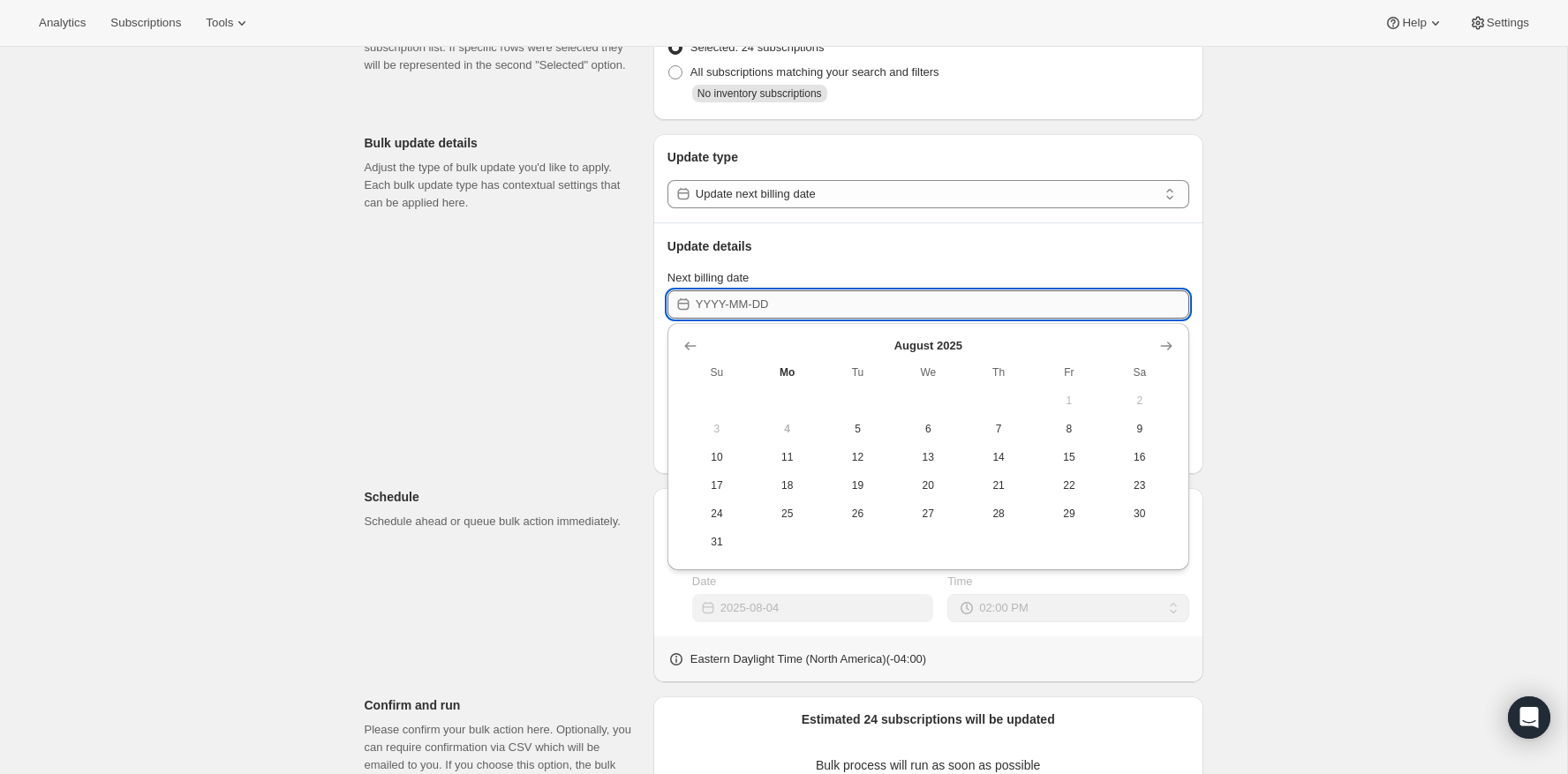 click on "Next billing date" at bounding box center (942, 304) 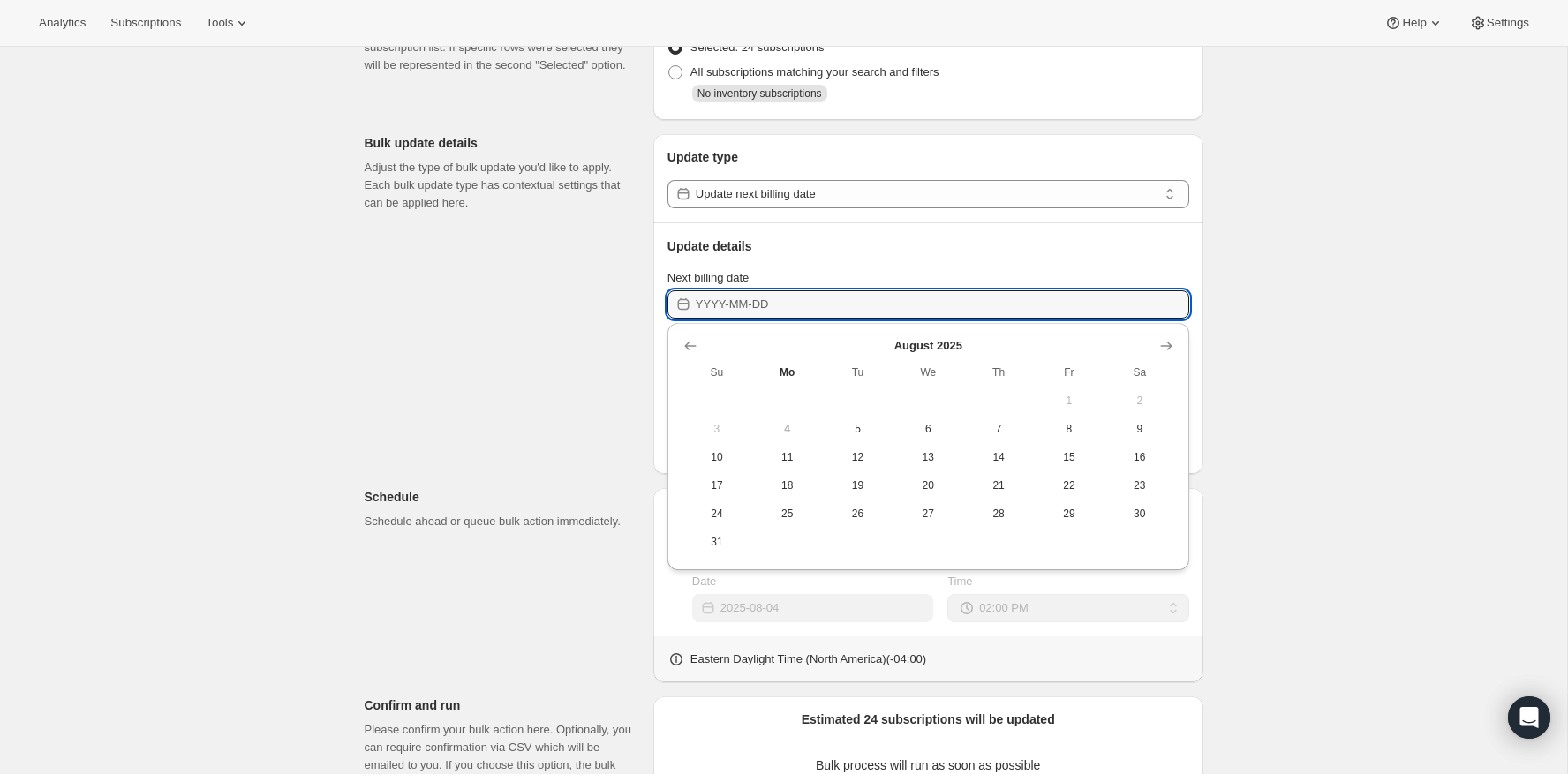 click on "No inventory subscriptions" at bounding box center (940, 95) 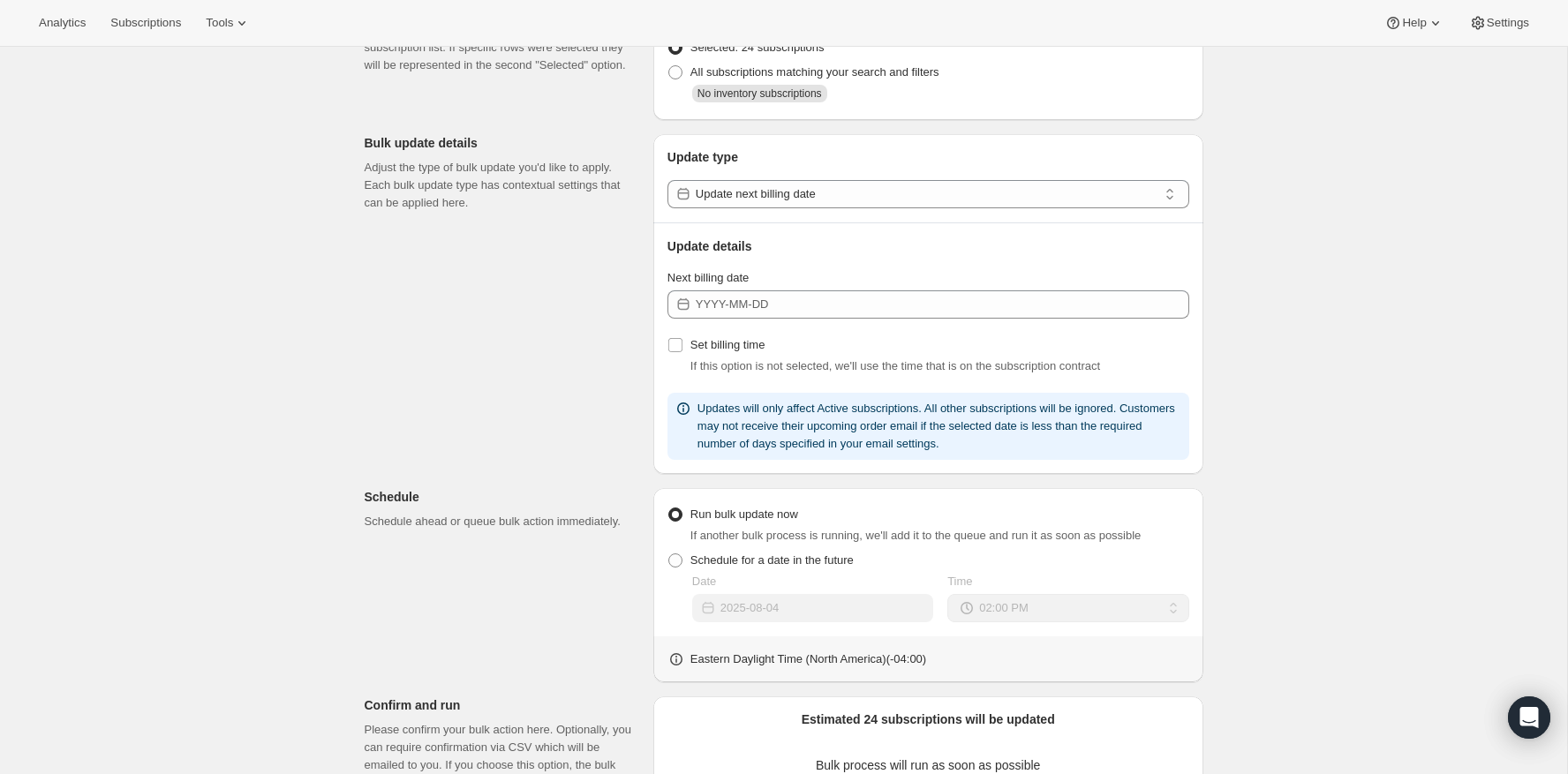 scroll, scrollTop: 0, scrollLeft: 0, axis: both 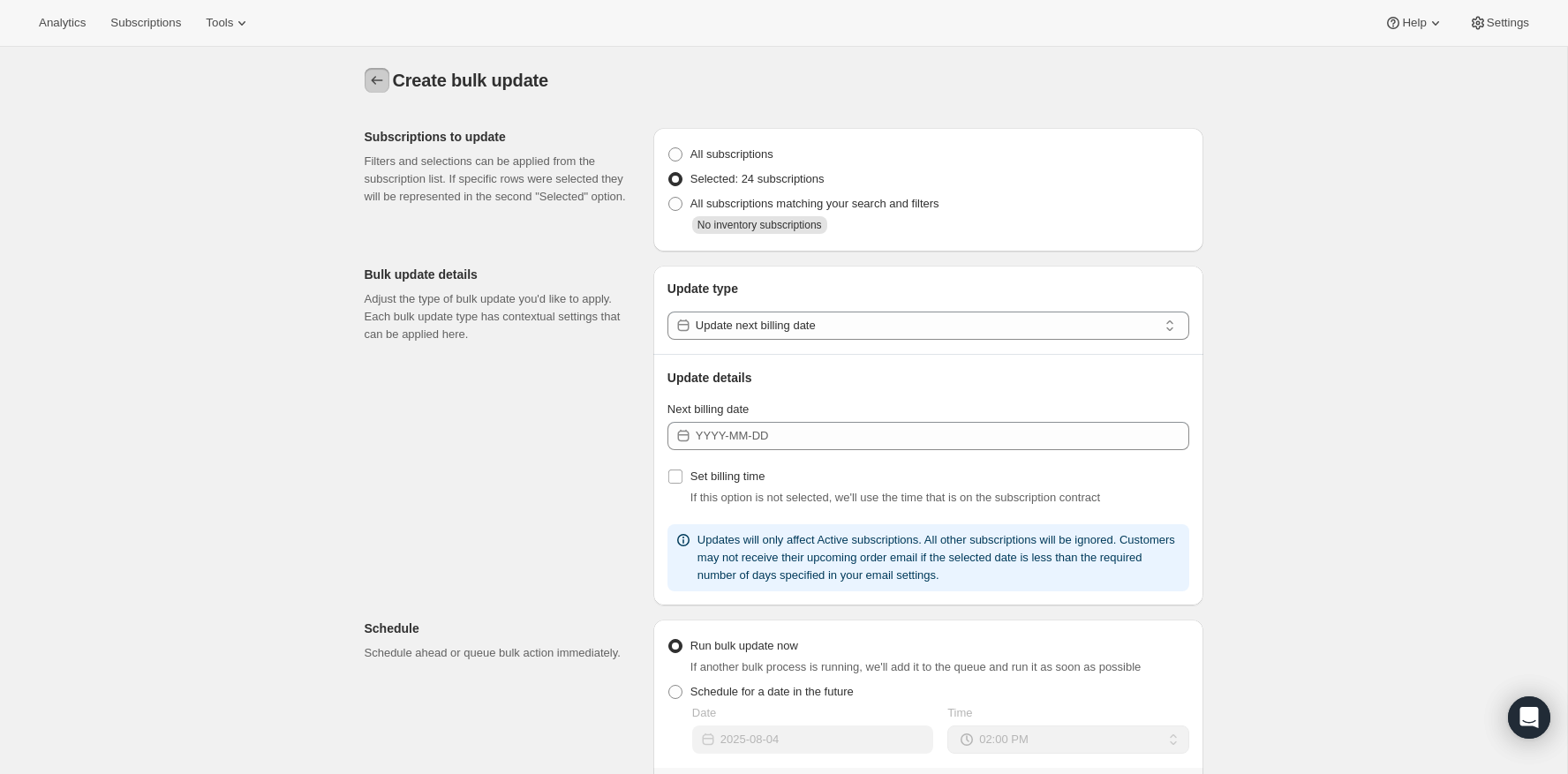 click 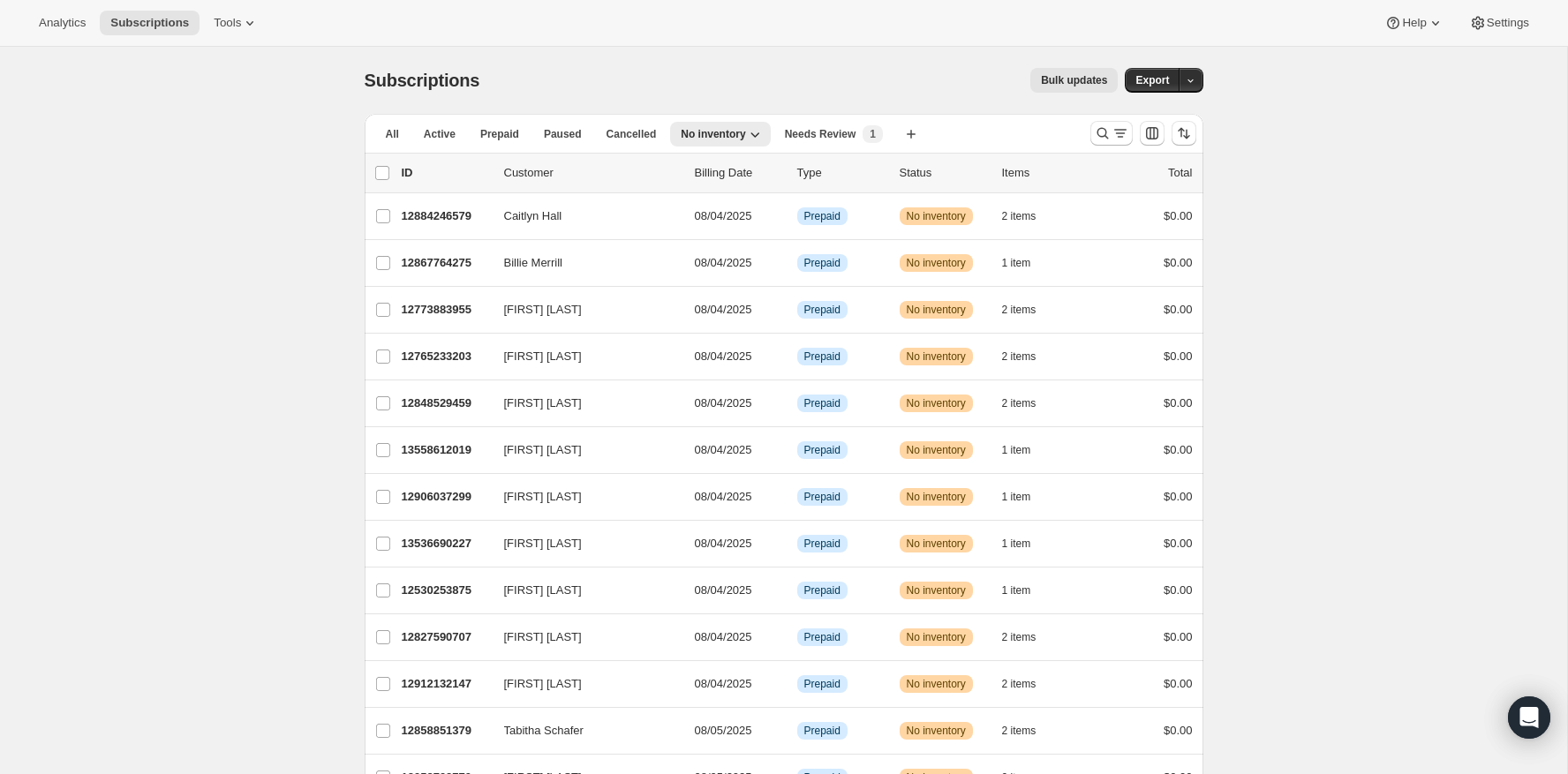 click on "Bulk updates" at bounding box center (1074, 80) 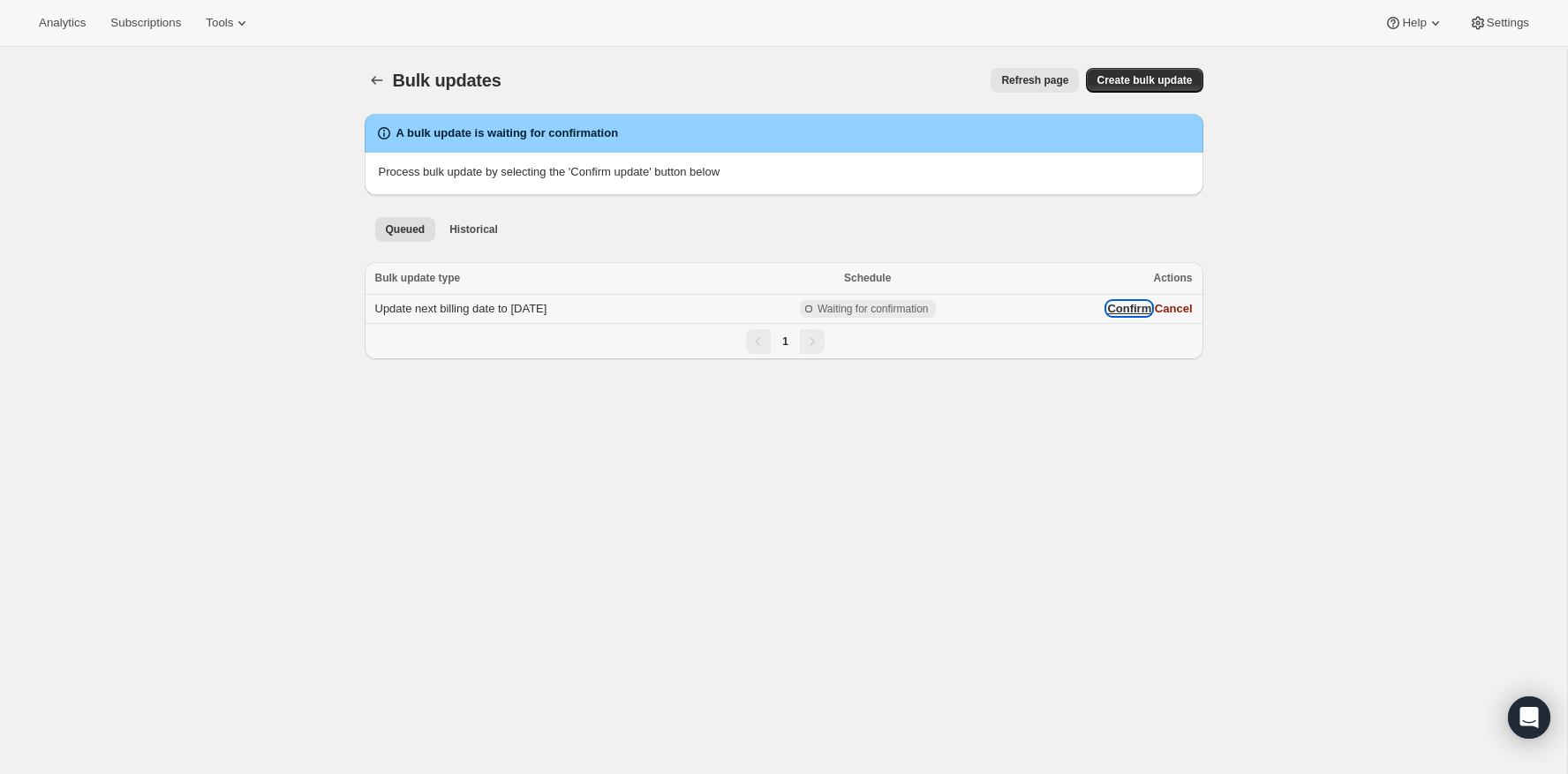click on "Confirm" at bounding box center (1129, 308) 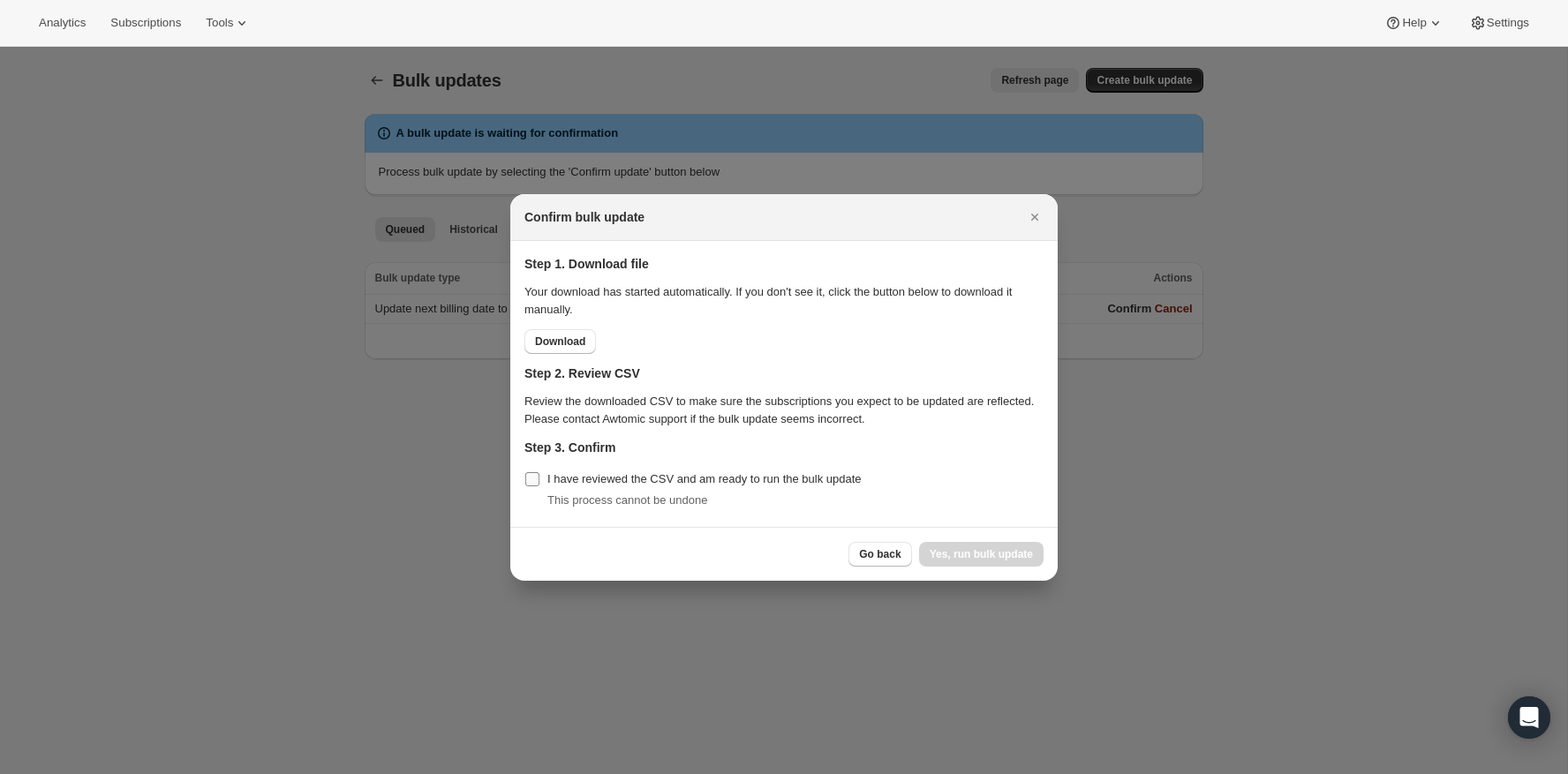 click on "I have reviewed the CSV and am ready to run the bulk update" at bounding box center (532, 479) 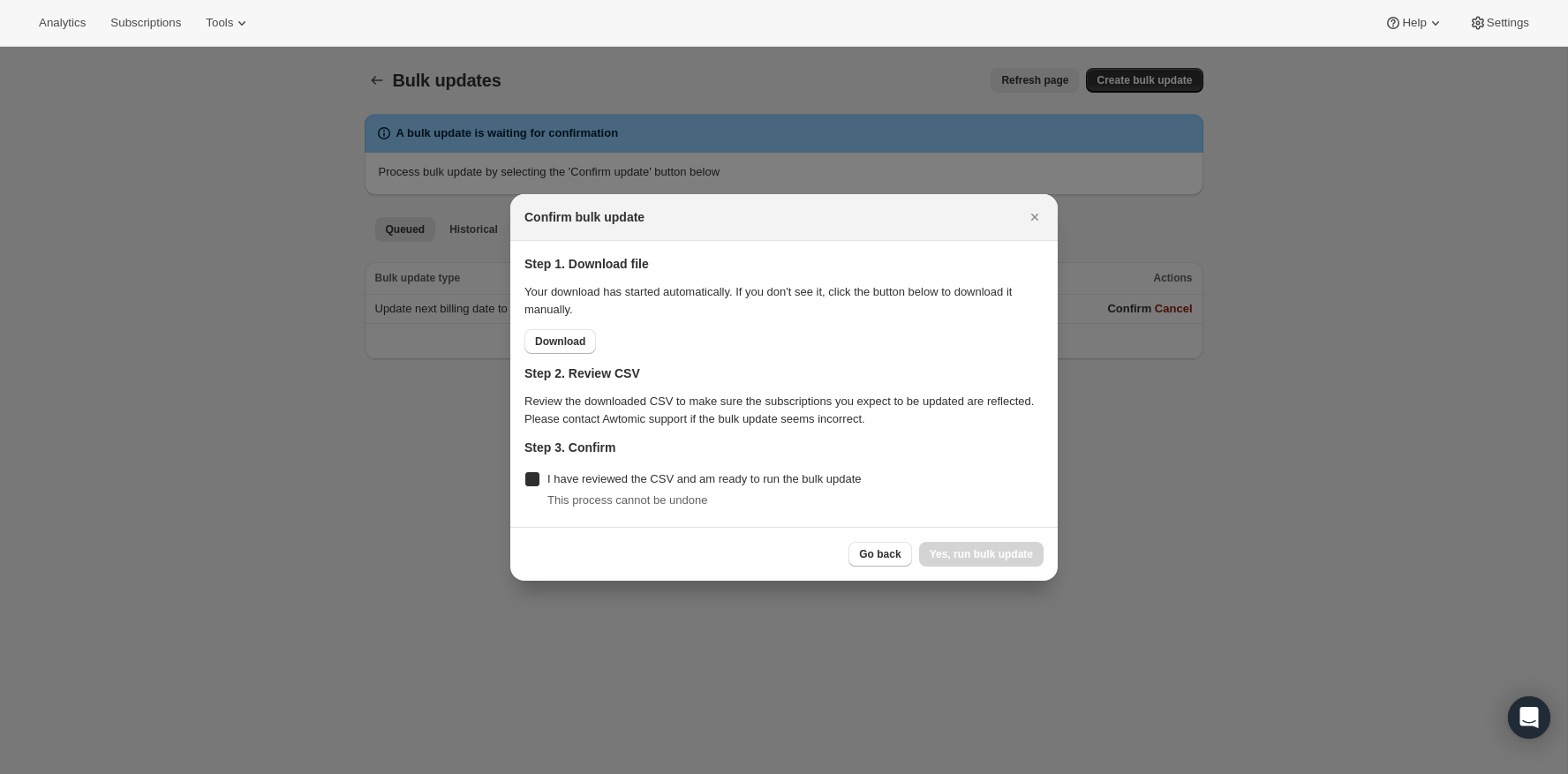 checkbox on "true" 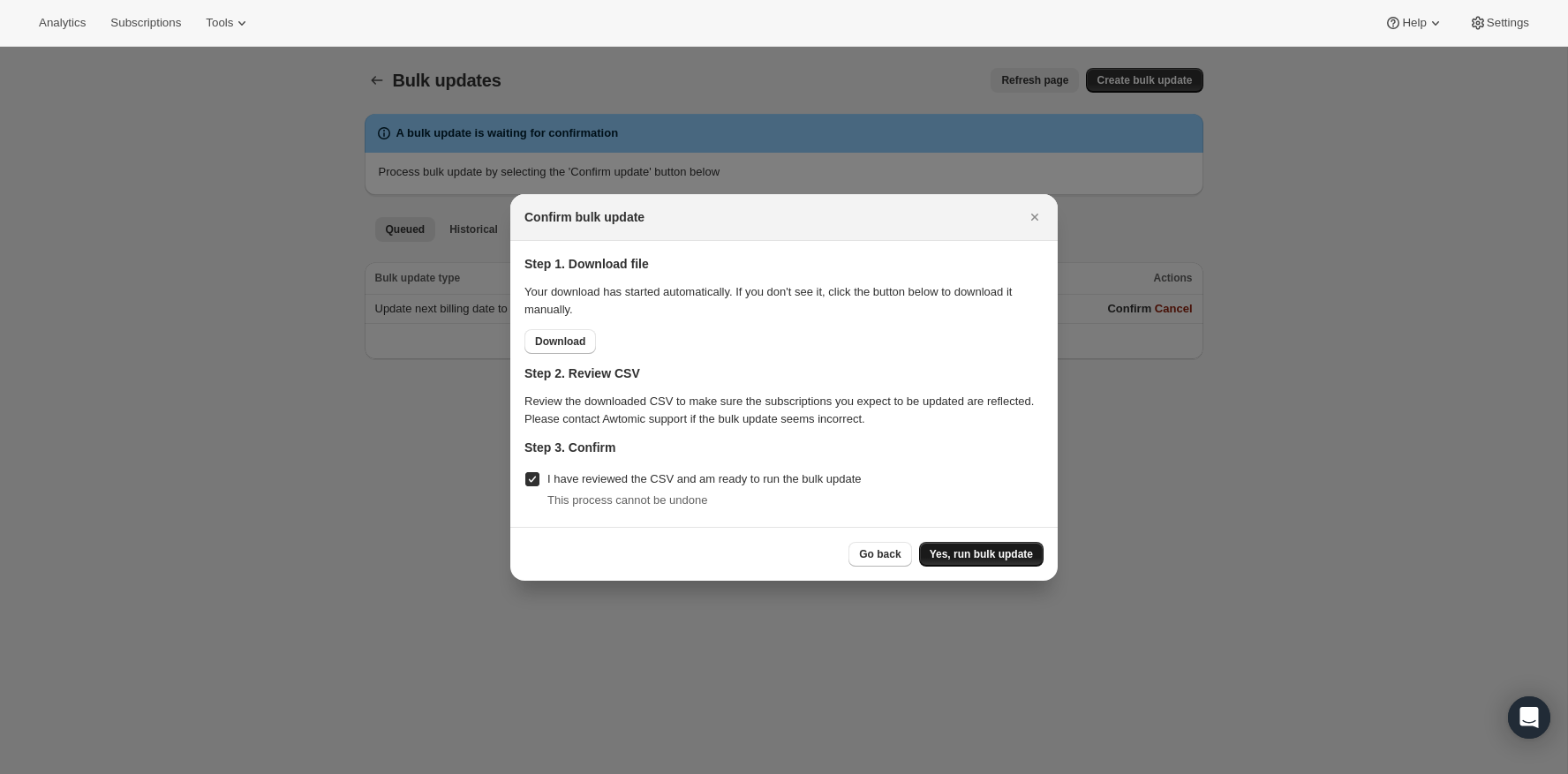 click on "Yes, run bulk update" at bounding box center (981, 554) 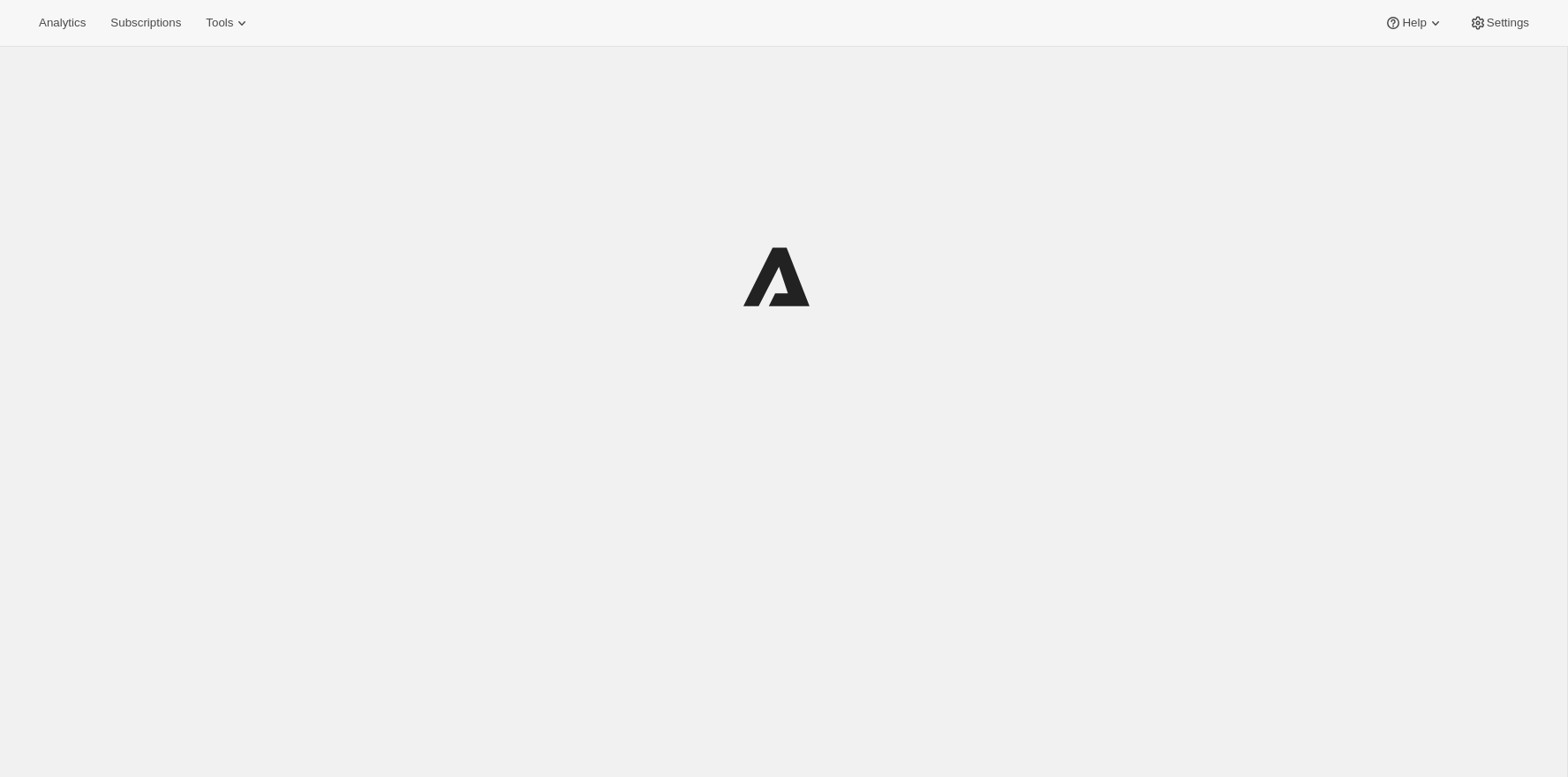 scroll, scrollTop: 0, scrollLeft: 0, axis: both 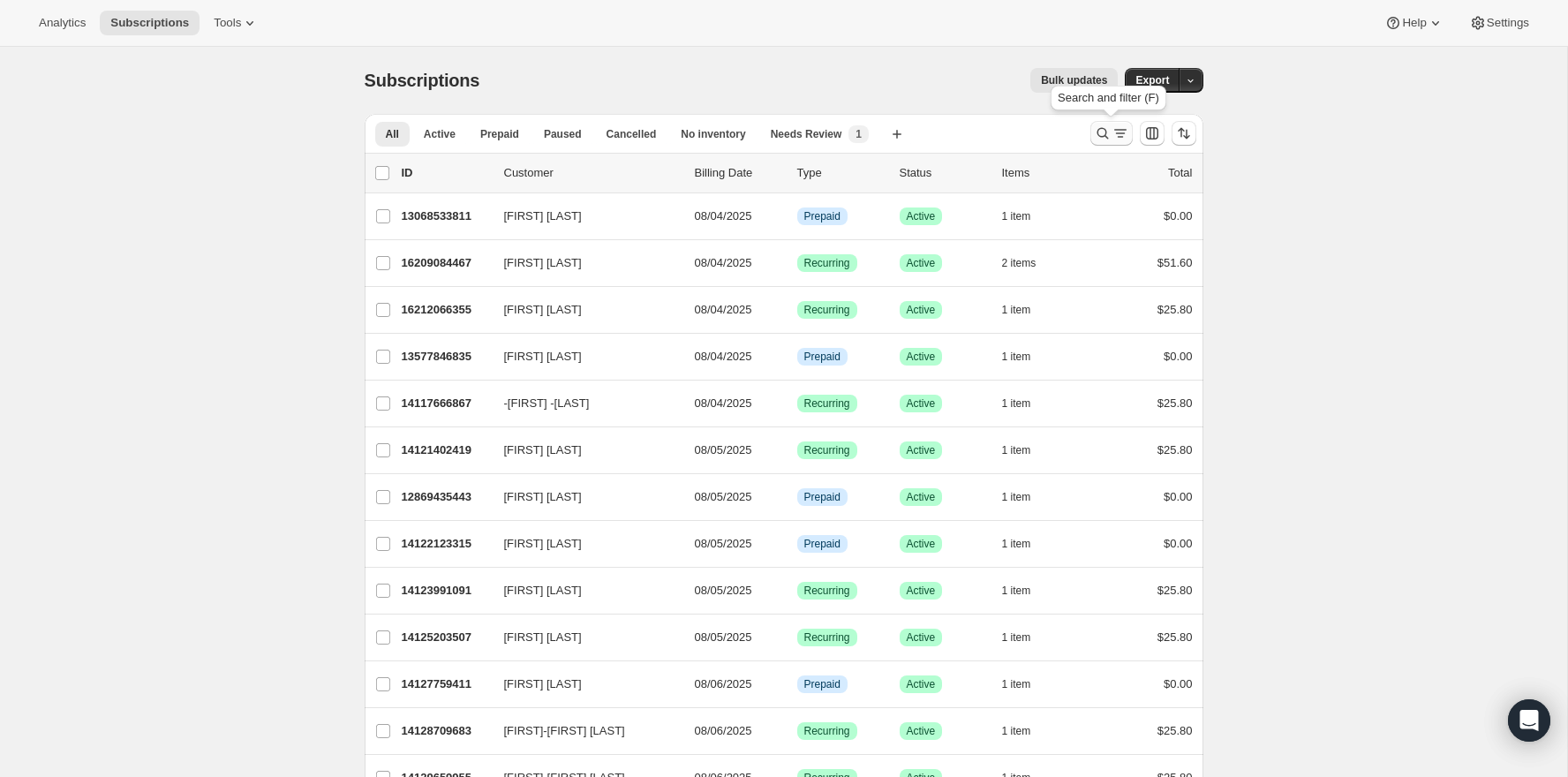 click at bounding box center (1112, 133) 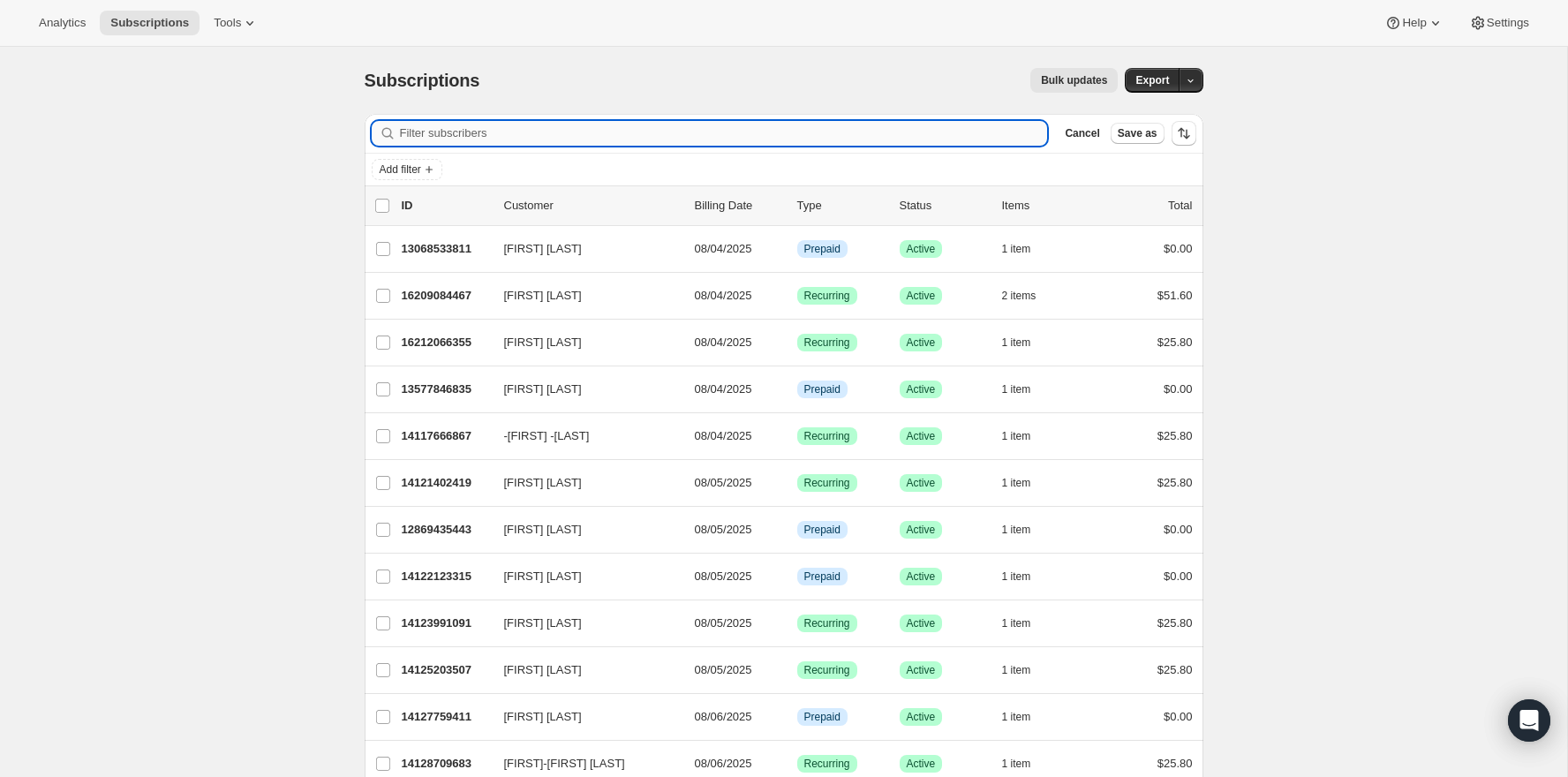 click on "Filter subscribers" at bounding box center (724, 133) 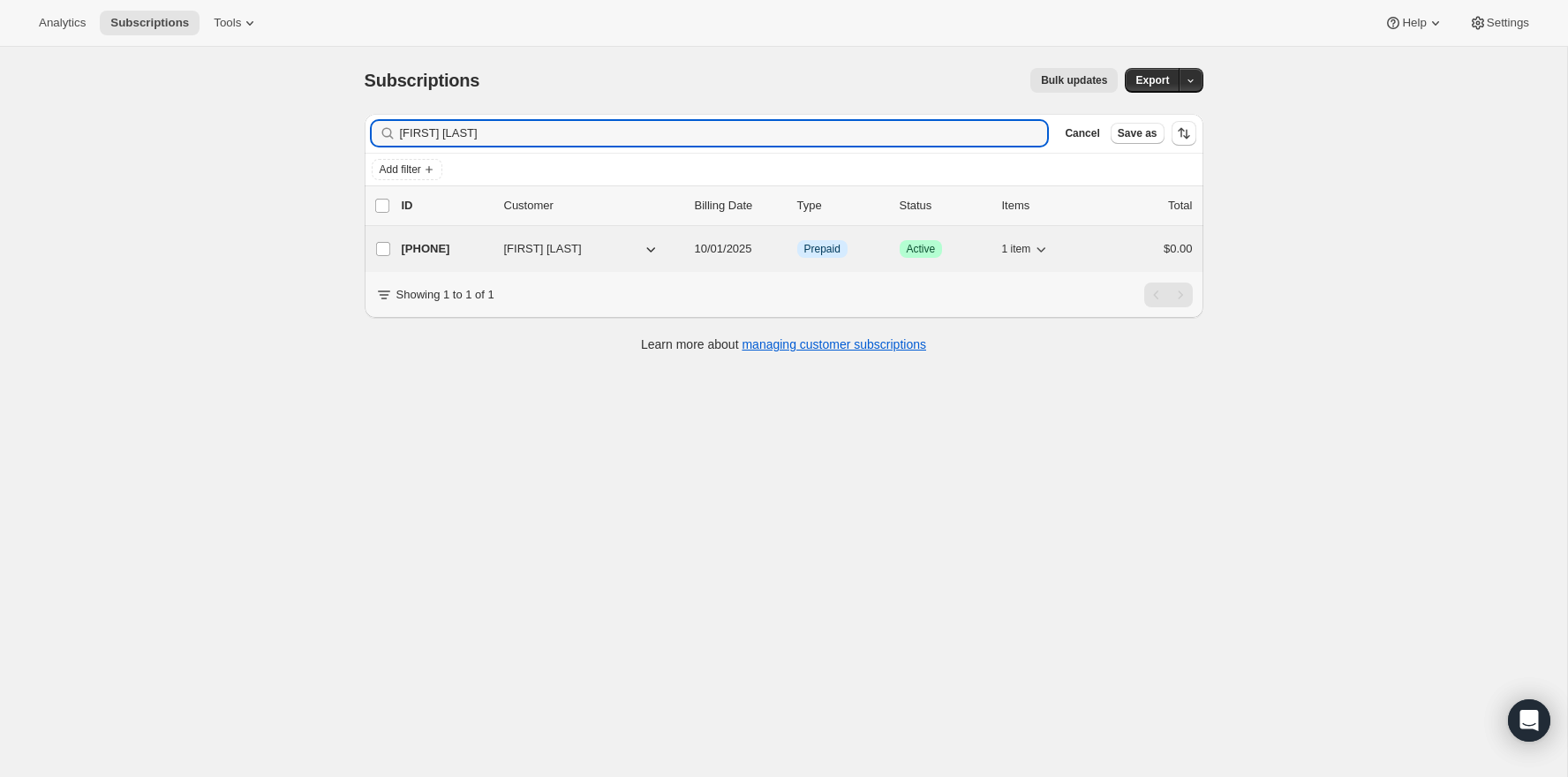 type on "Brandi McGee" 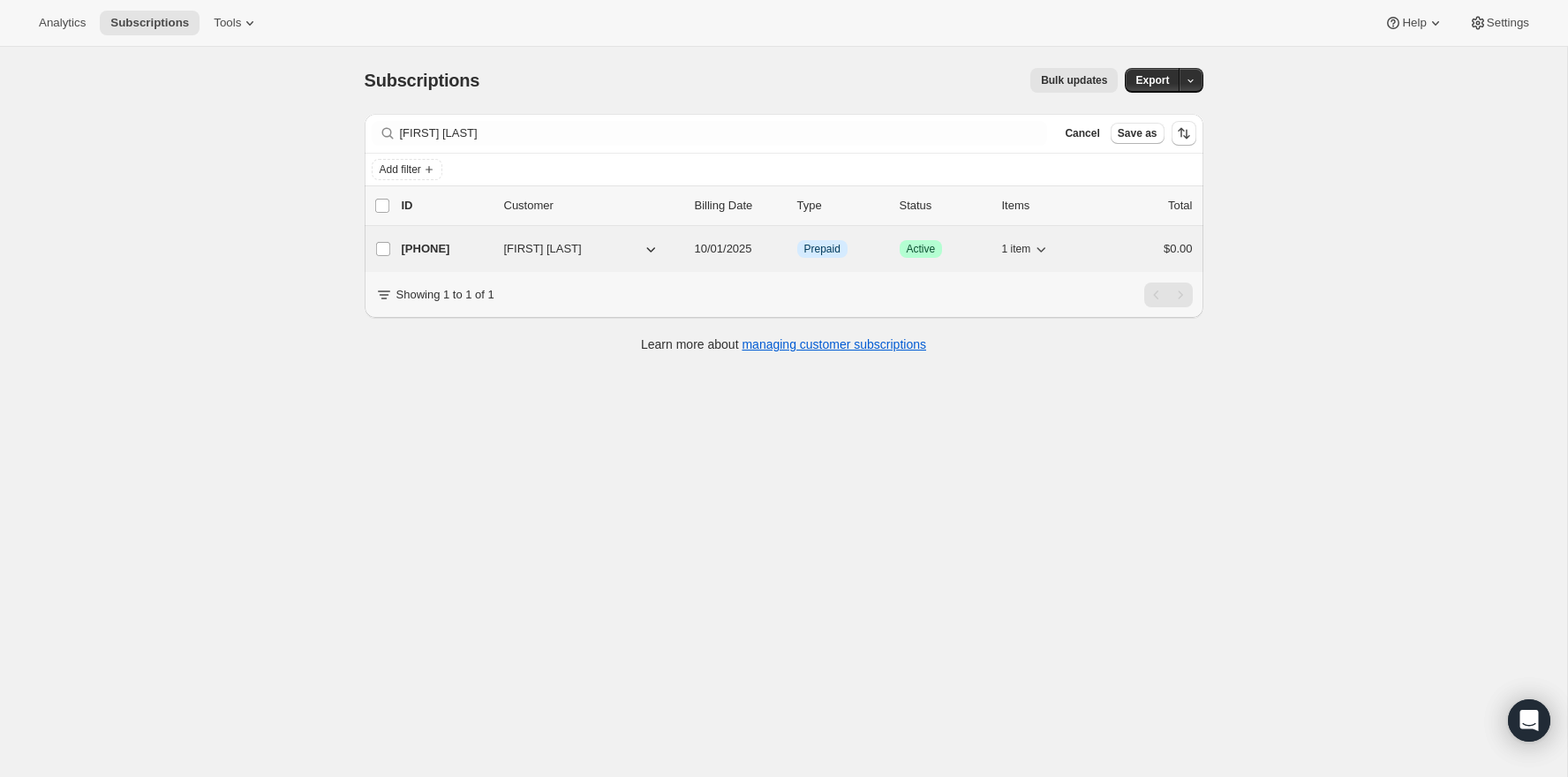 click on "12830310451" at bounding box center (446, 249) 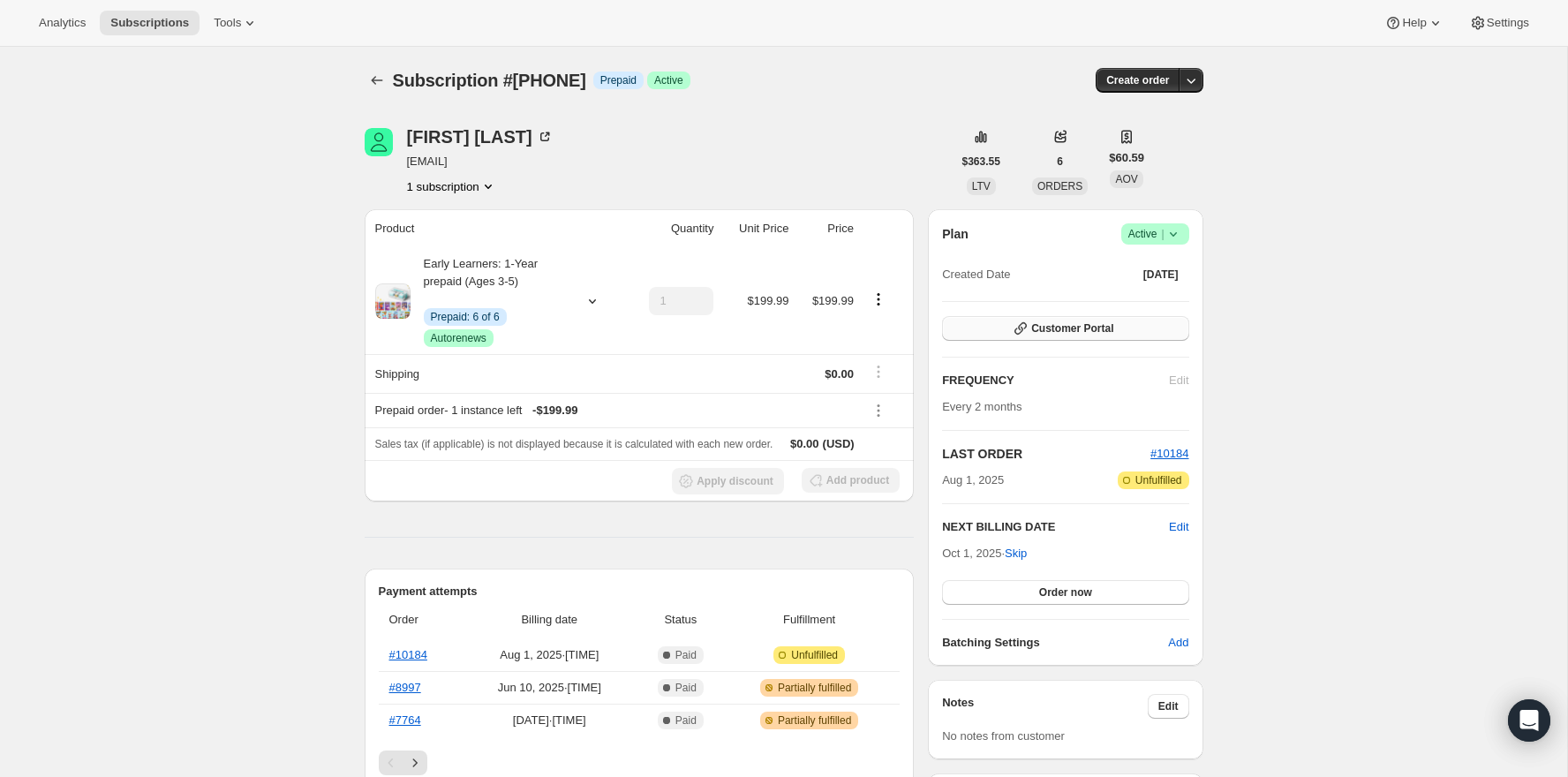 click on "Customer Portal" at bounding box center (1065, 328) 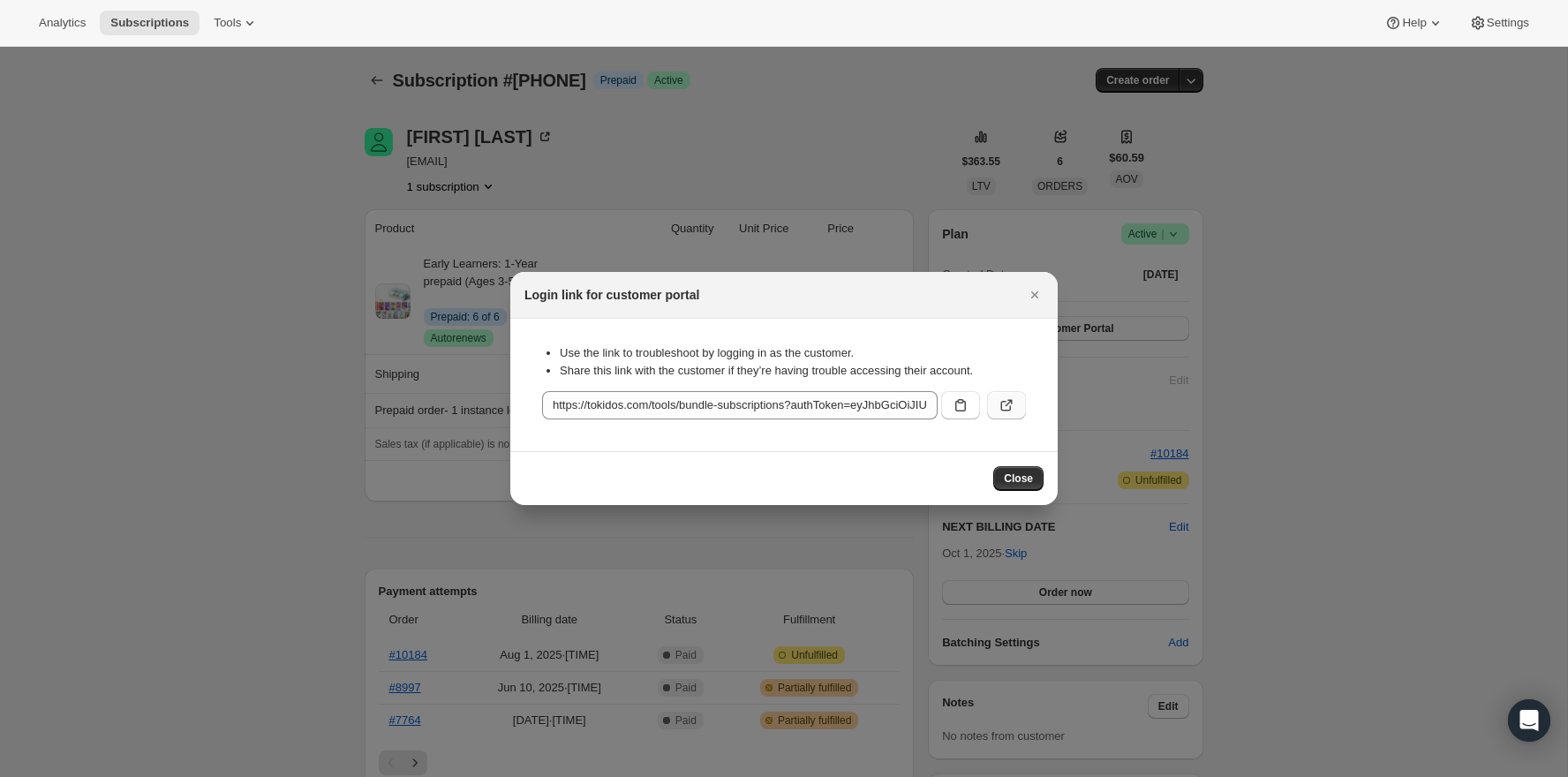 click 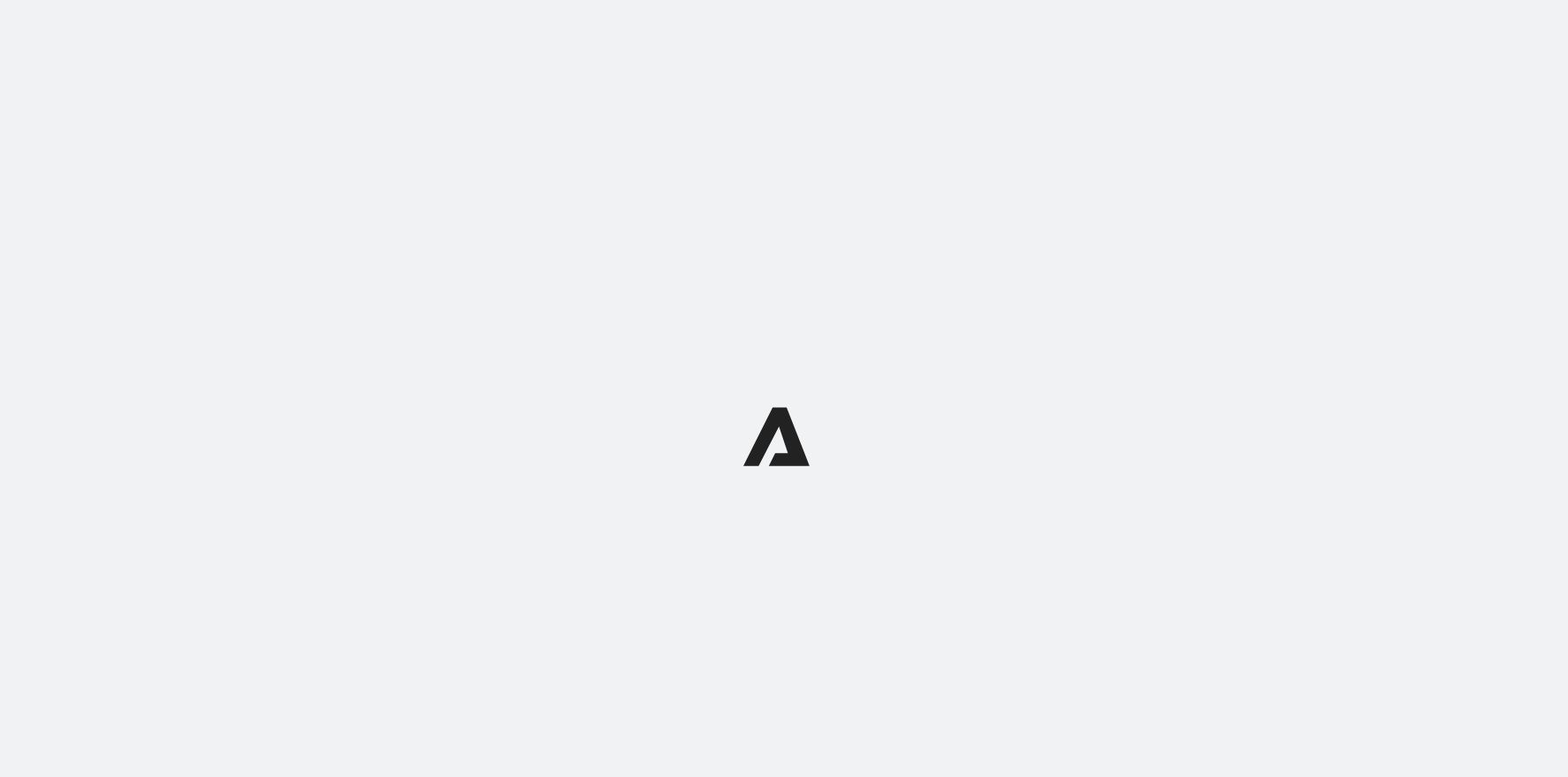 scroll, scrollTop: 0, scrollLeft: 0, axis: both 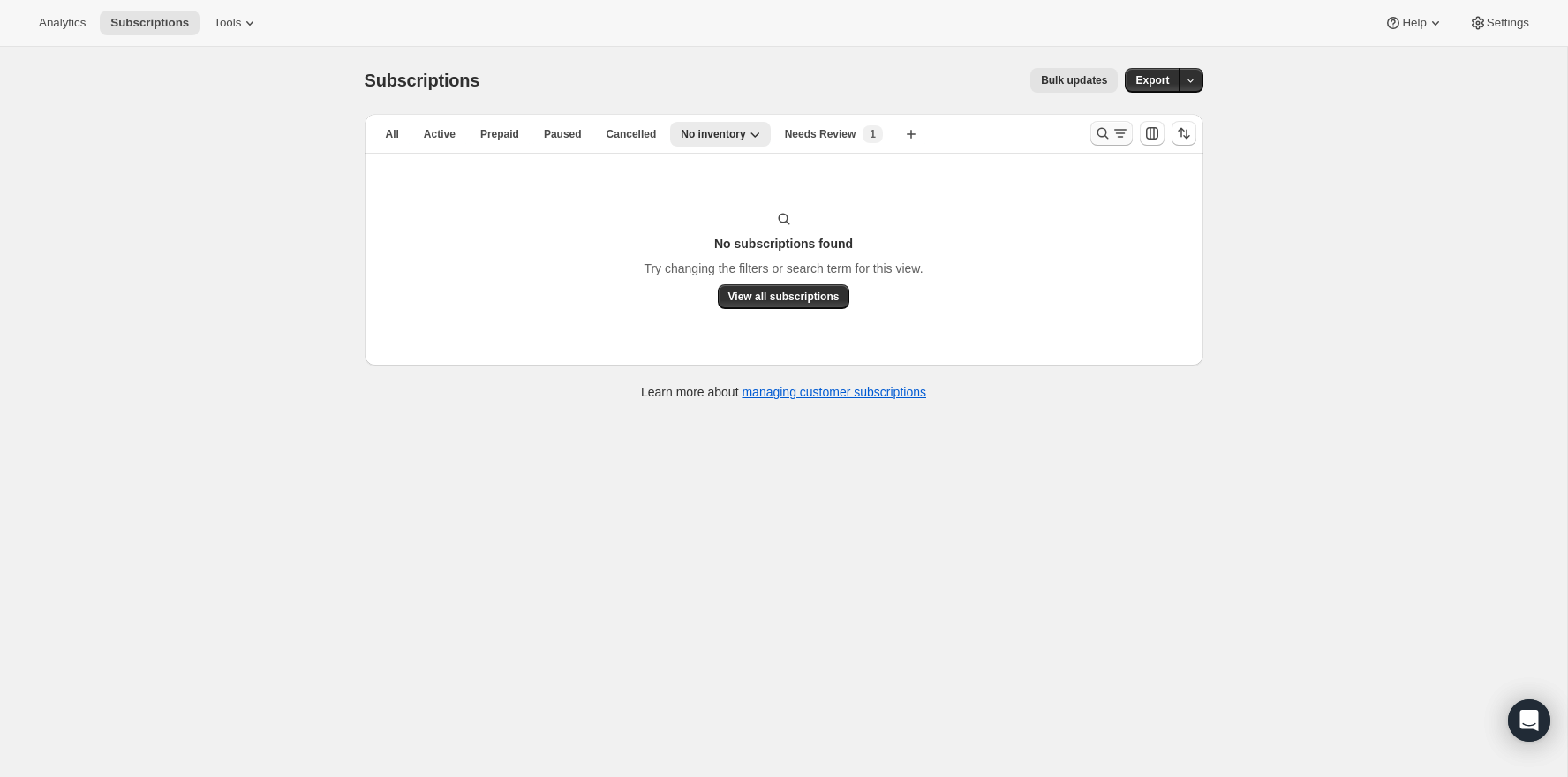 click 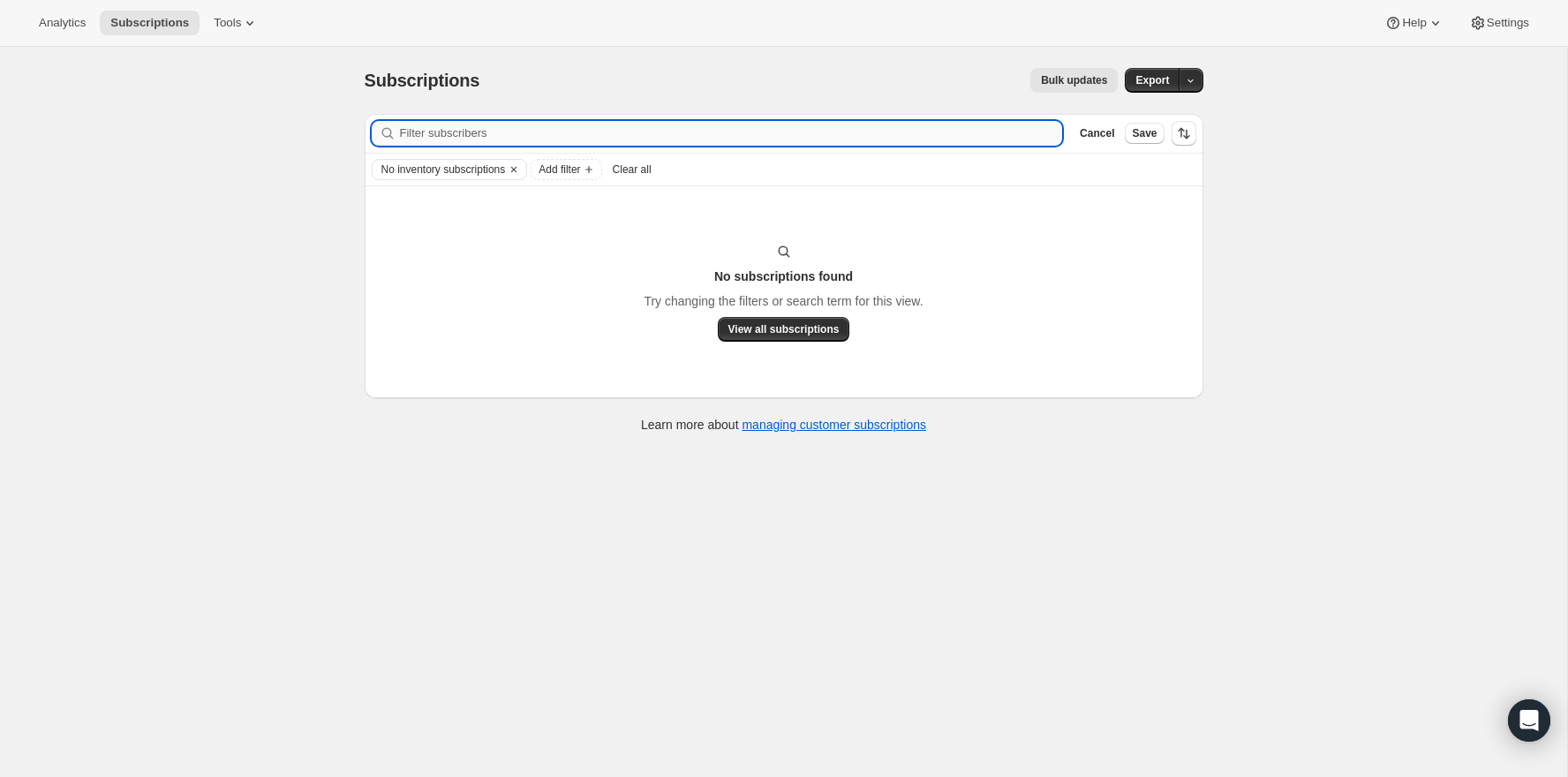 click on "Filter subscribers" at bounding box center [731, 133] 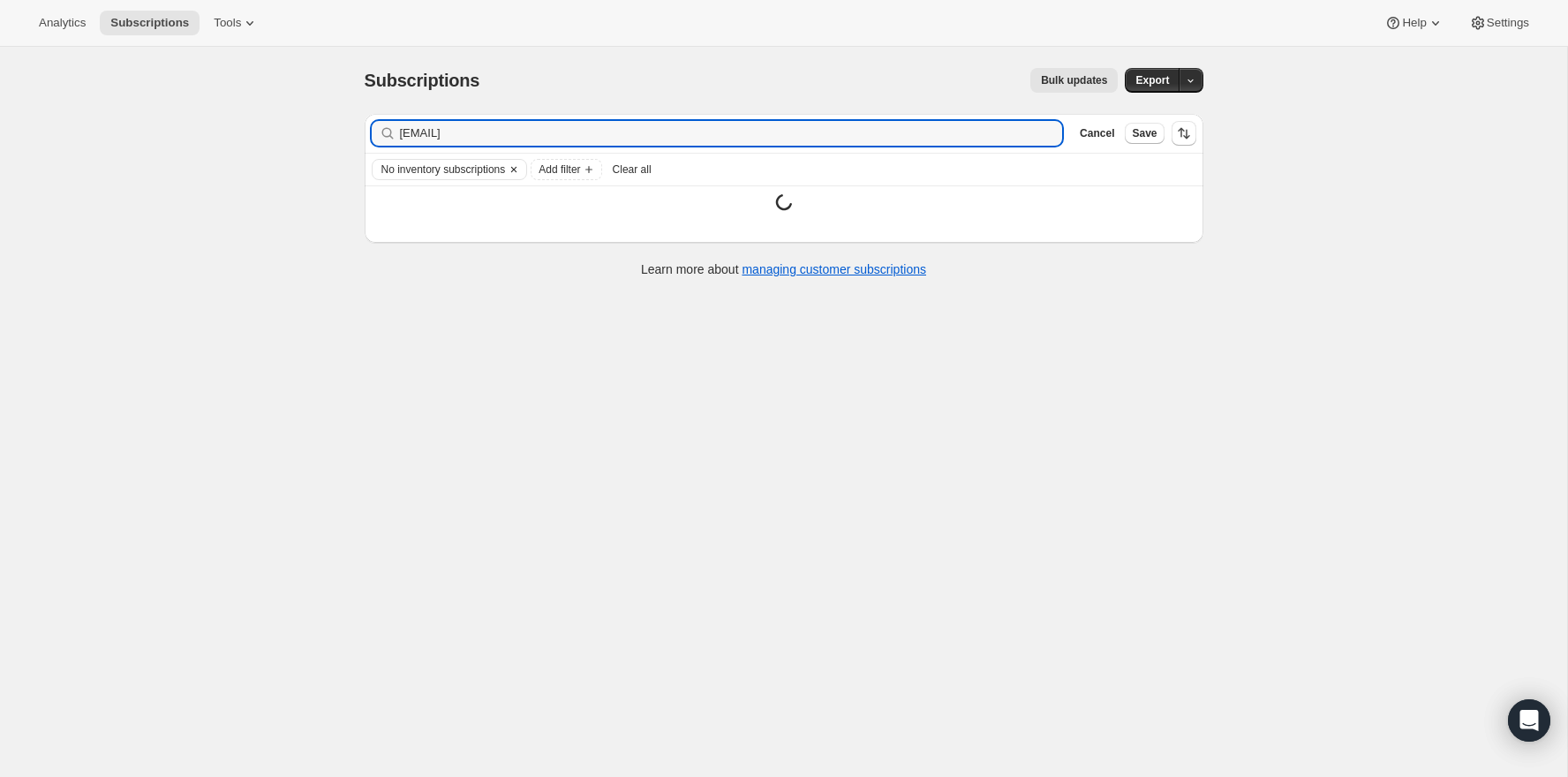 type on "leafranck@gmail.com" 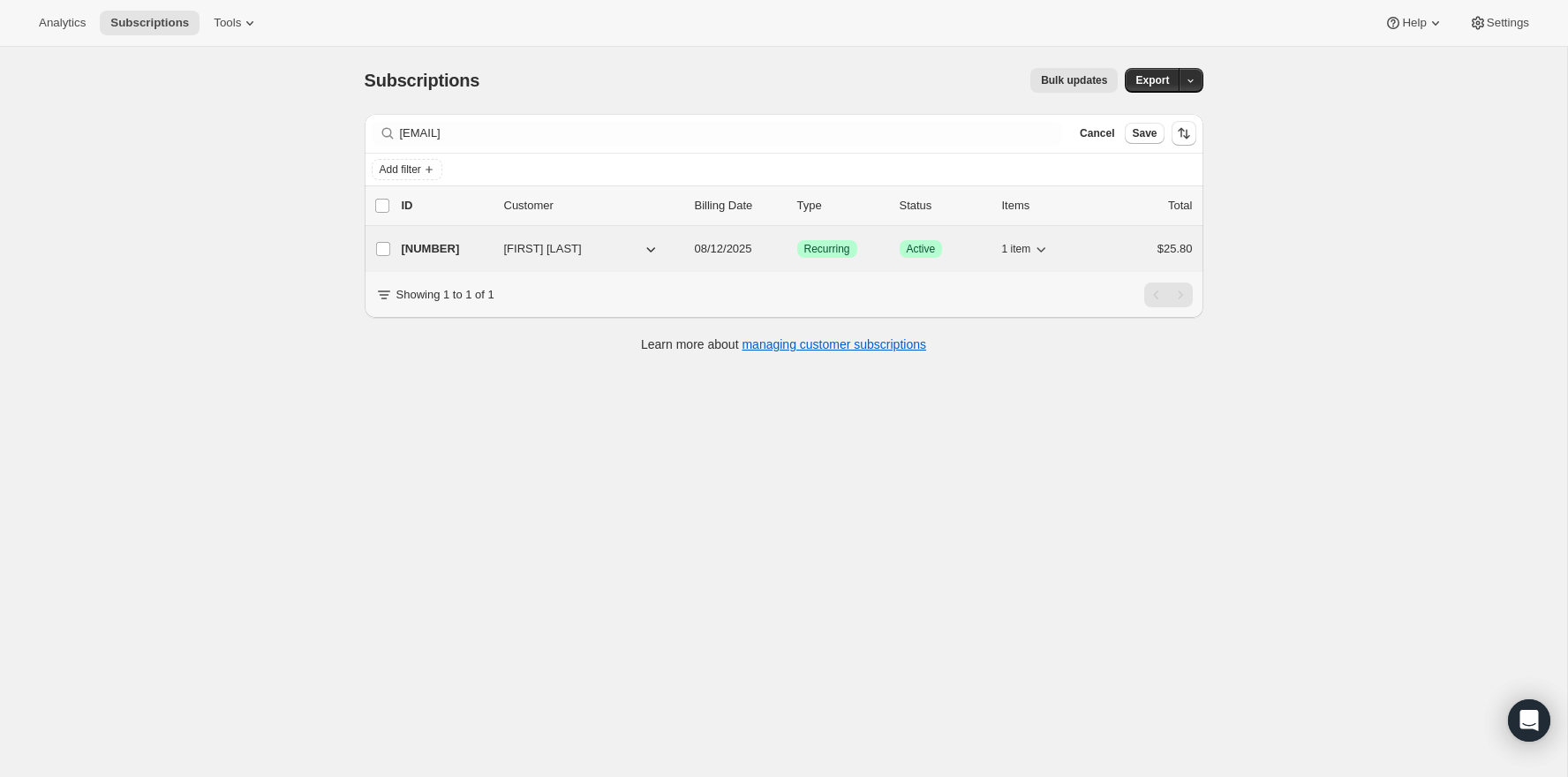 click on "16287399987" at bounding box center (446, 249) 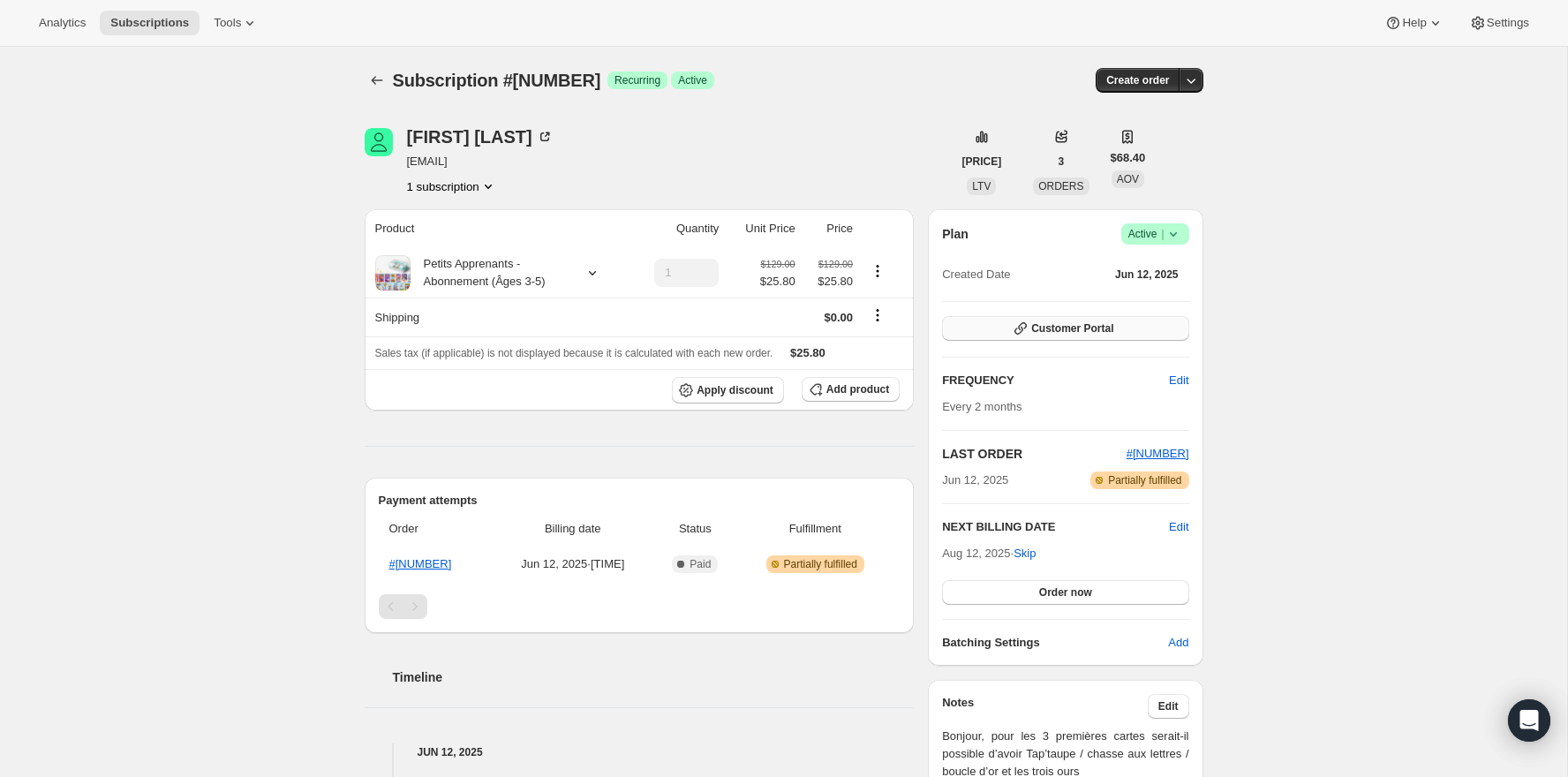 click 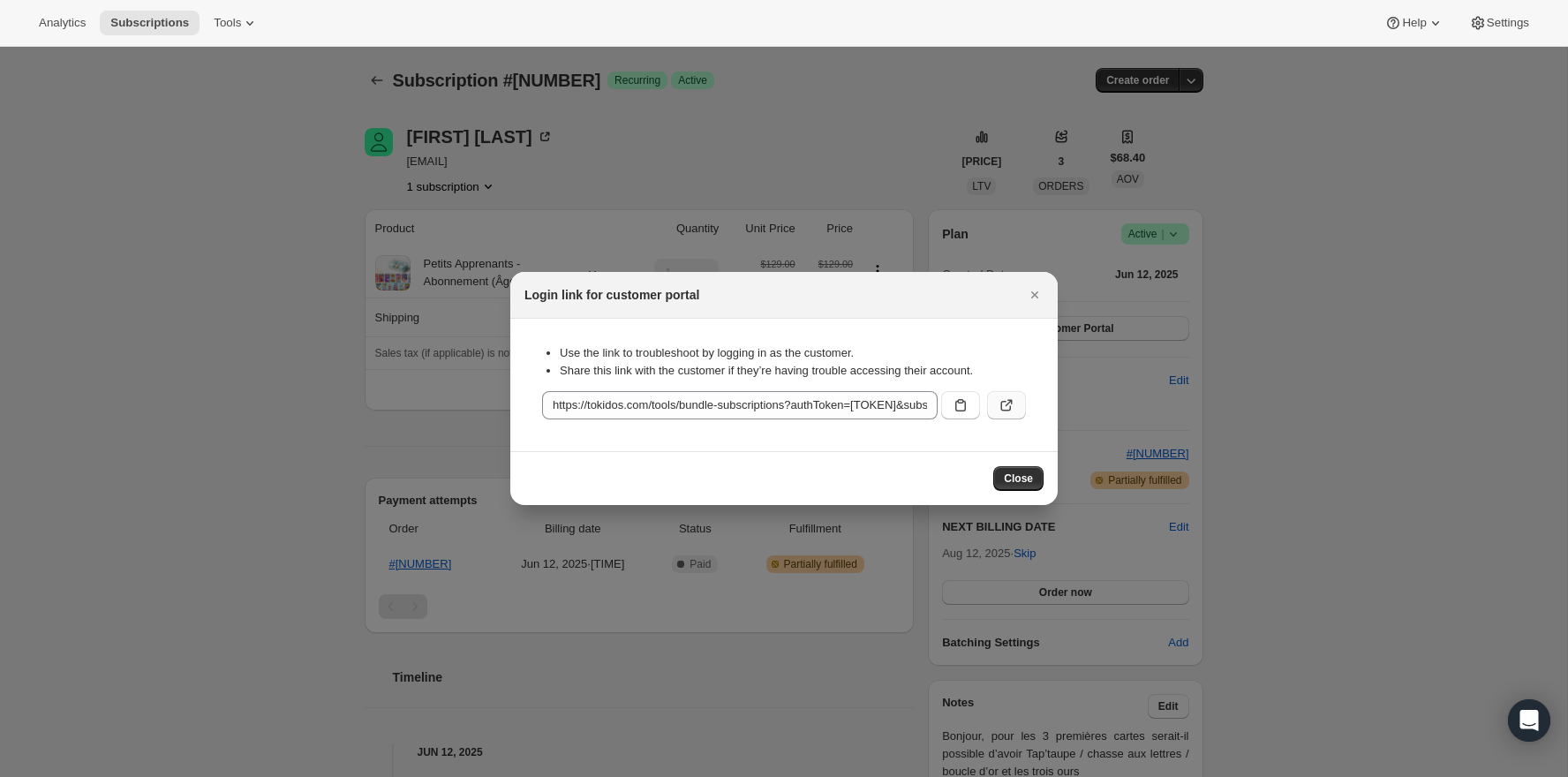 click 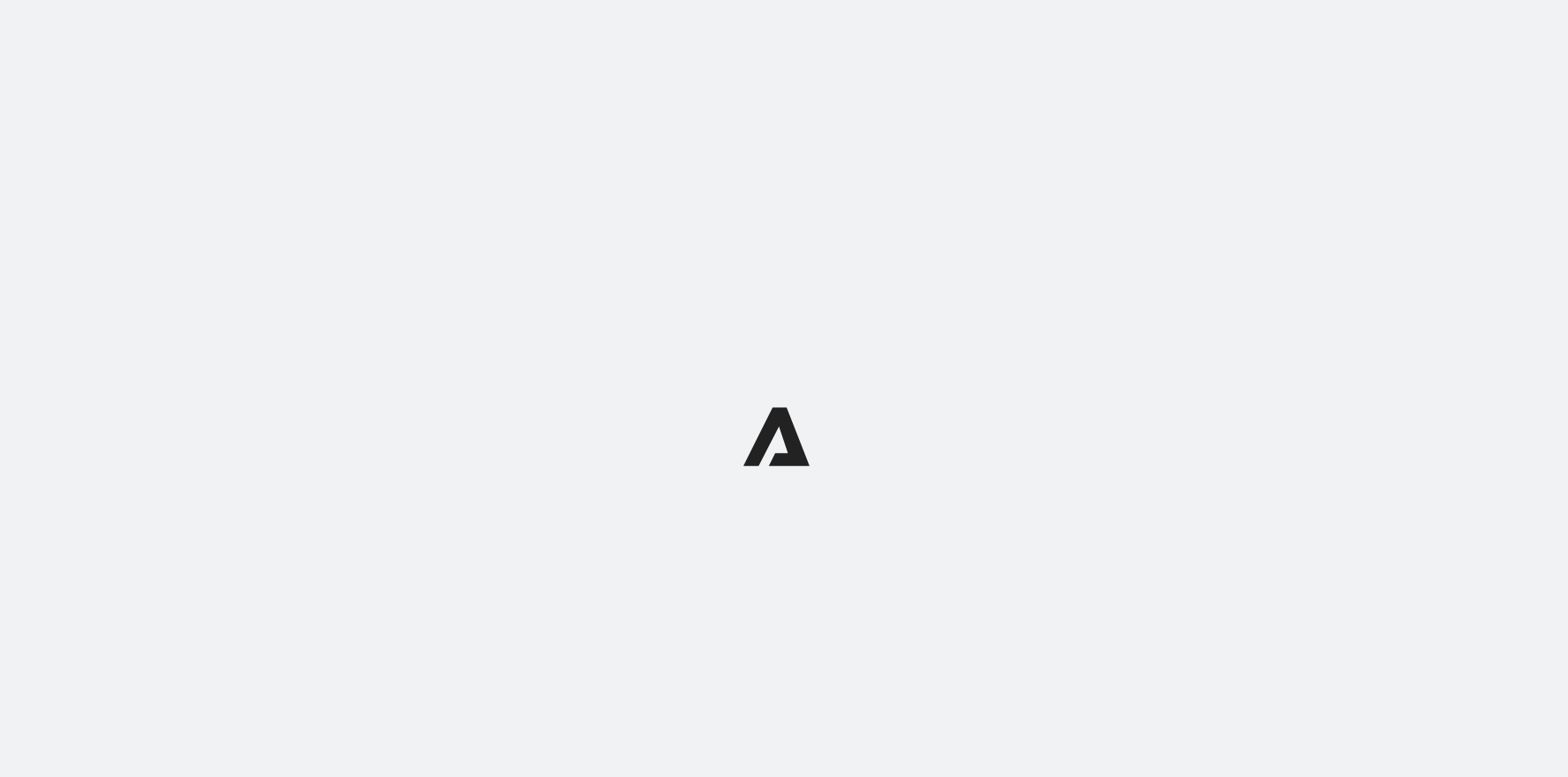scroll, scrollTop: 0, scrollLeft: 0, axis: both 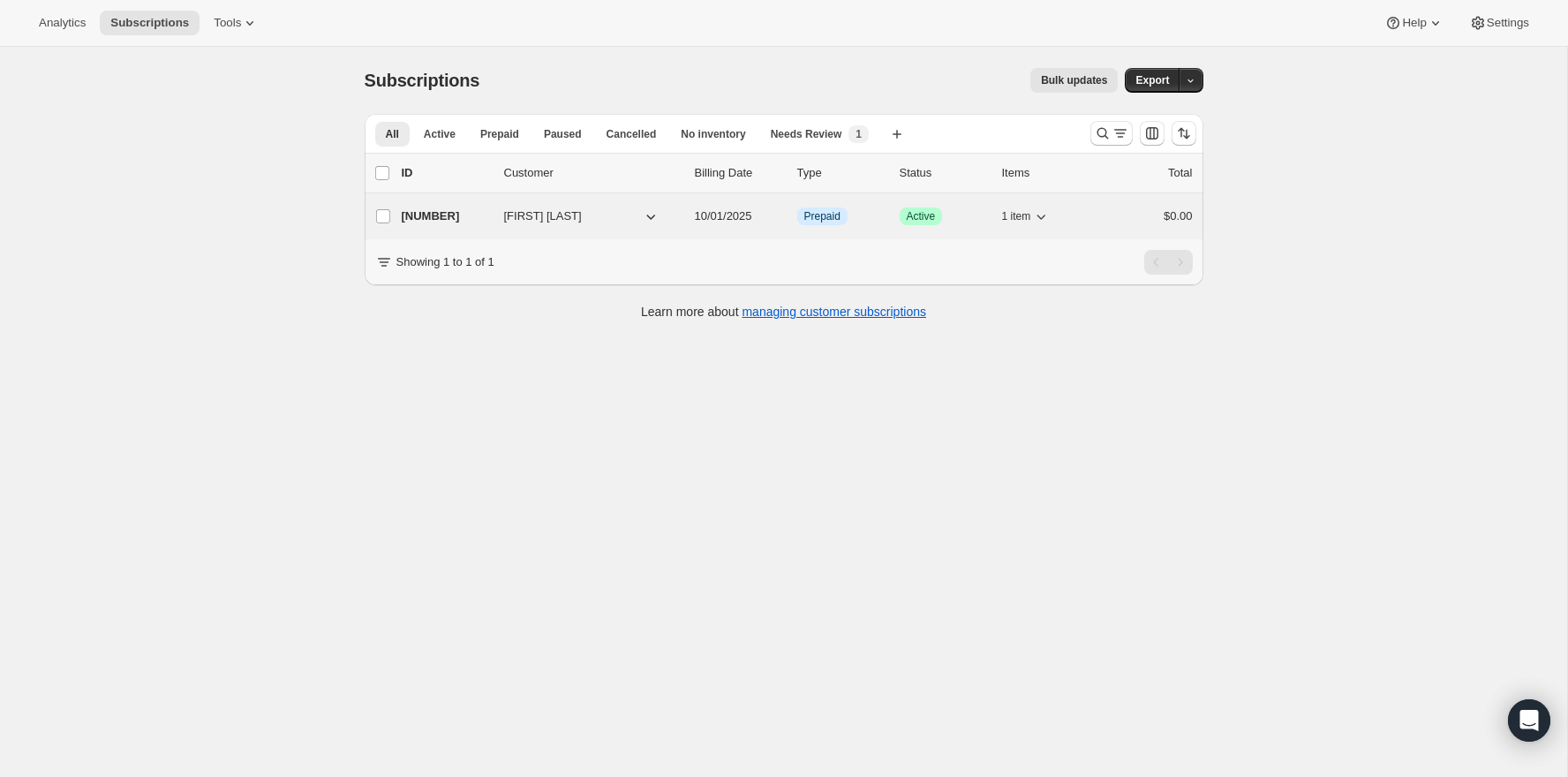 click on "[FIRST] [LAST]" at bounding box center [543, 216] 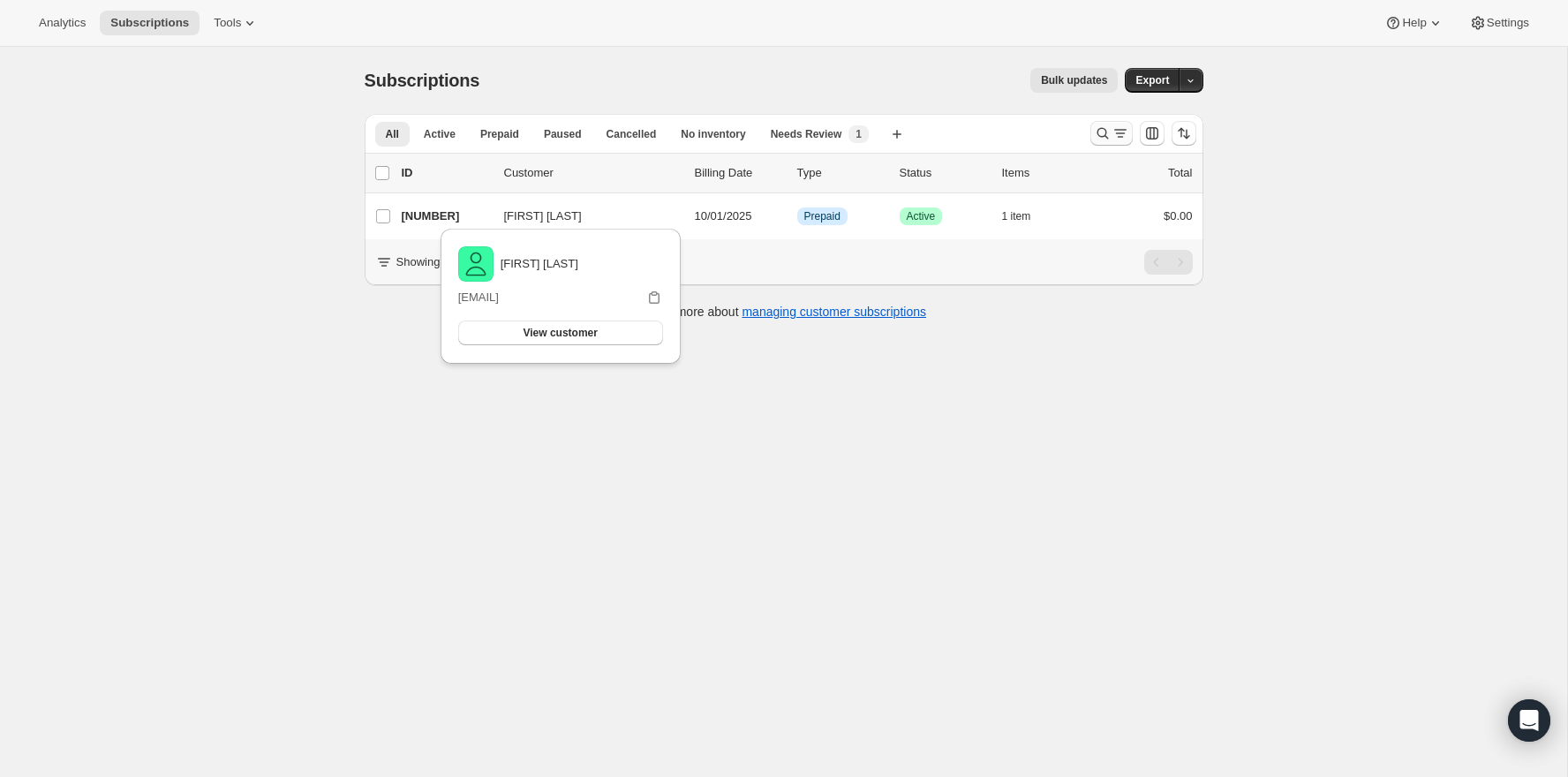 click 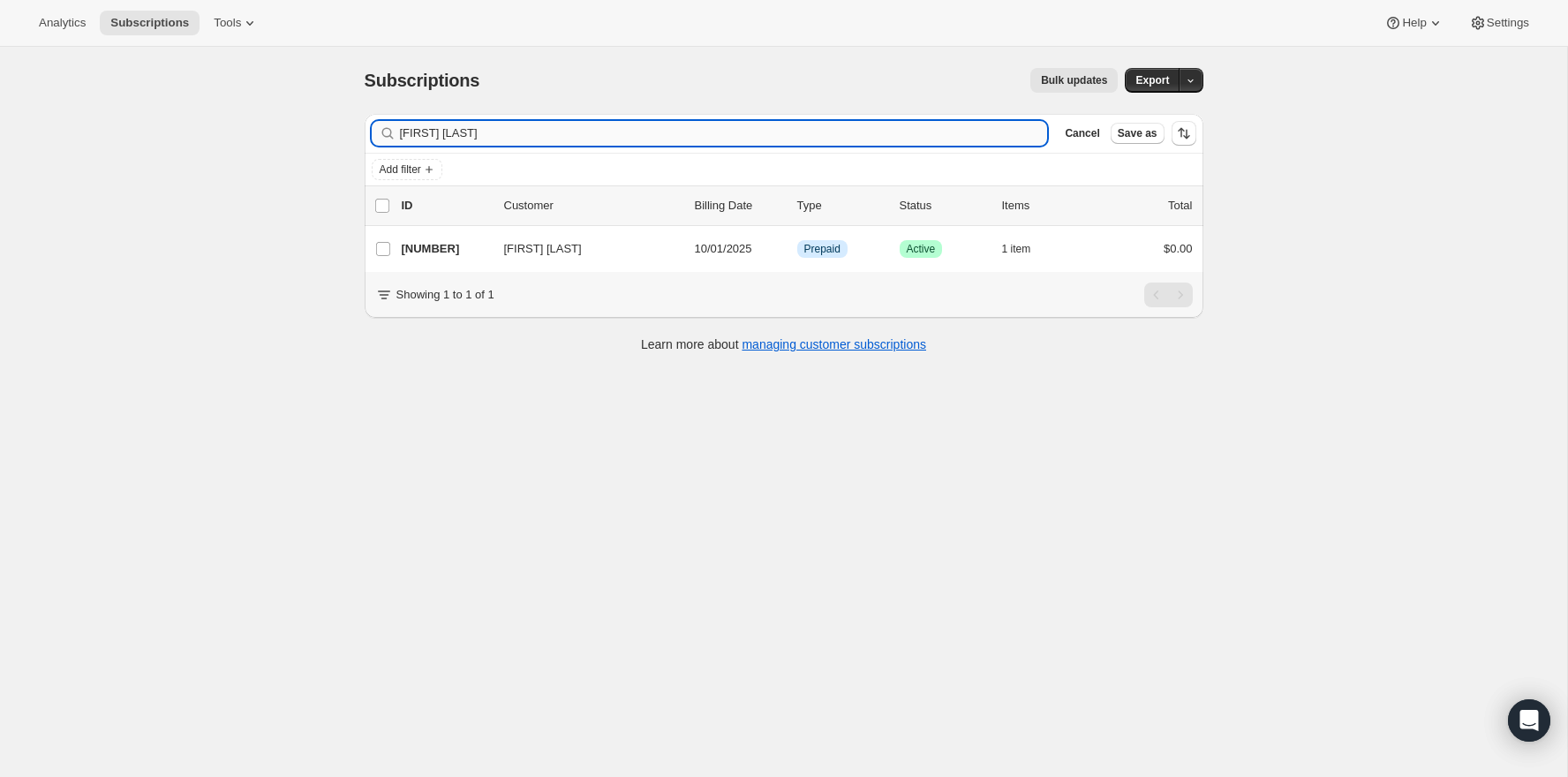 click on "[FIRST] [LAST]" at bounding box center [724, 133] 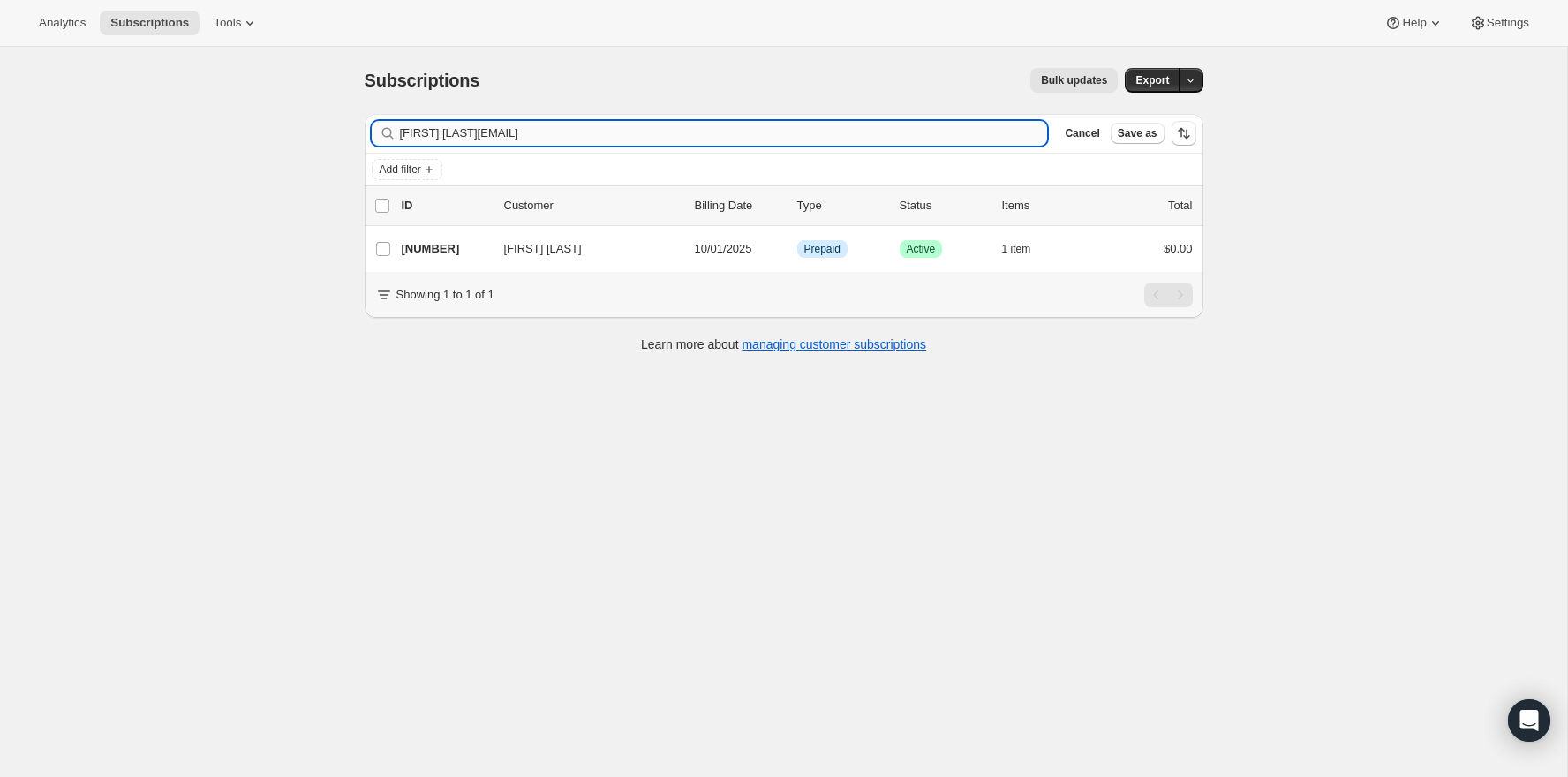 click on "[FIRST] [LAST][EMAIL]" at bounding box center (724, 133) 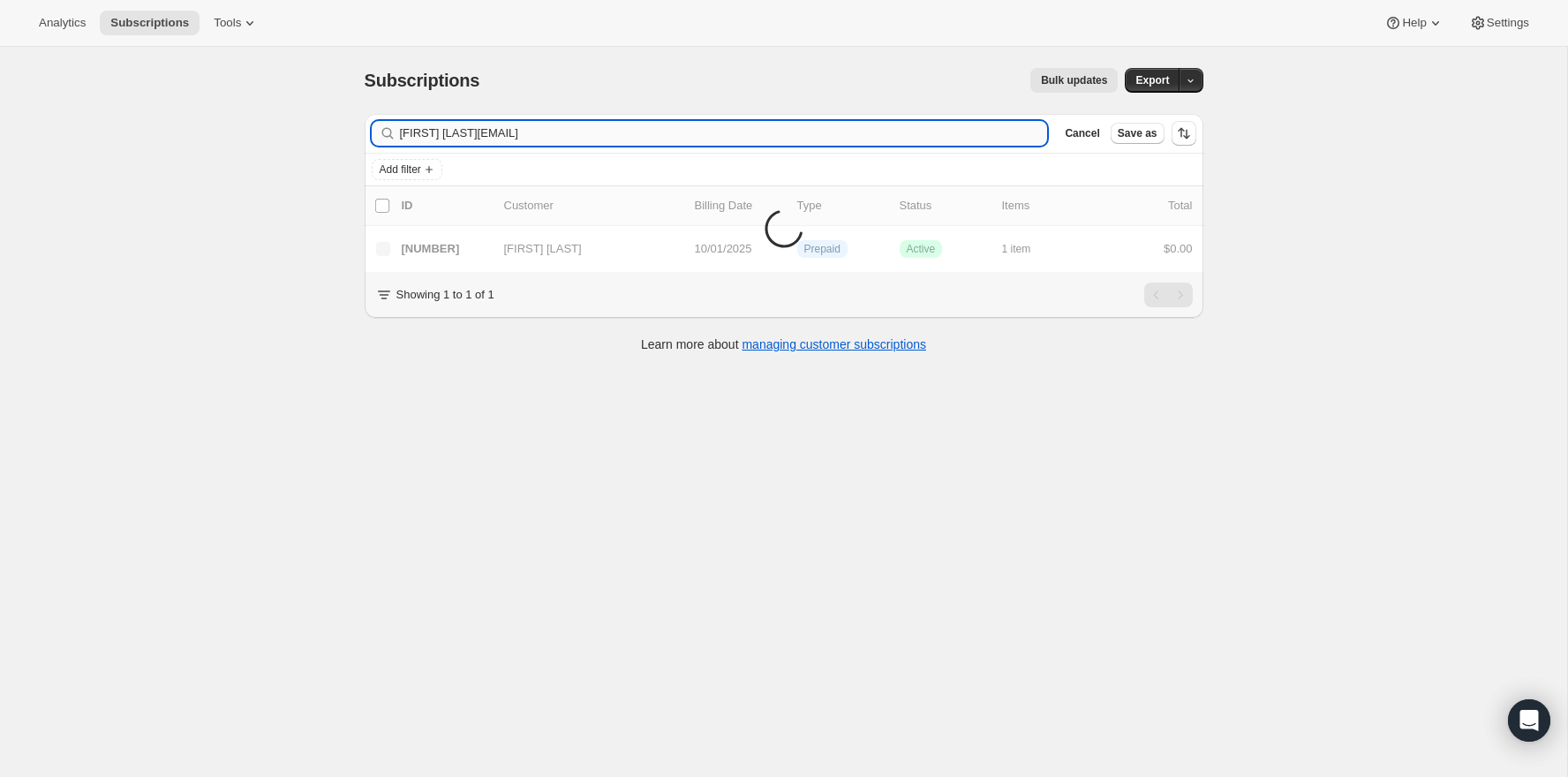 click on "Brandi McGeeleafranck@gmail.com" at bounding box center (724, 133) 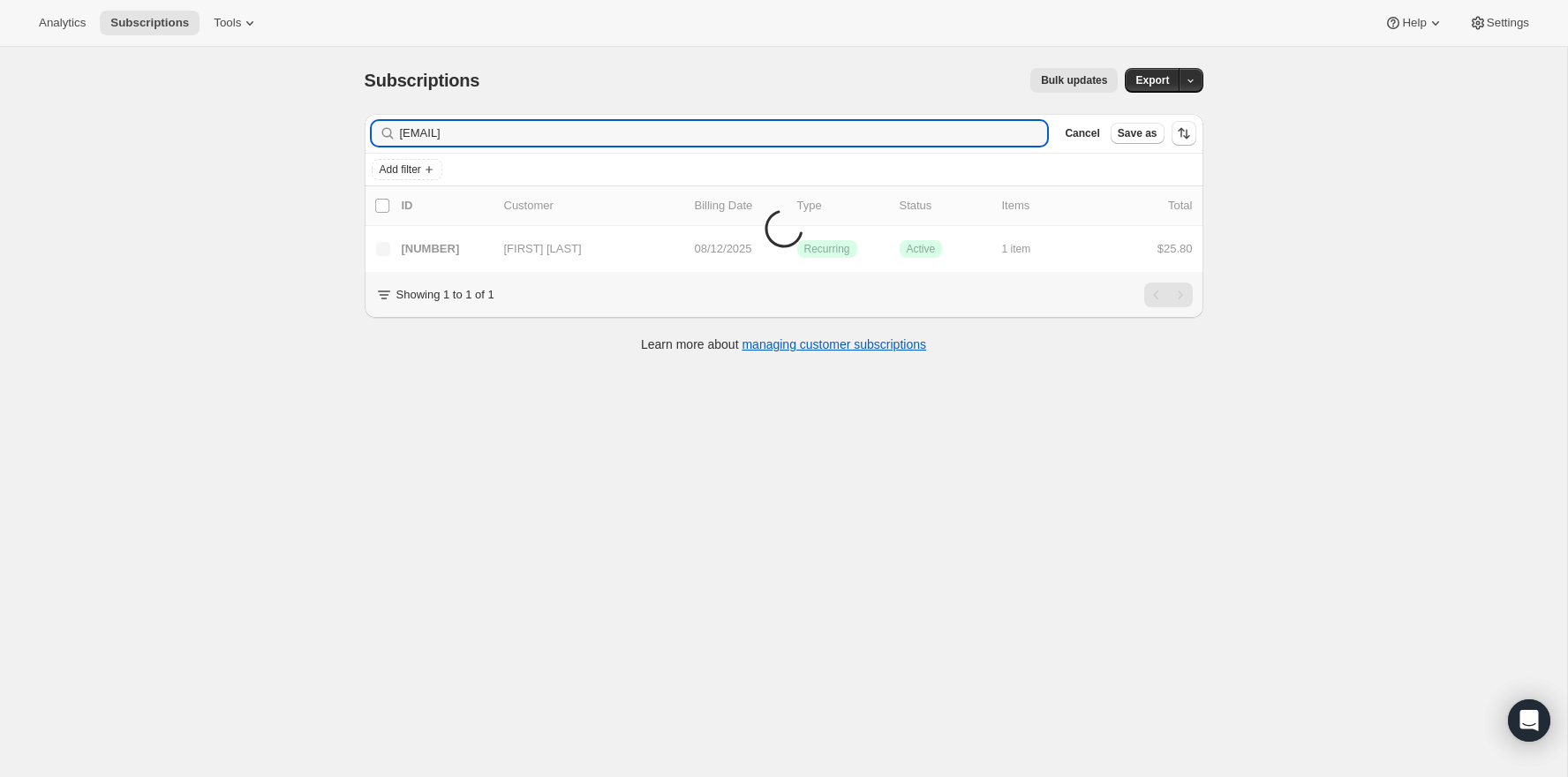 type on "[EMAIL]" 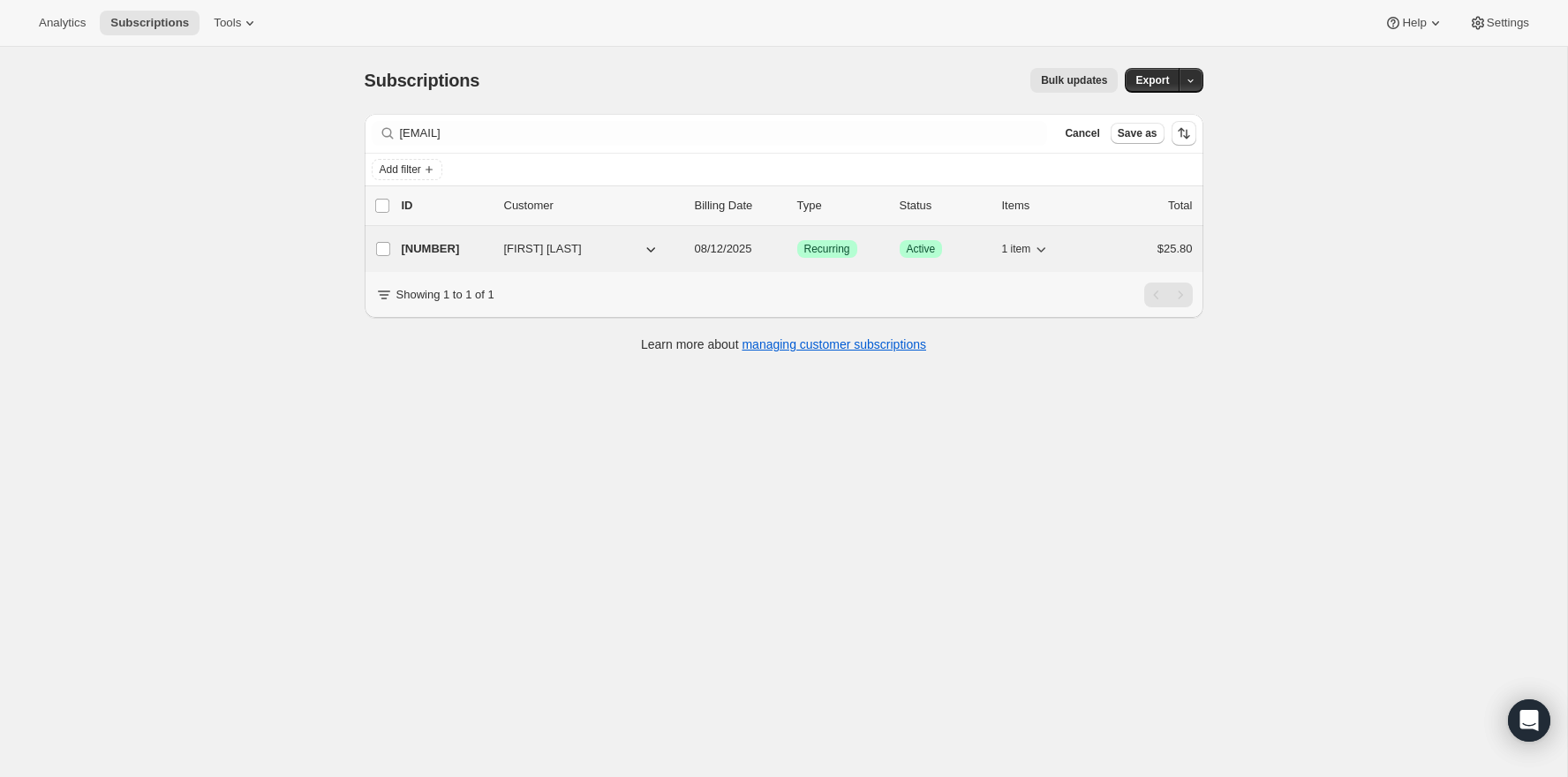 click on "16287399987" at bounding box center (446, 249) 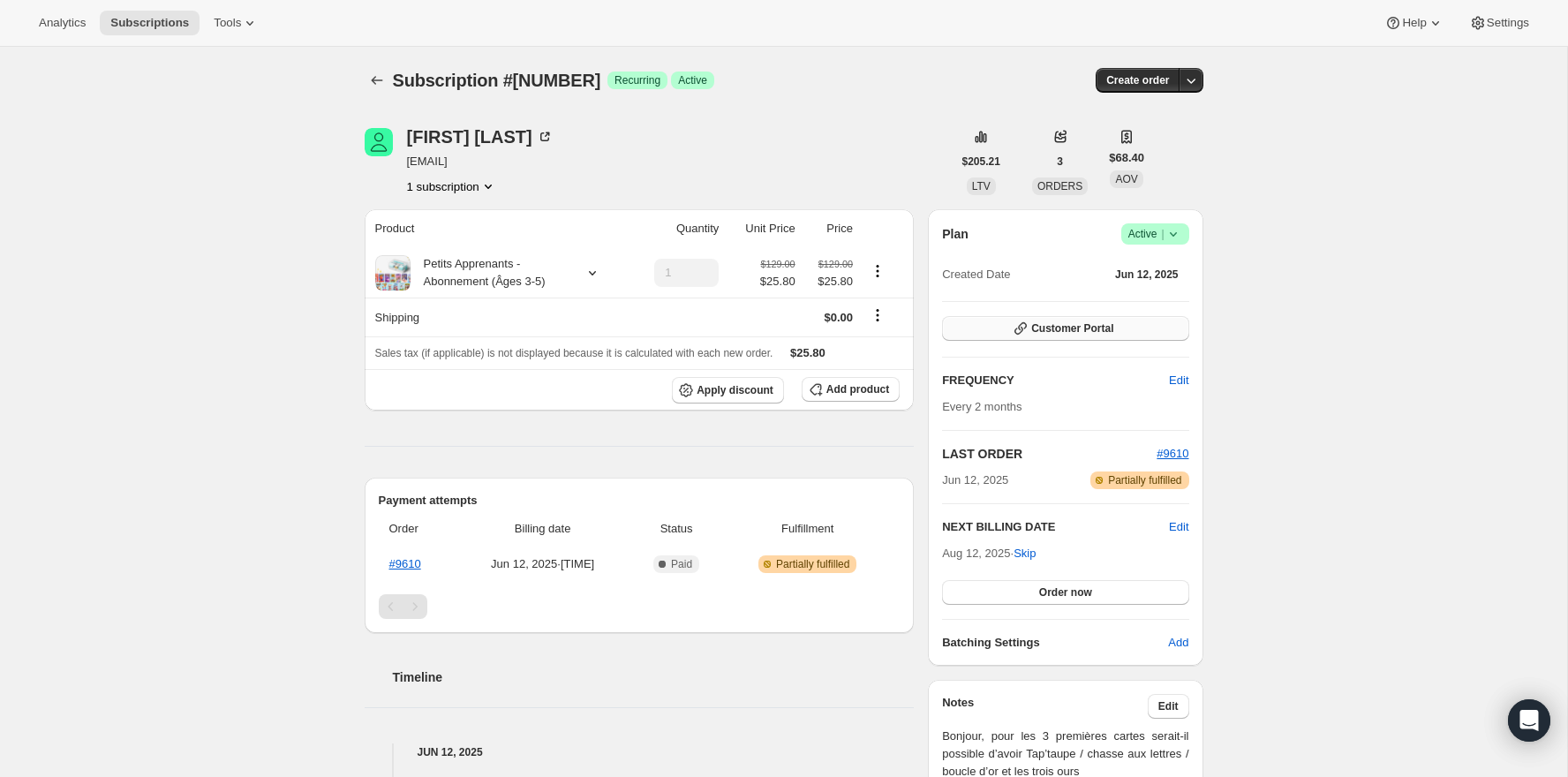 click on "Customer Portal" at bounding box center (1072, 328) 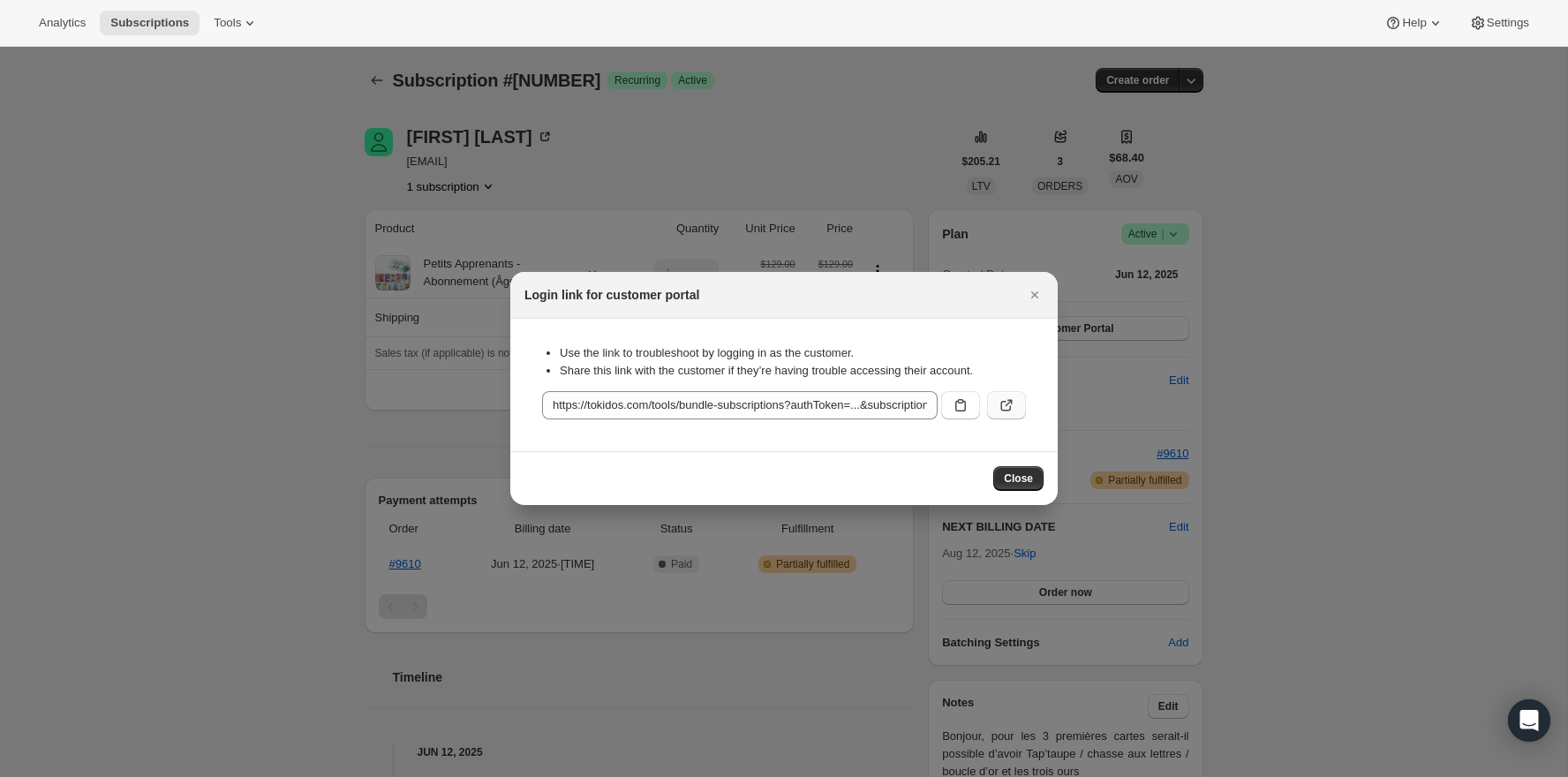 click 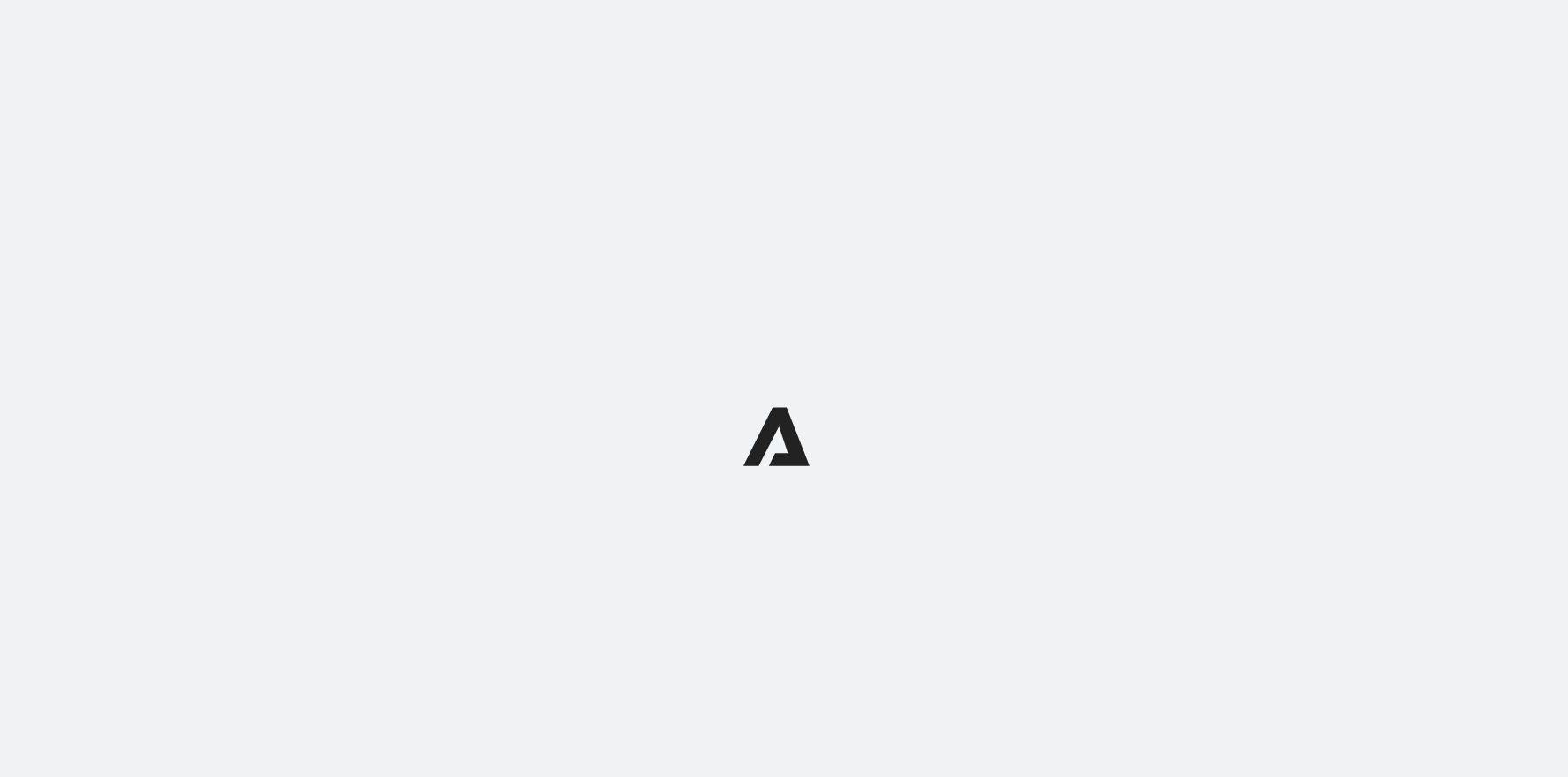 scroll, scrollTop: 0, scrollLeft: 0, axis: both 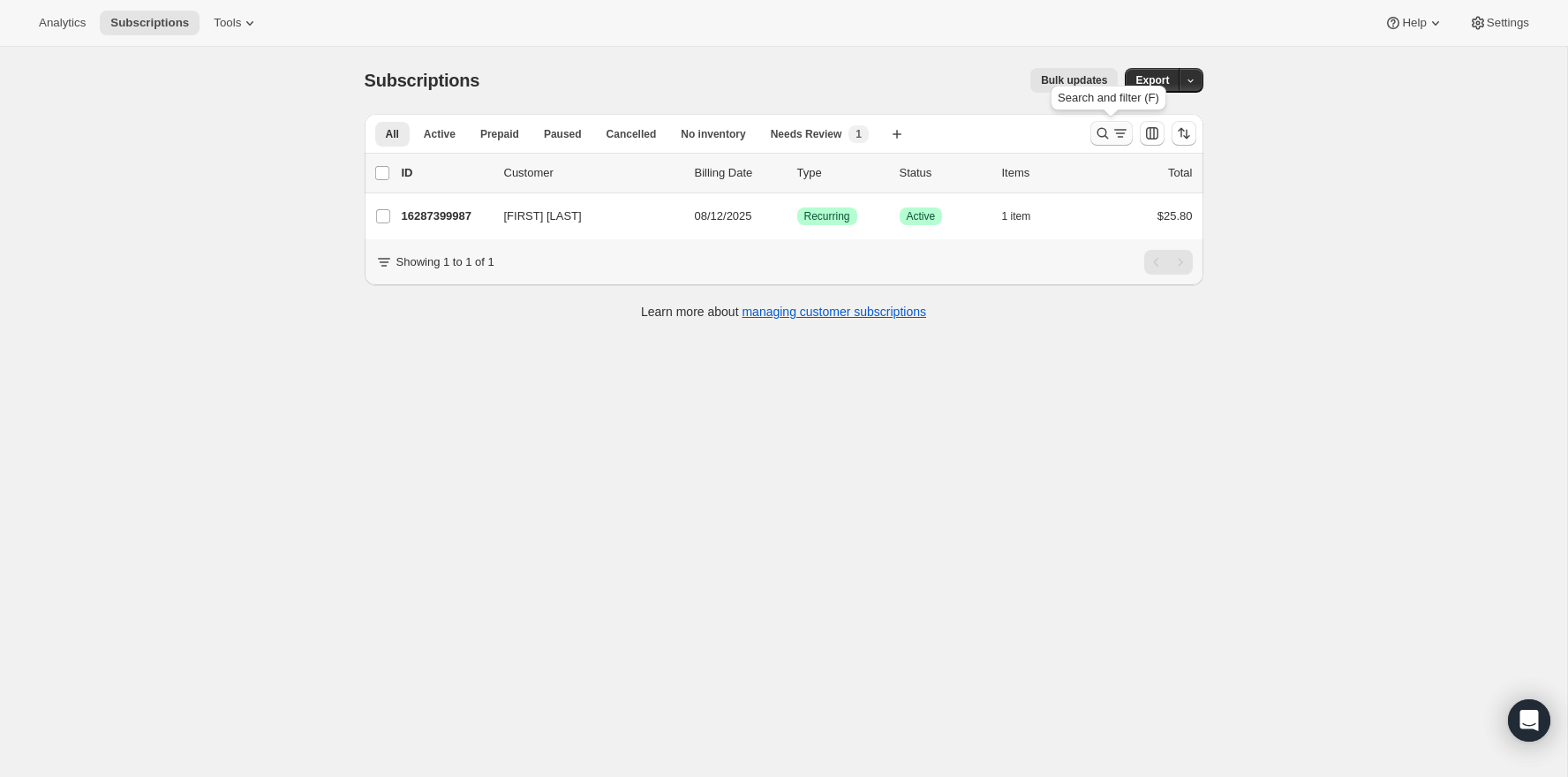 click 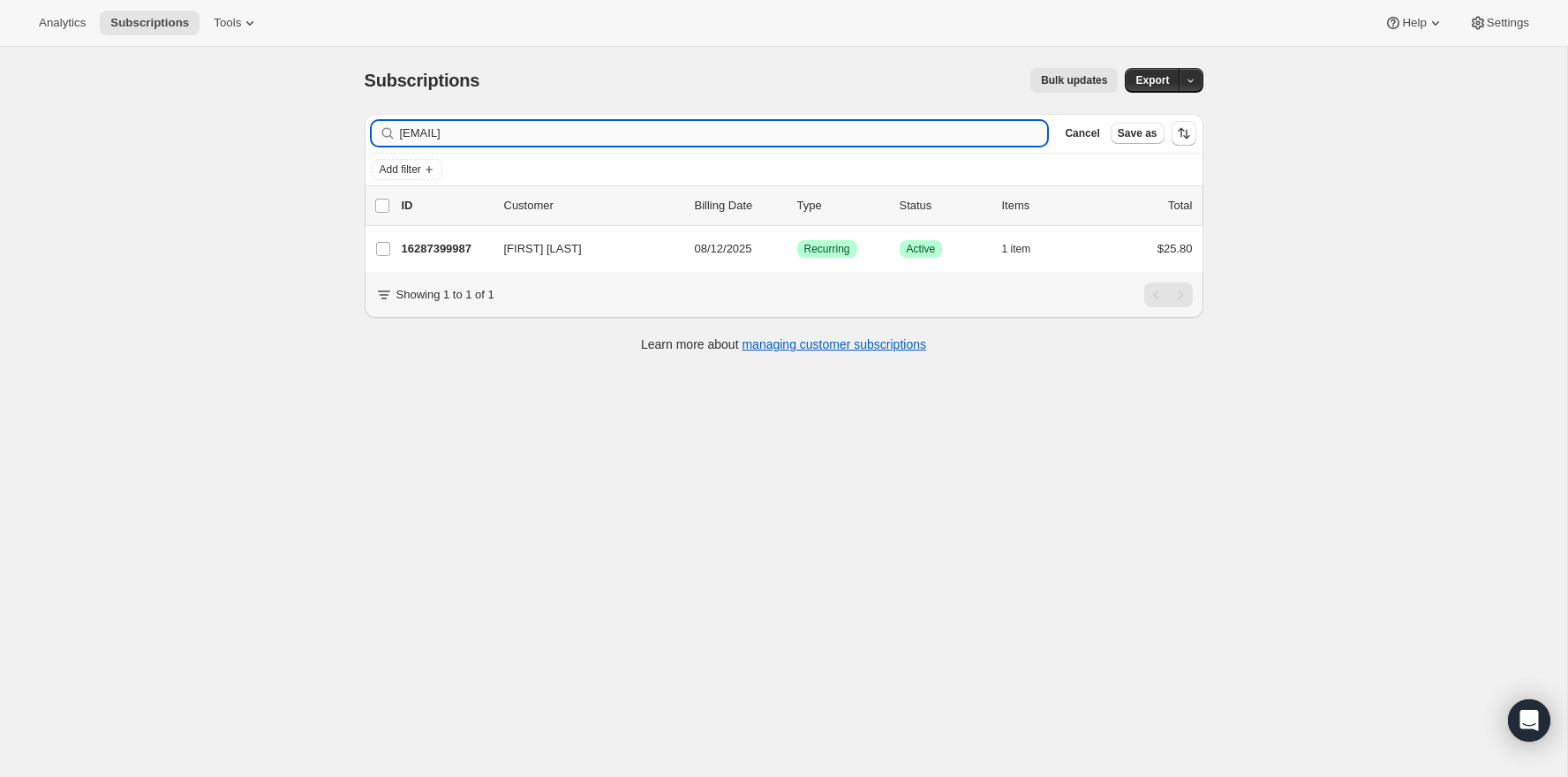click on "[EMAIL]" at bounding box center [724, 133] 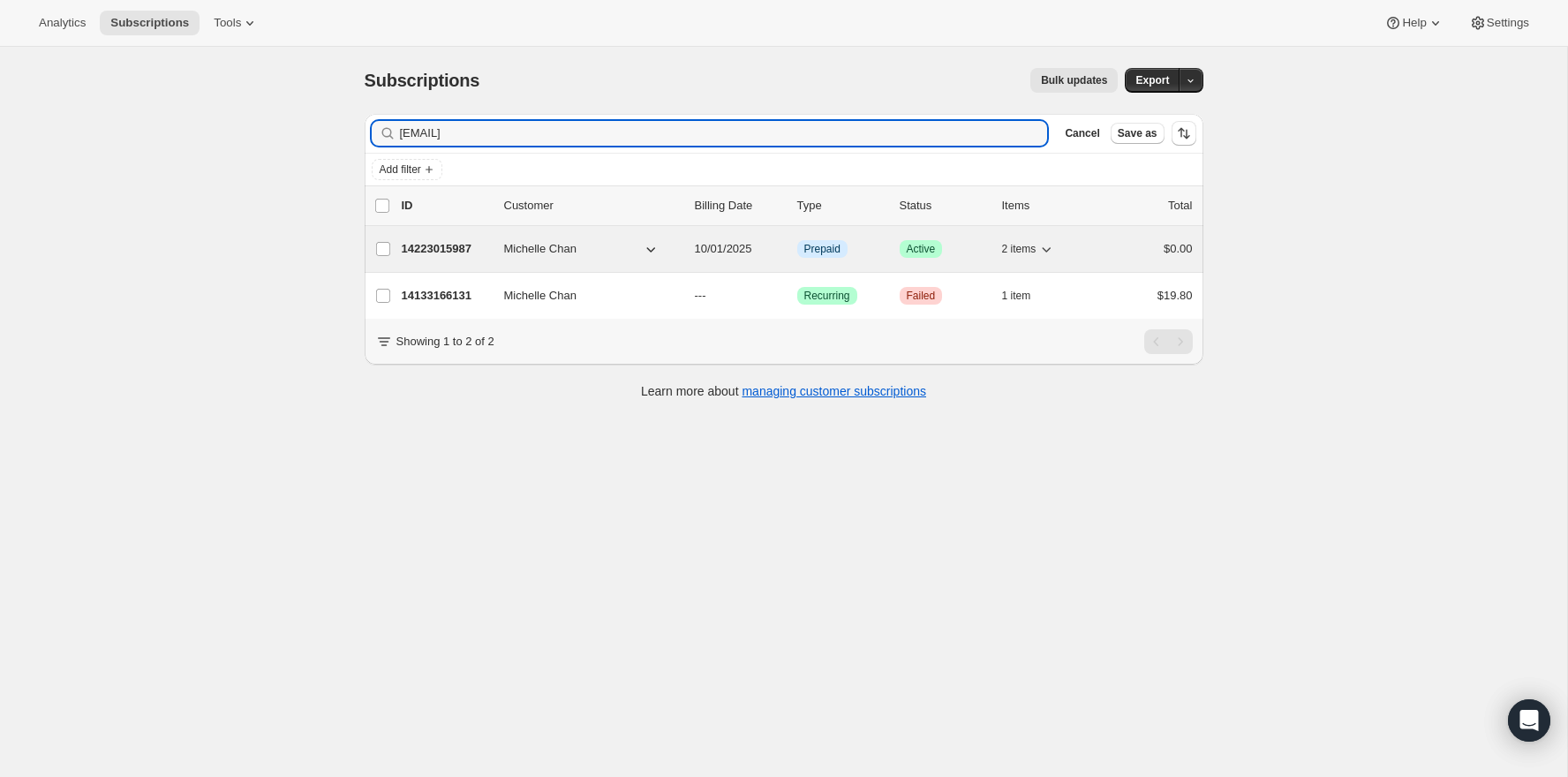 type on "[EMAIL]" 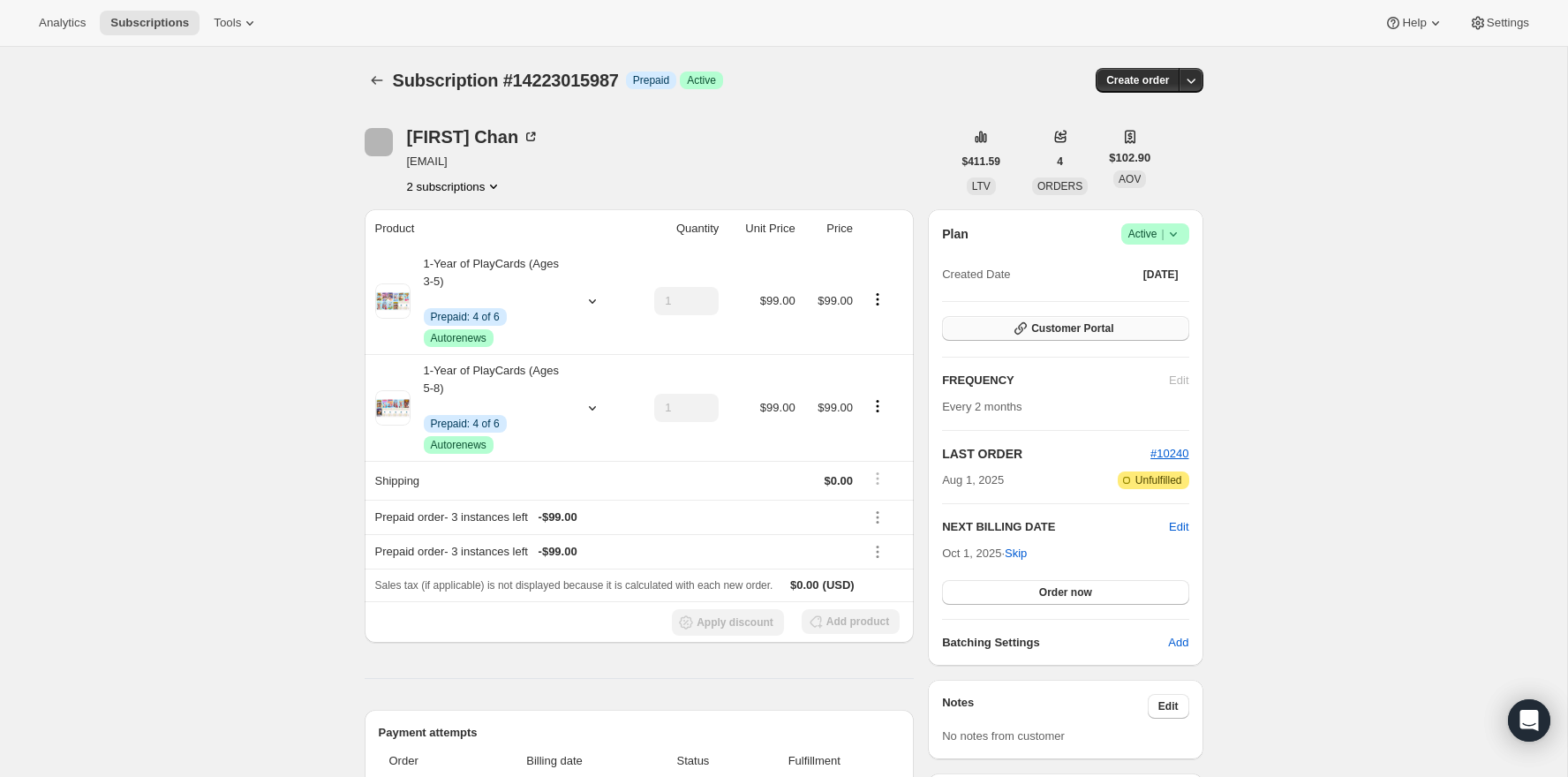 click on "Customer Portal" at bounding box center [1072, 328] 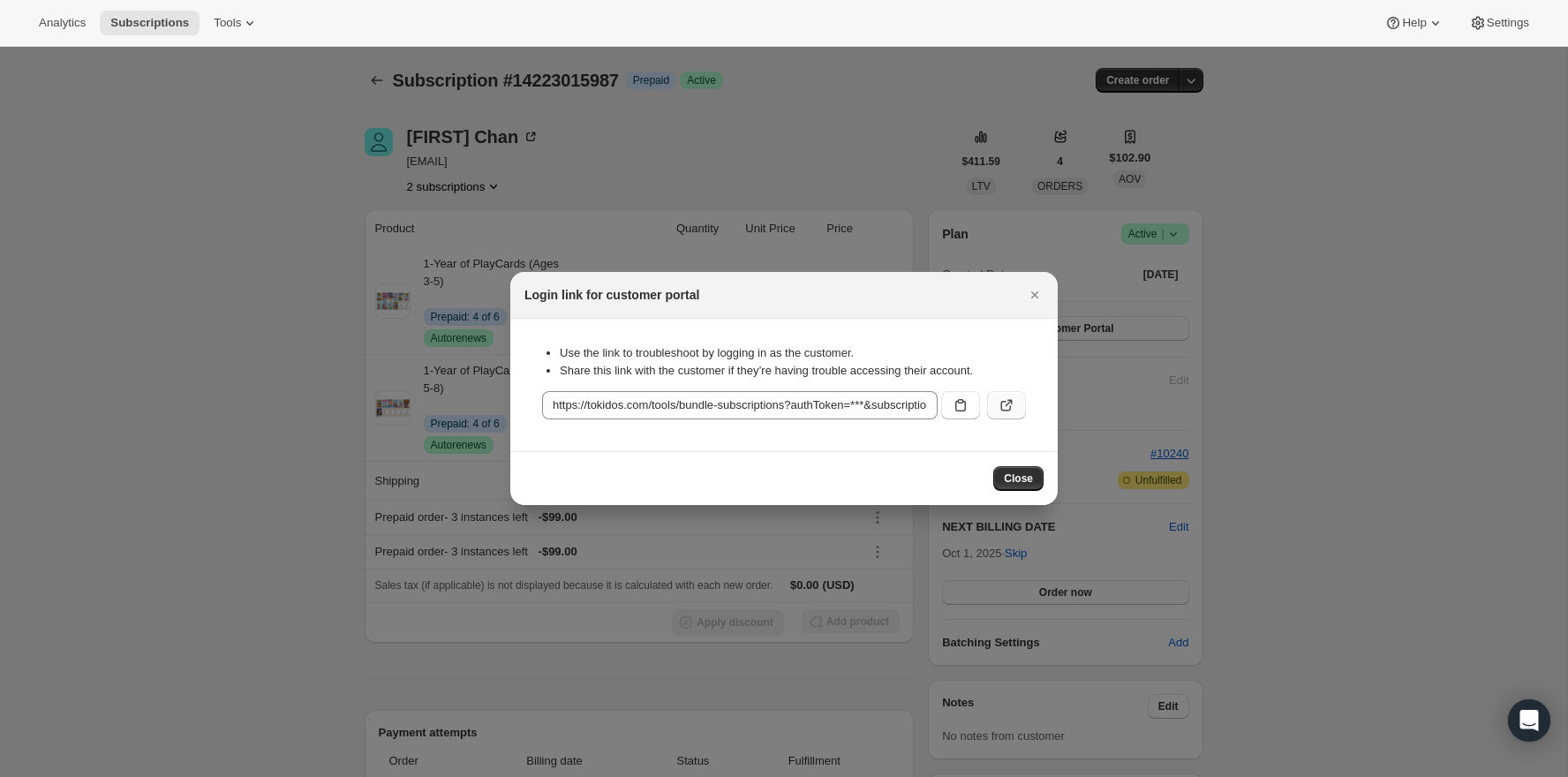 click 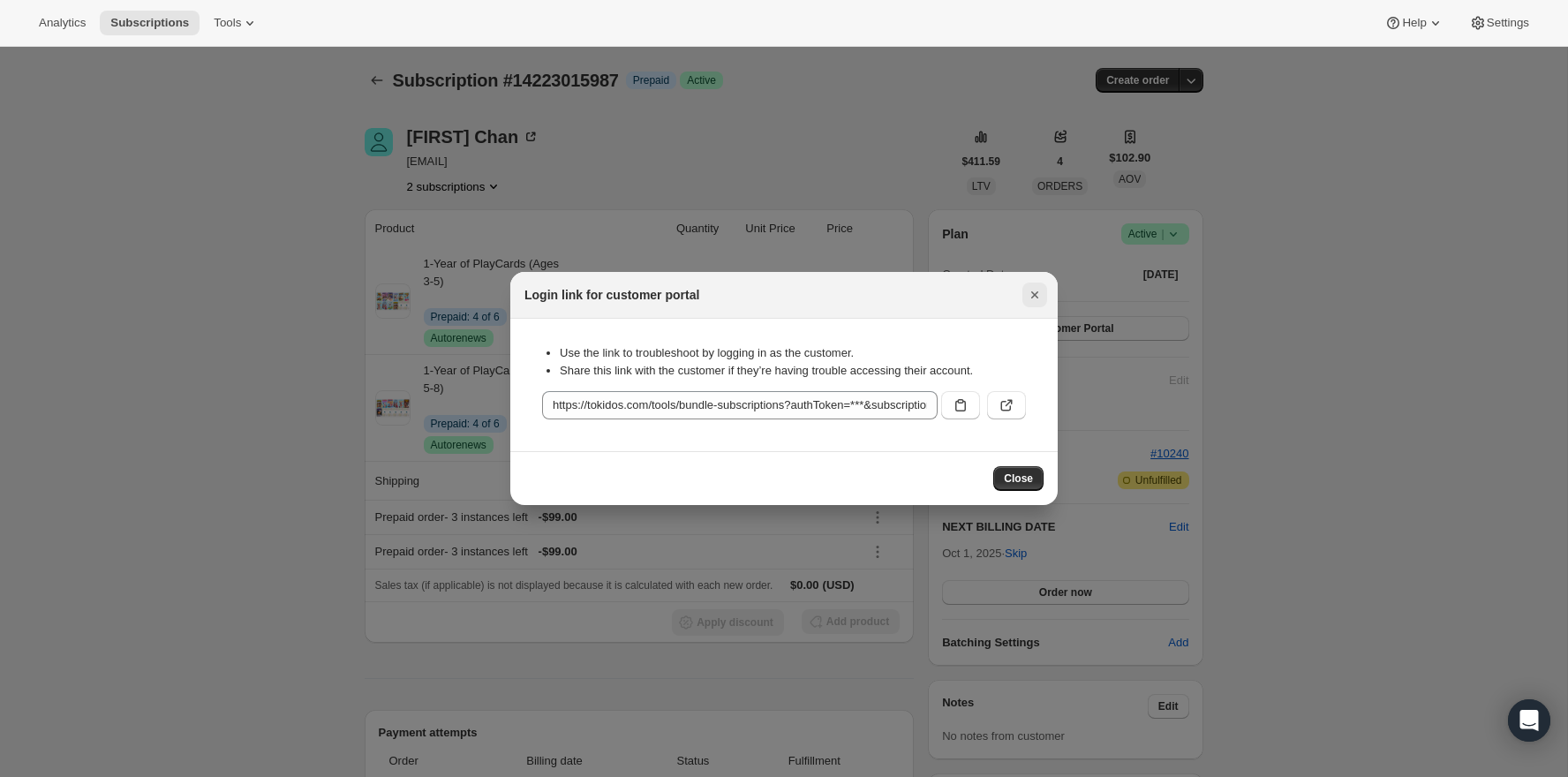 click 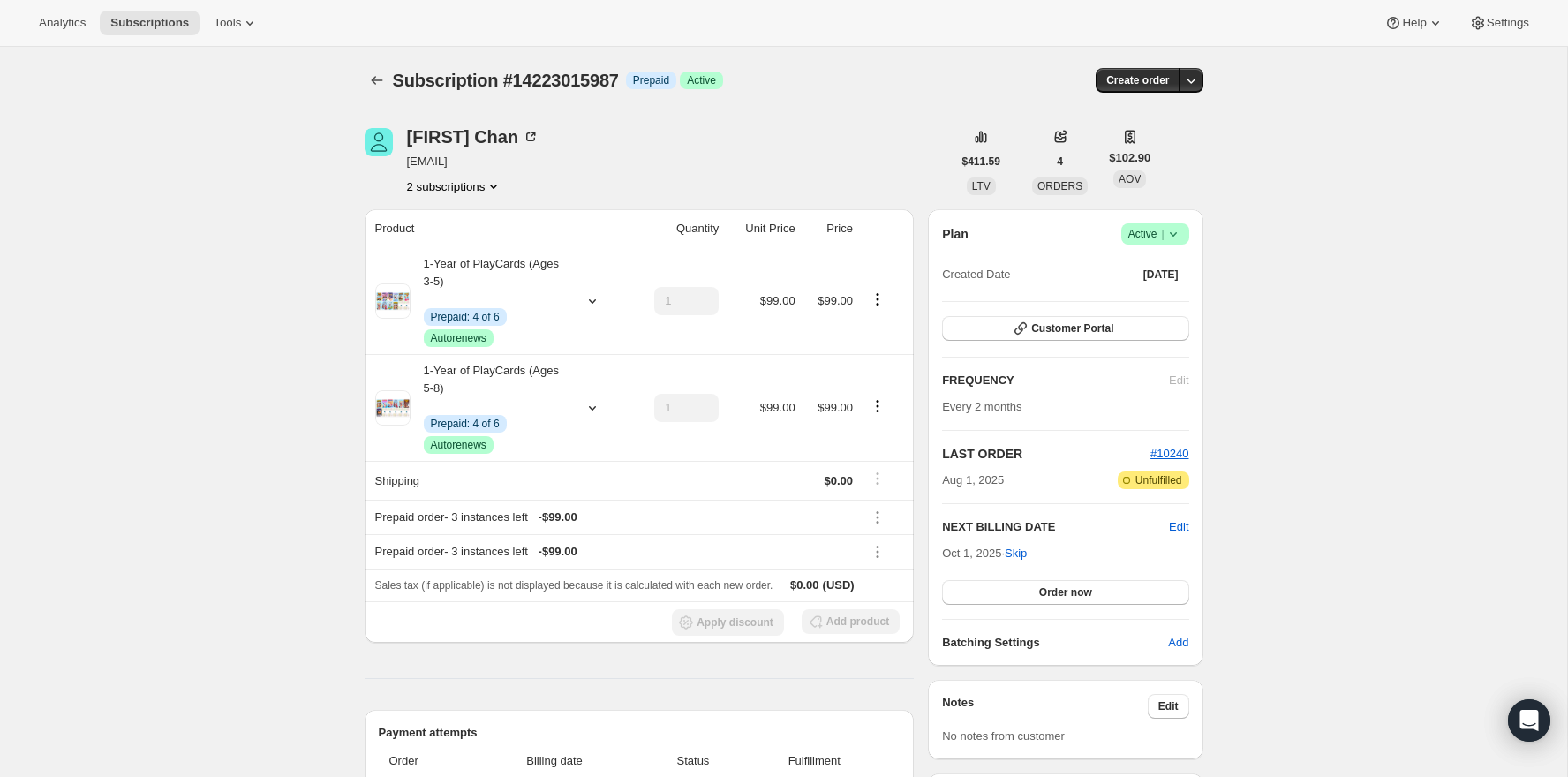 click at bounding box center [379, 80] 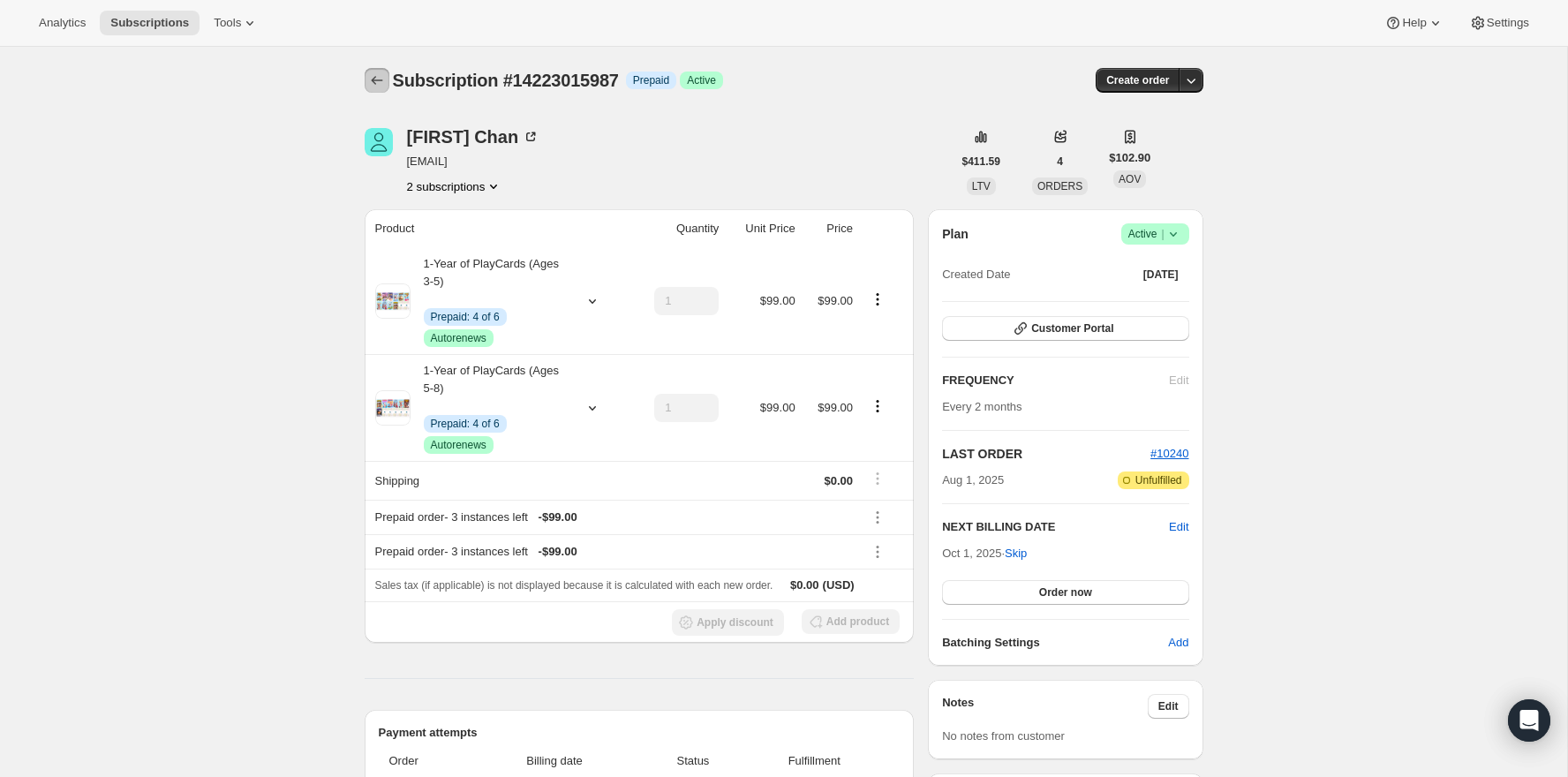 click 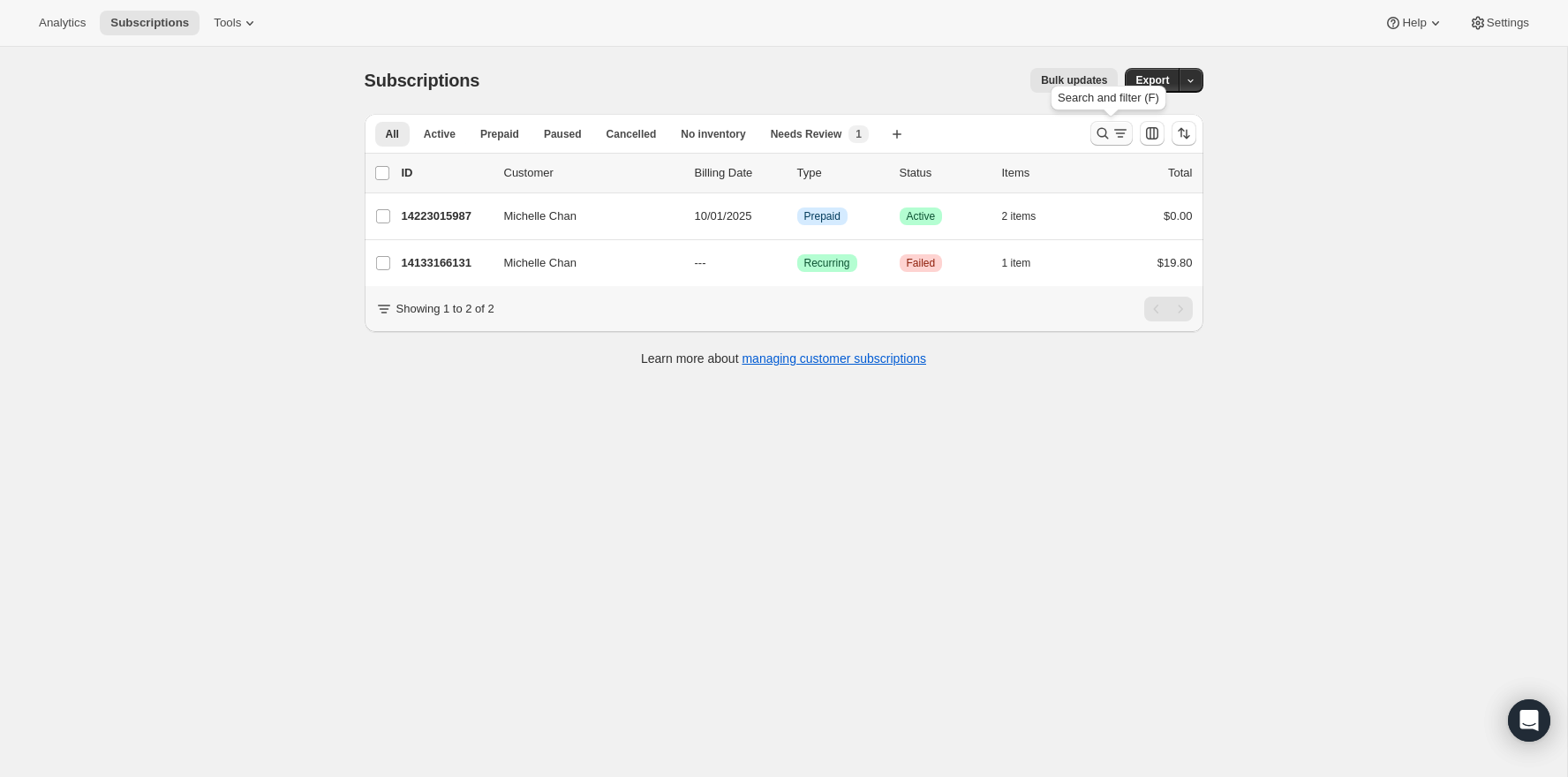 click 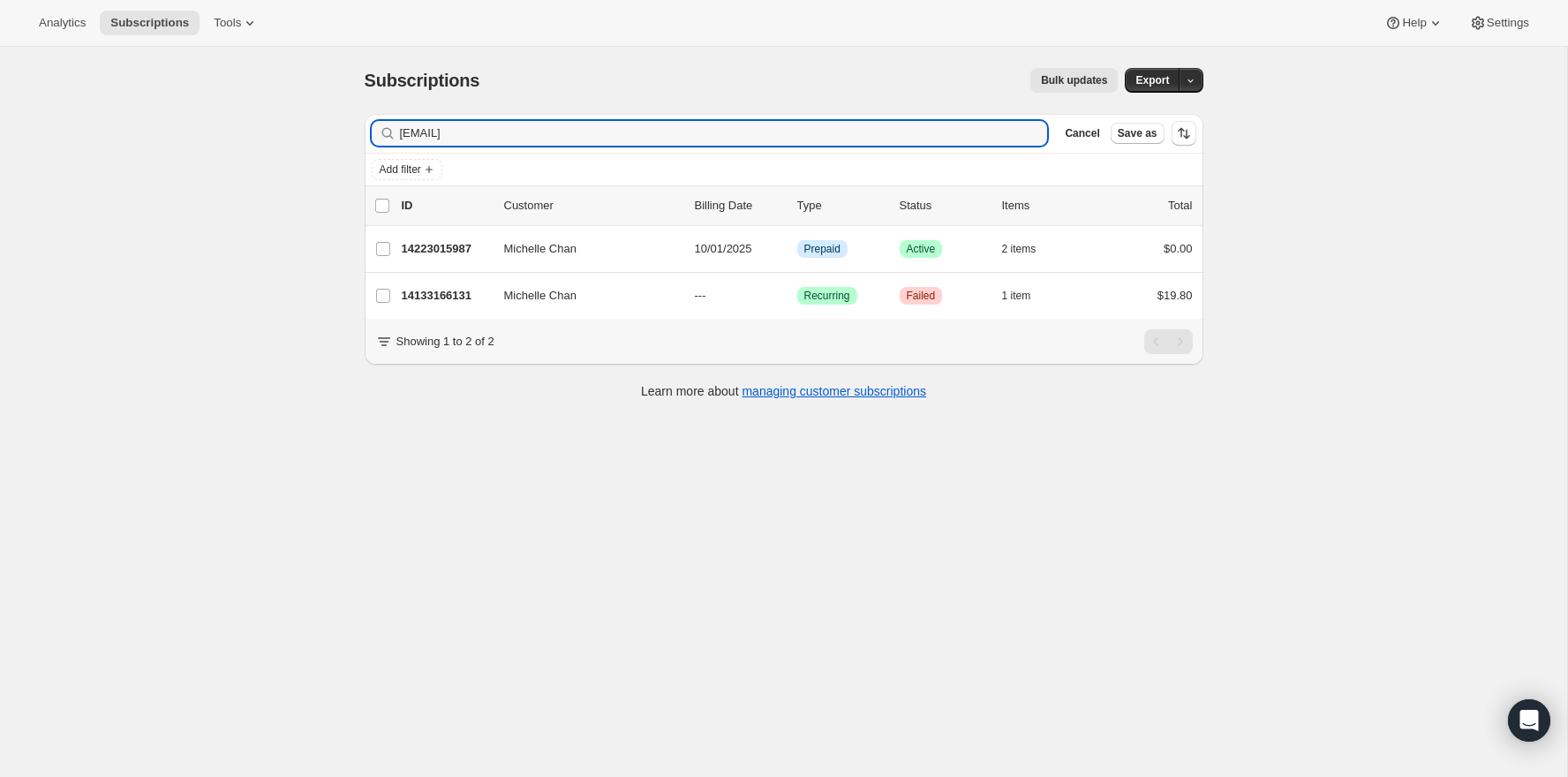 click on "[EMAIL]" at bounding box center (724, 133) 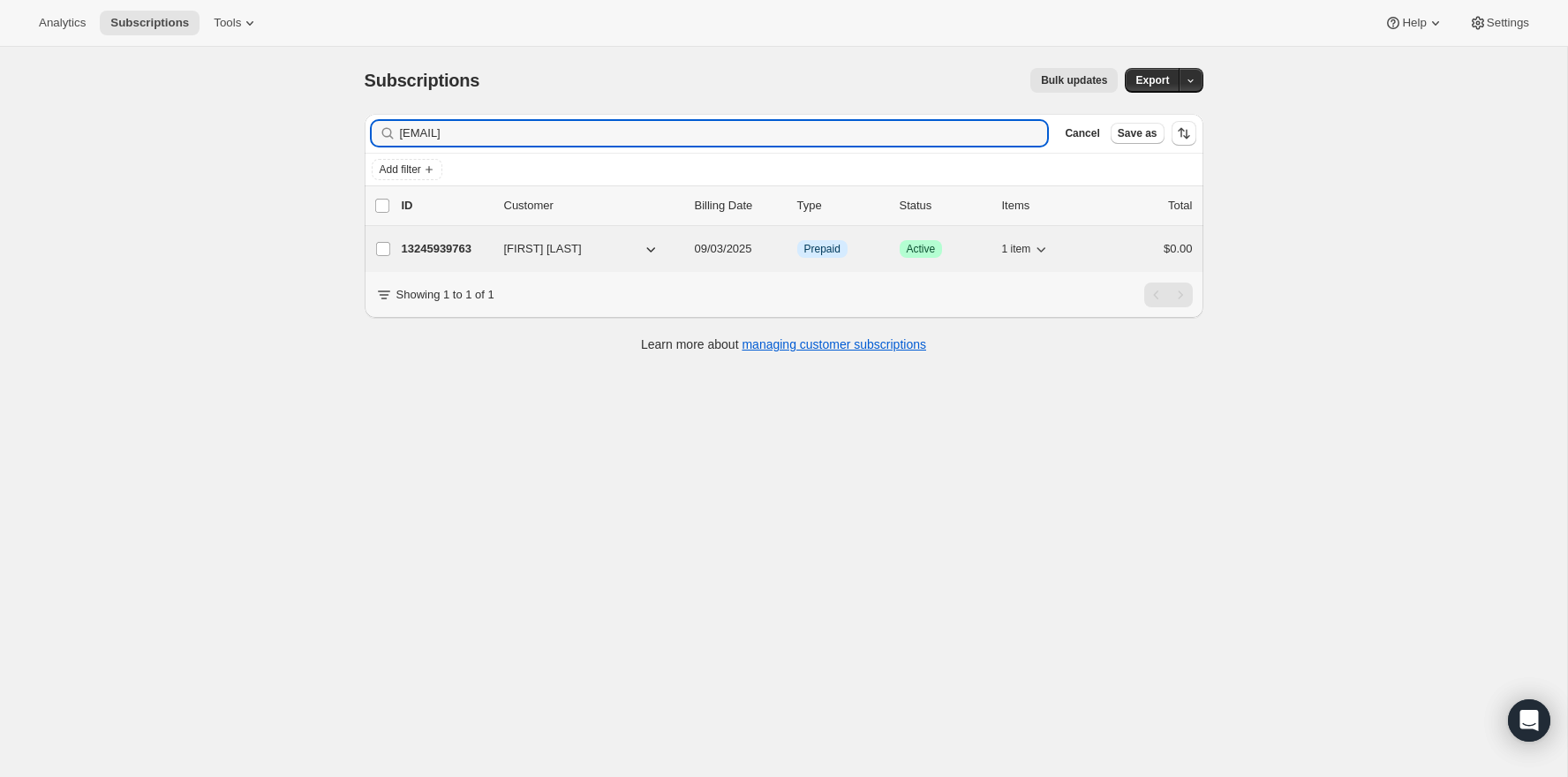 type on "courtney-elliott@rogers.com" 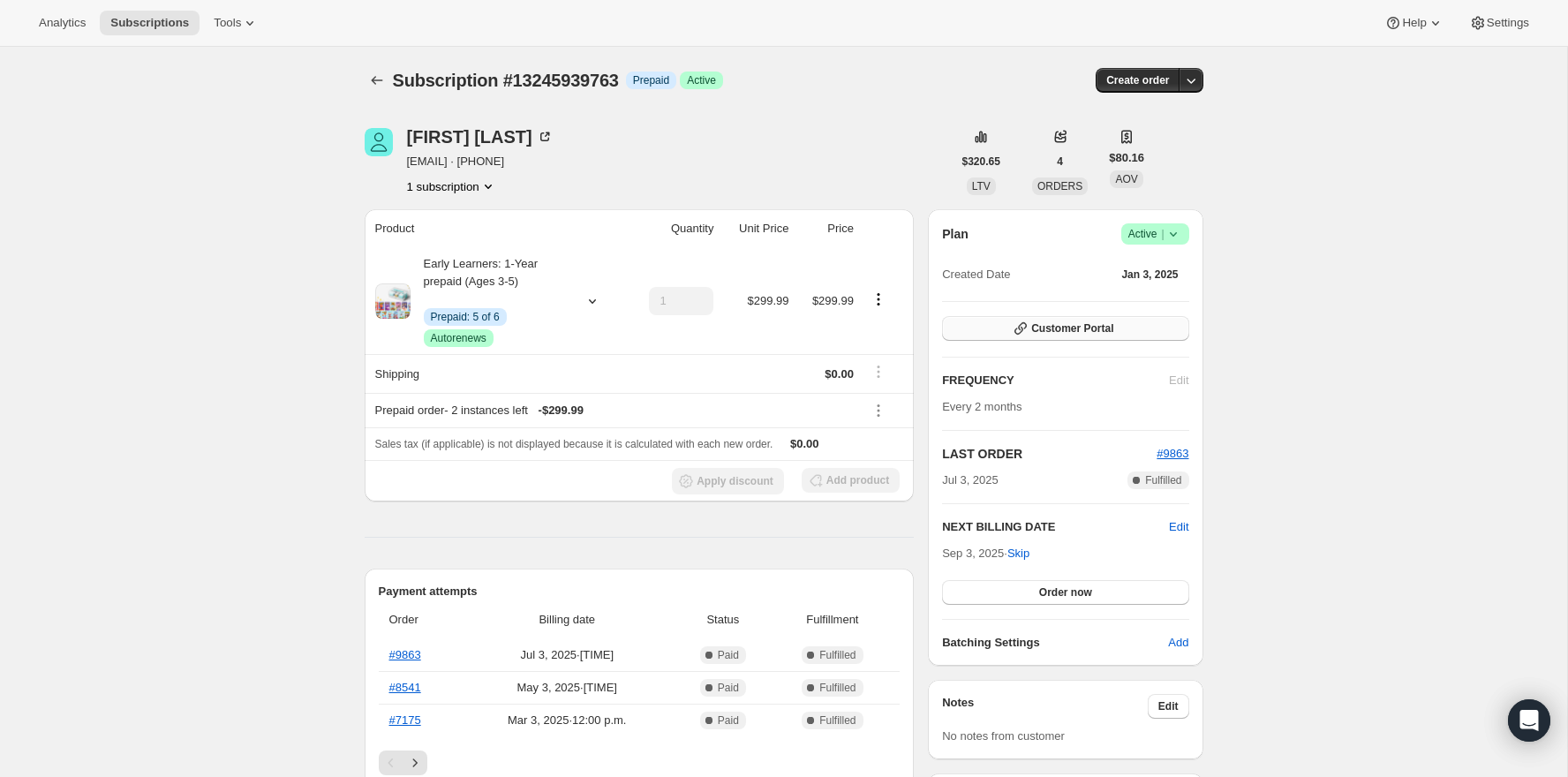 click on "Customer Portal" at bounding box center (1065, 328) 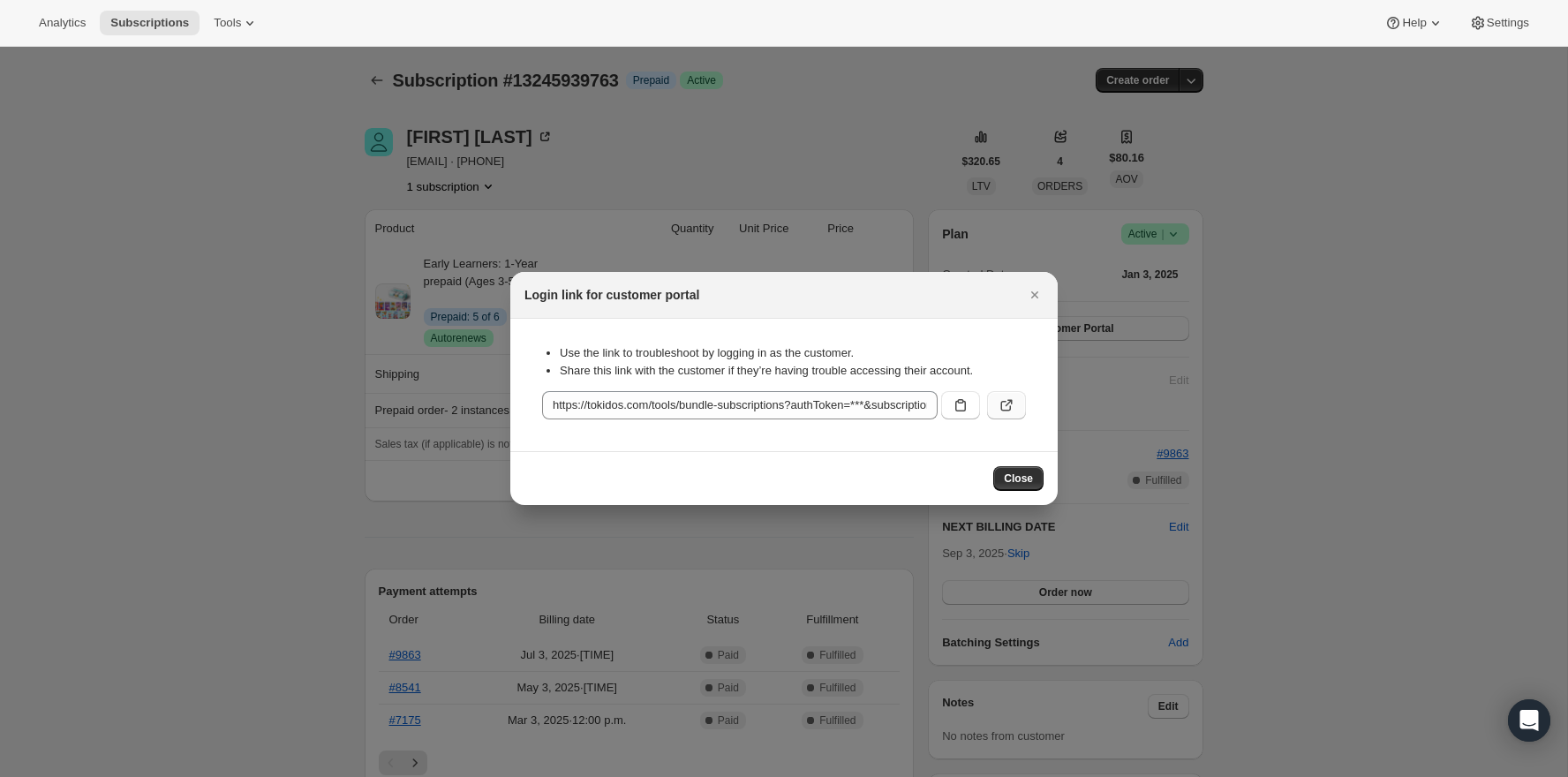 click 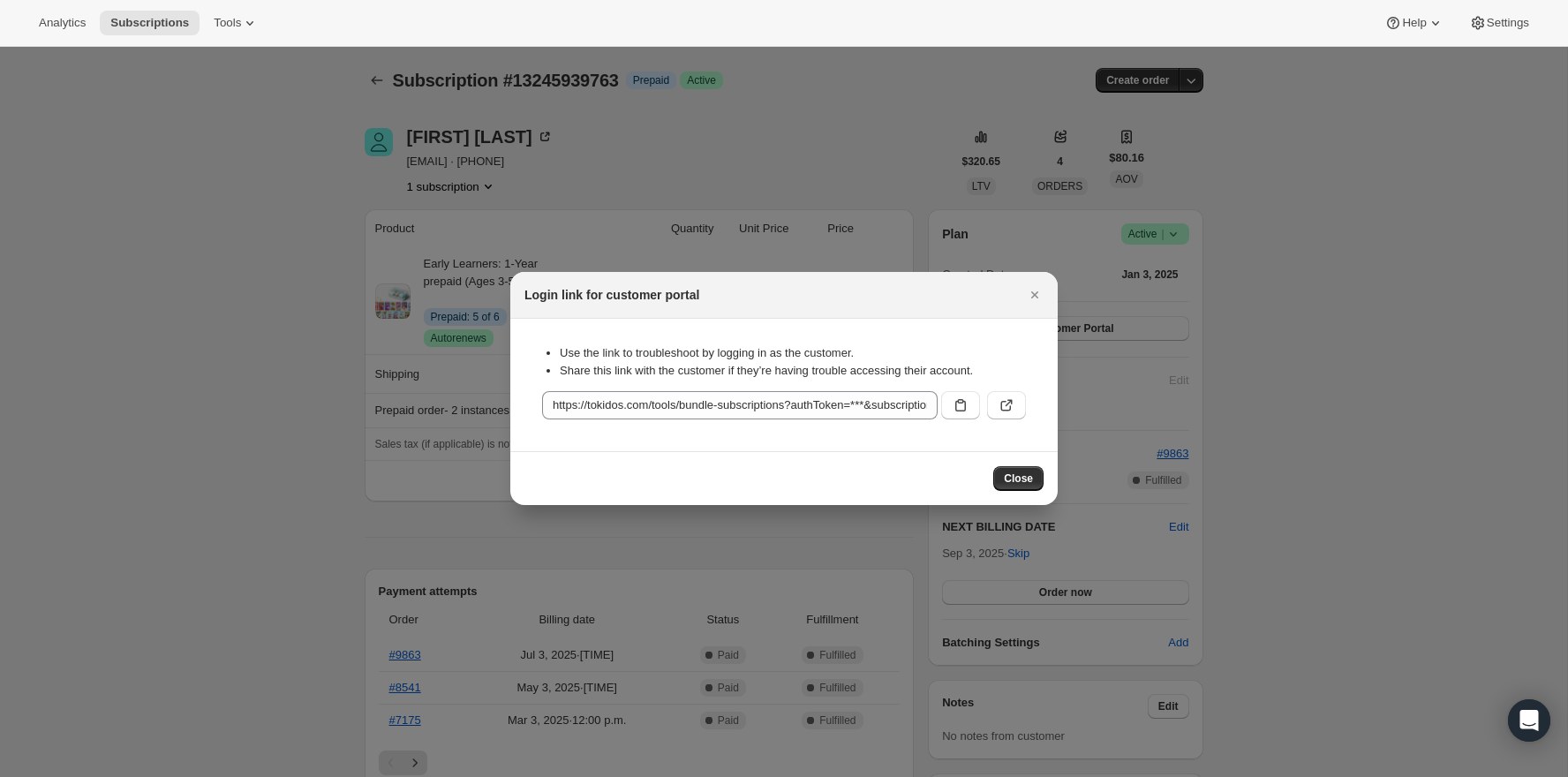 click at bounding box center (784, 388) 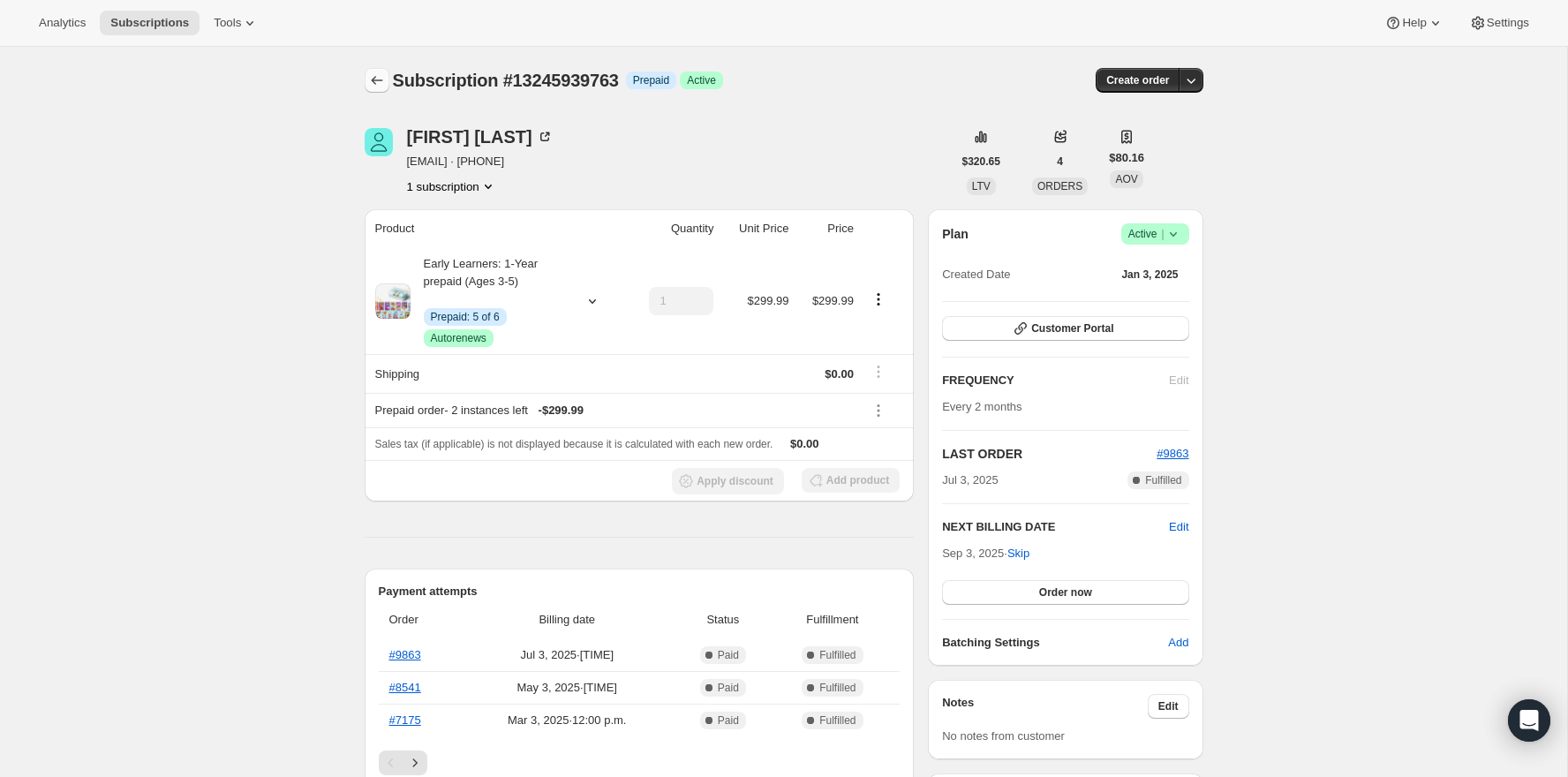 click 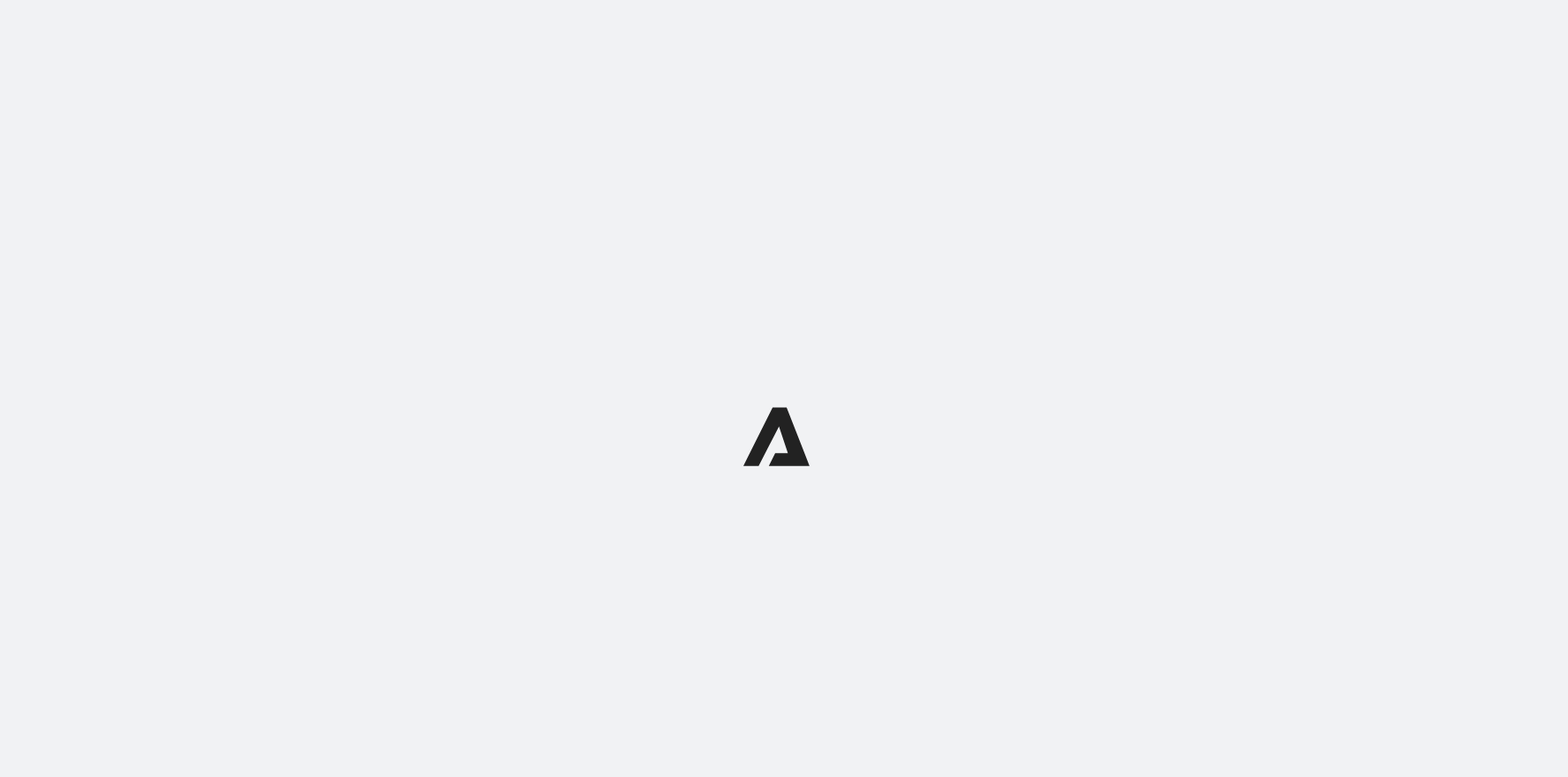 scroll, scrollTop: 0, scrollLeft: 0, axis: both 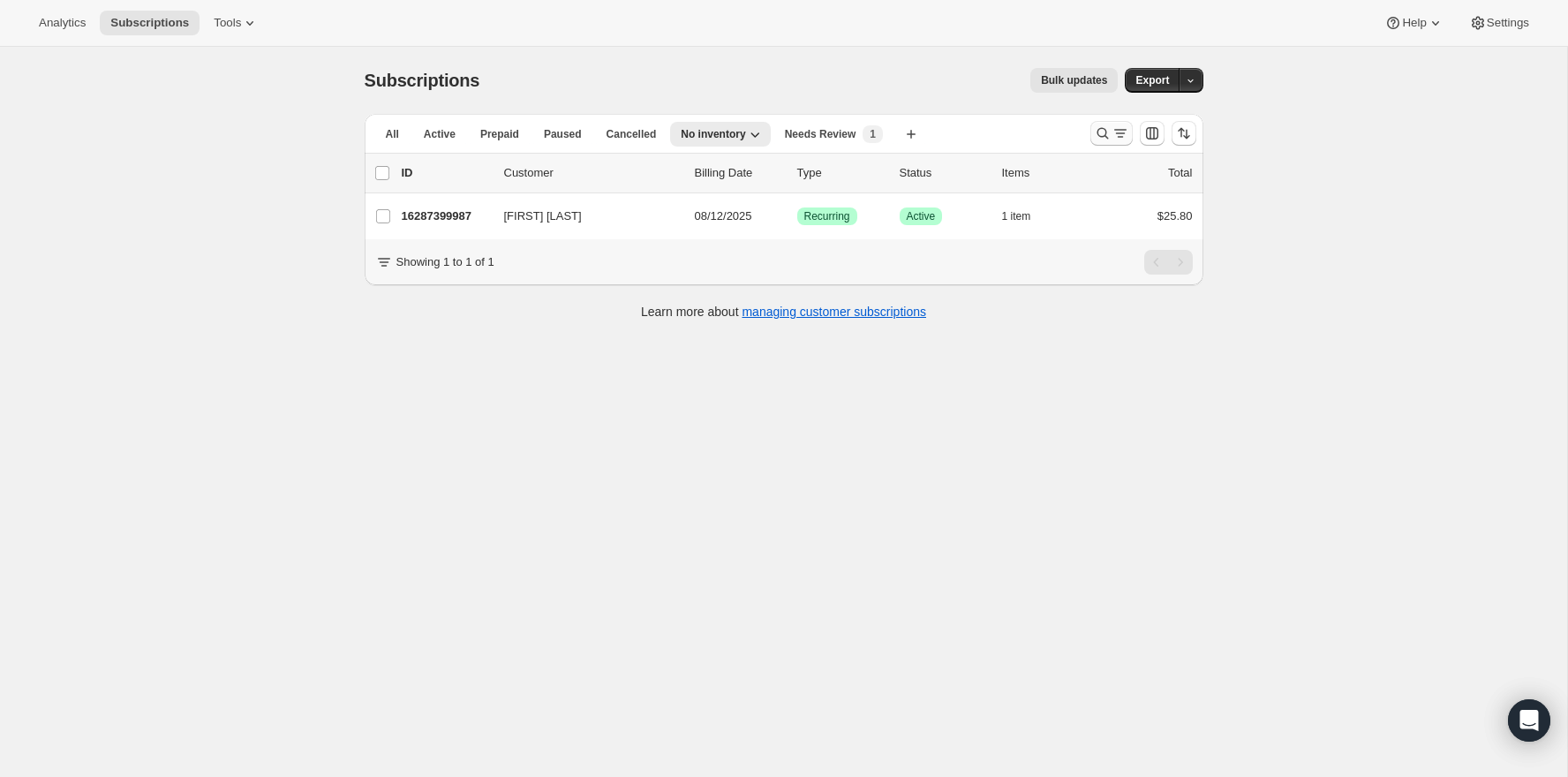 click at bounding box center (1112, 133) 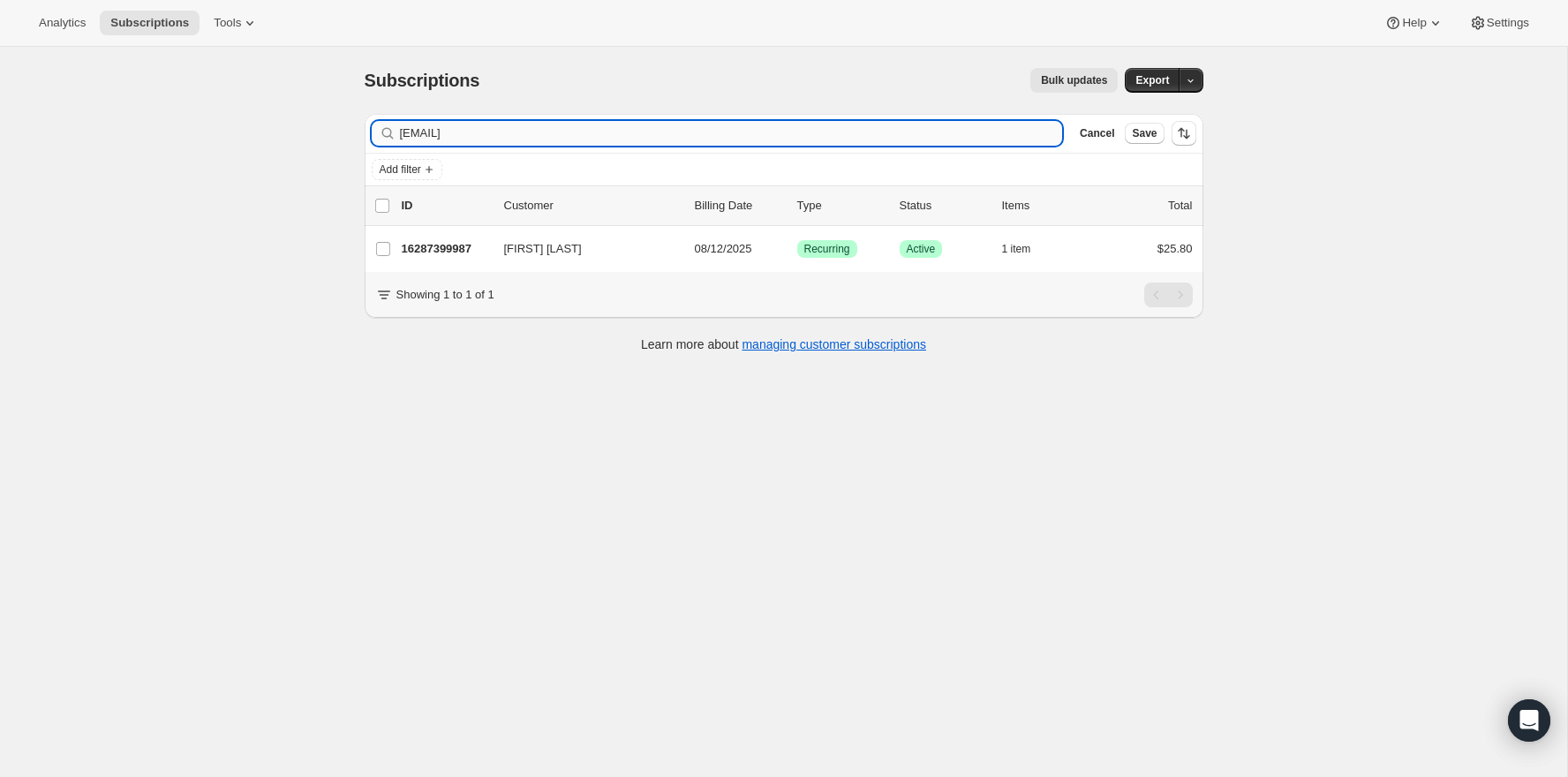 click on "[EMAIL]" at bounding box center (731, 133) 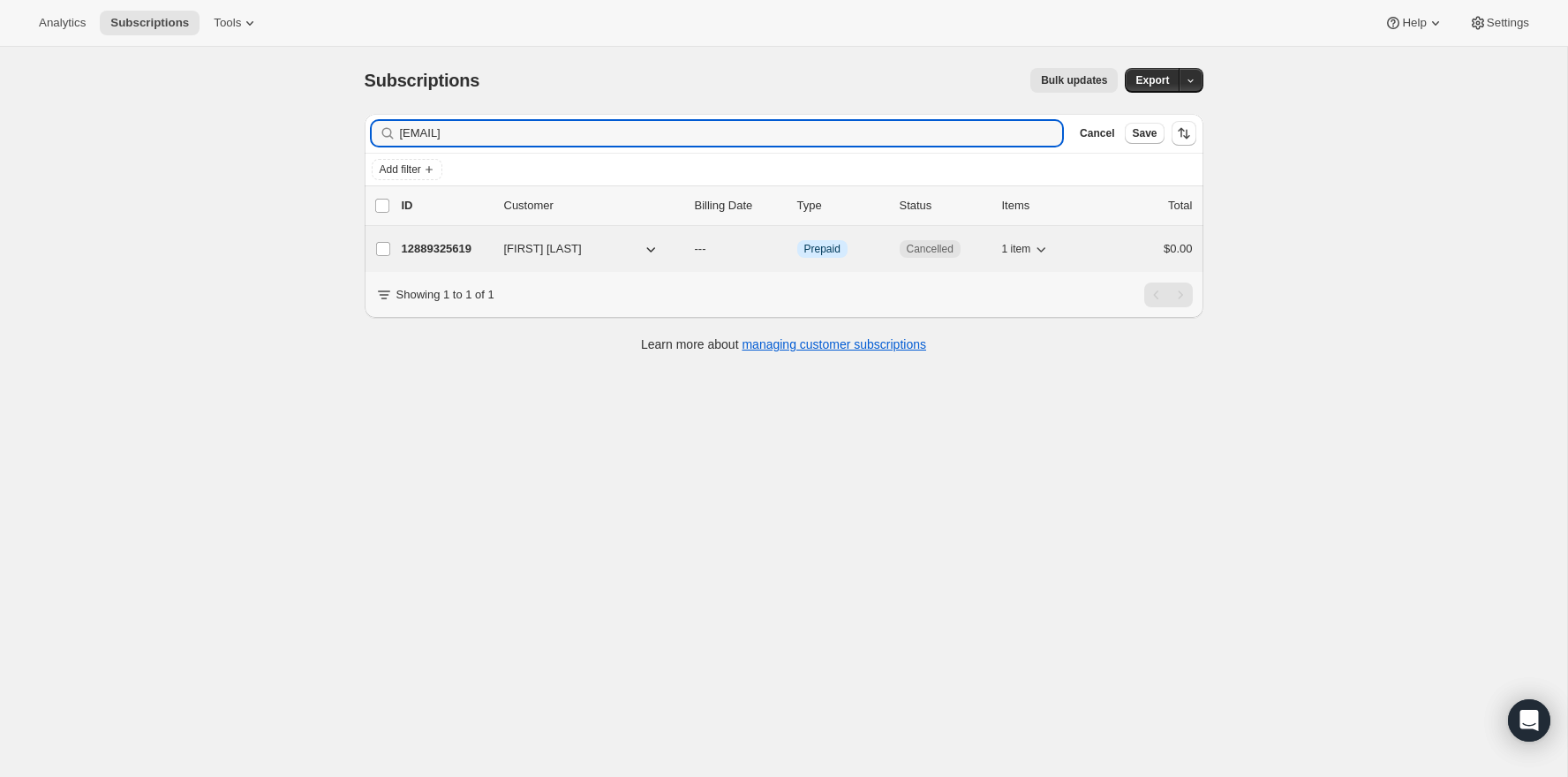 type on "[EMAIL]" 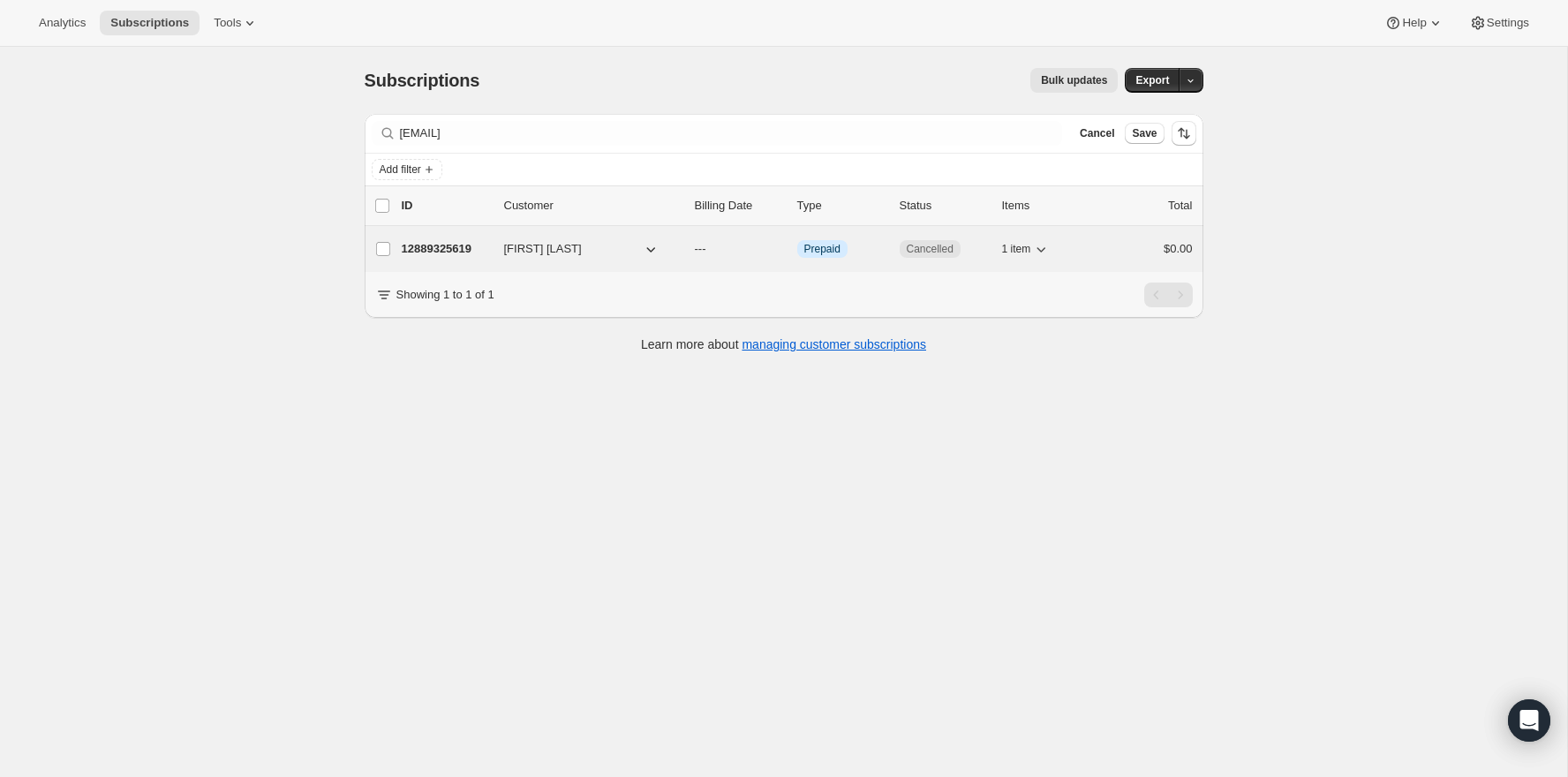 click on "12889325619" at bounding box center (446, 249) 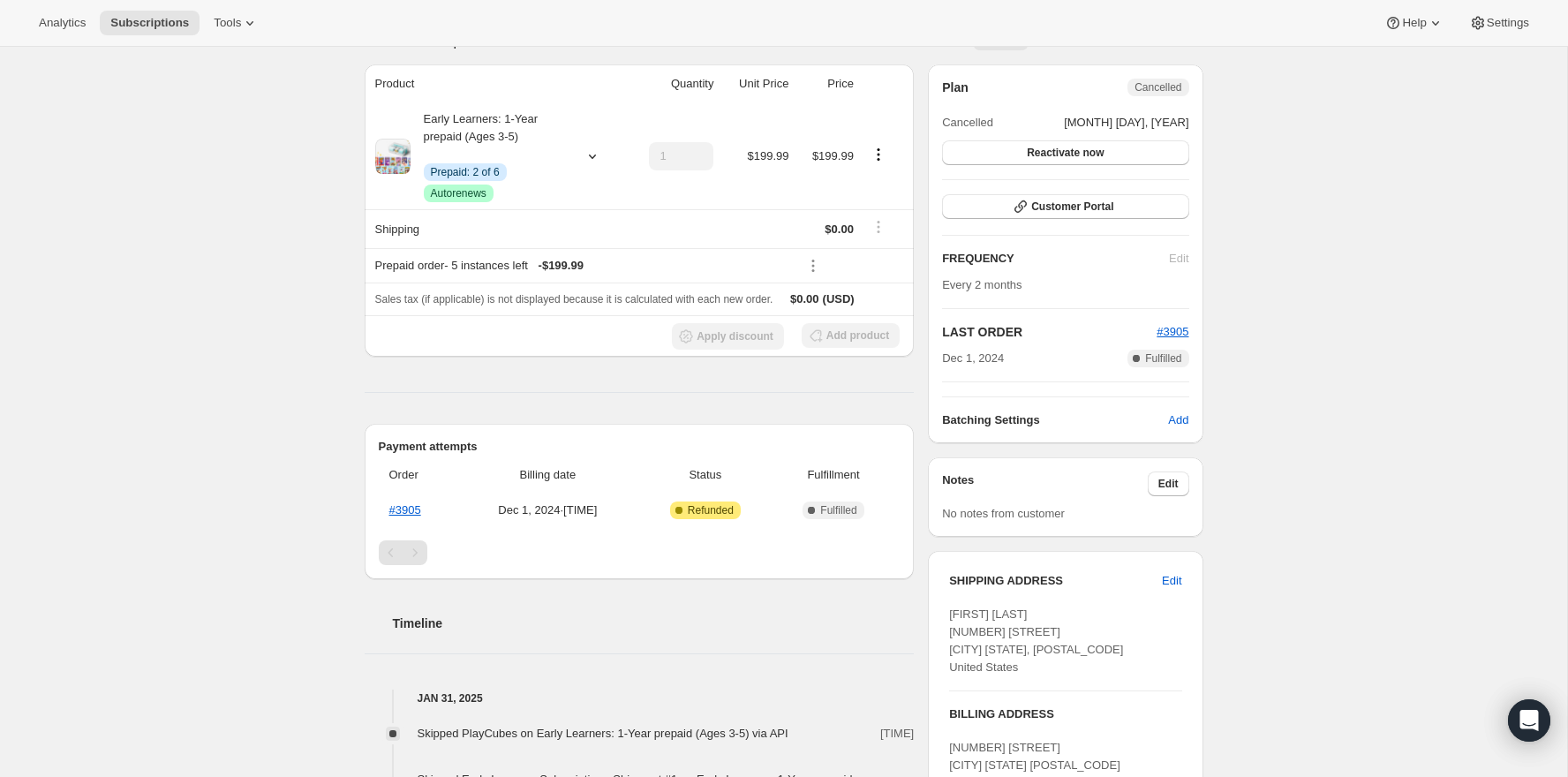 scroll, scrollTop: 0, scrollLeft: 0, axis: both 